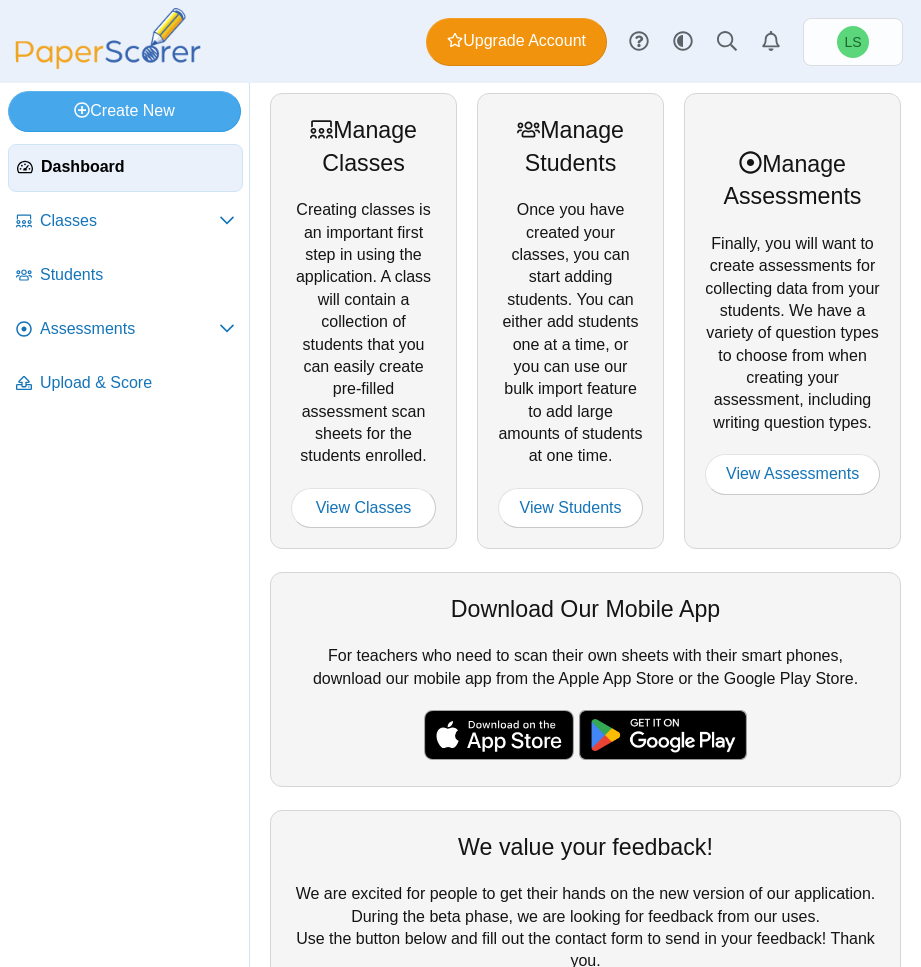 scroll, scrollTop: 0, scrollLeft: 0, axis: both 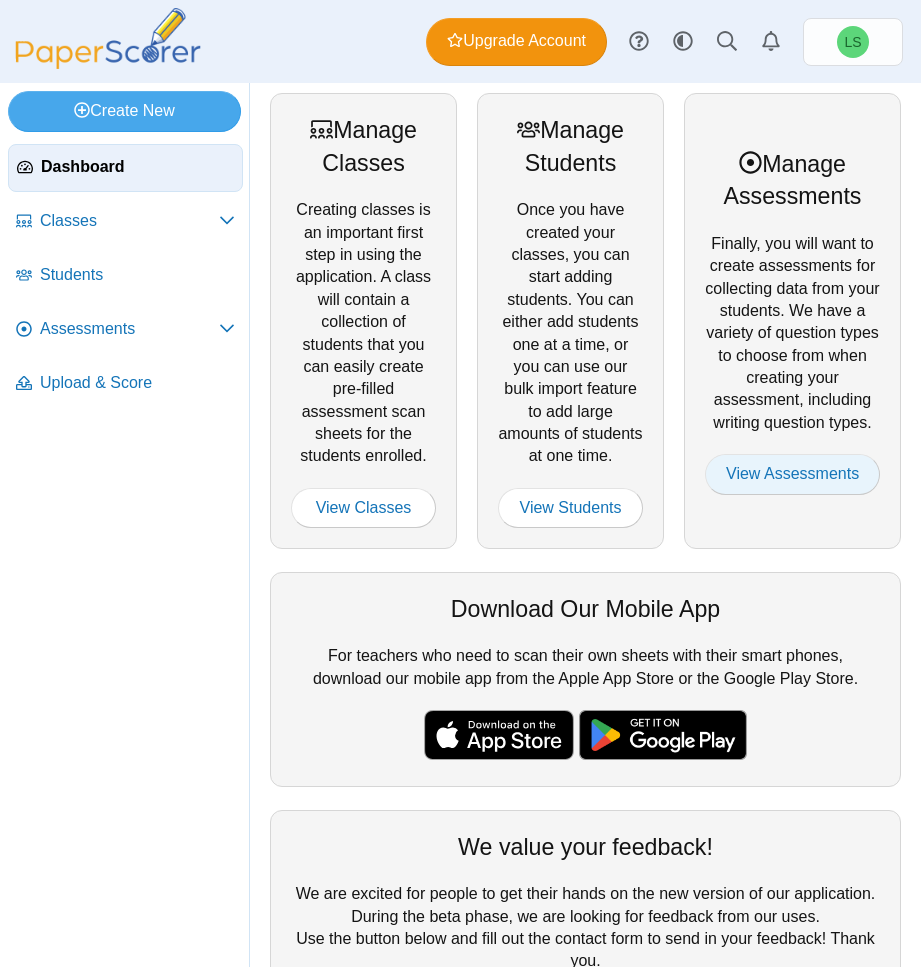 click on "View Assessments" at bounding box center (792, 474) 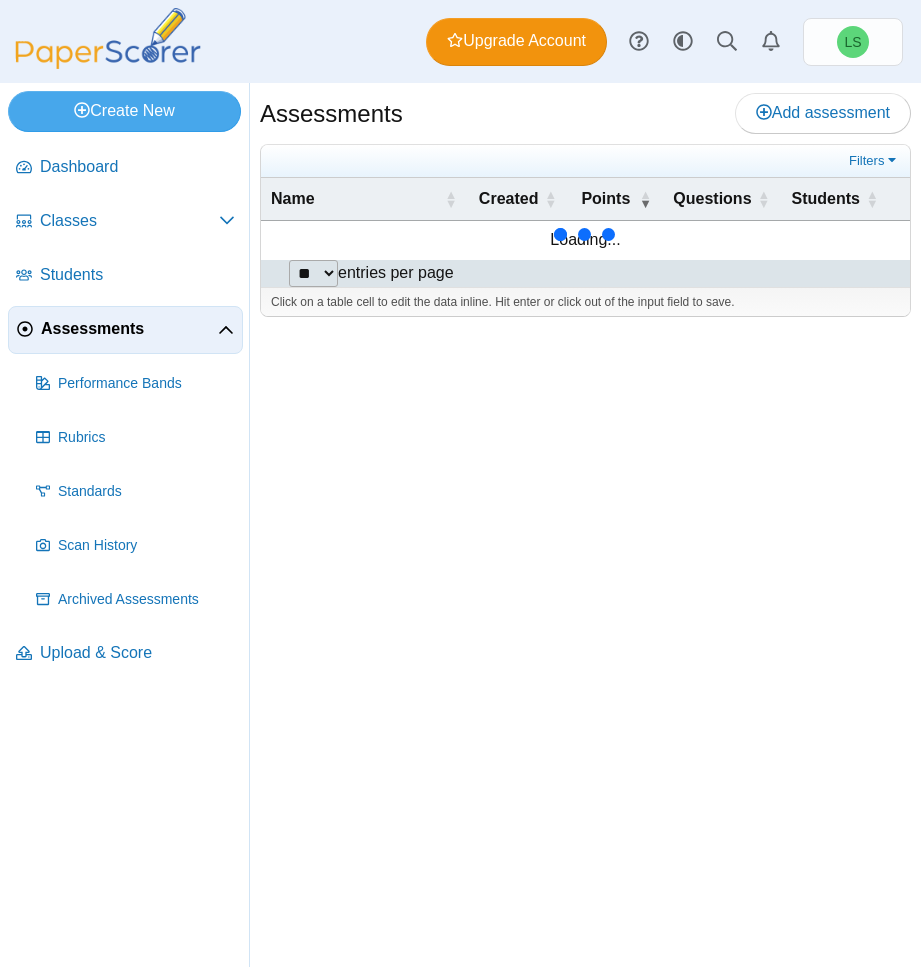 scroll, scrollTop: 0, scrollLeft: 0, axis: both 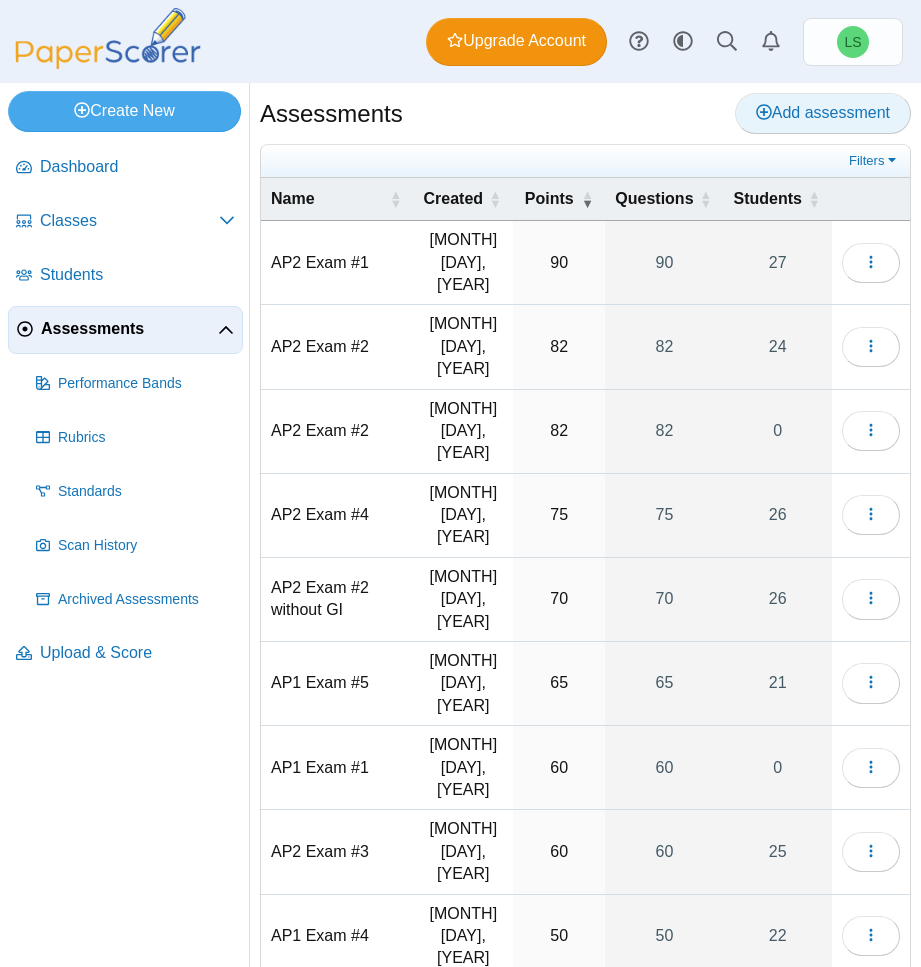 click 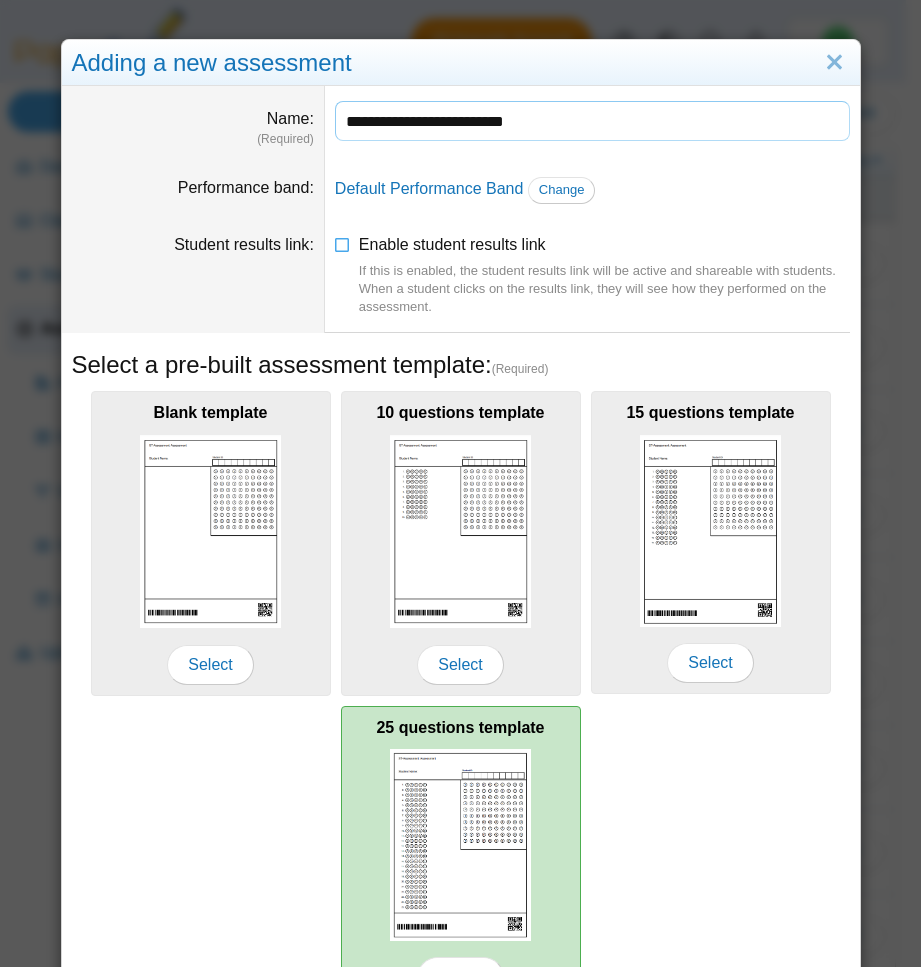 type on "**********" 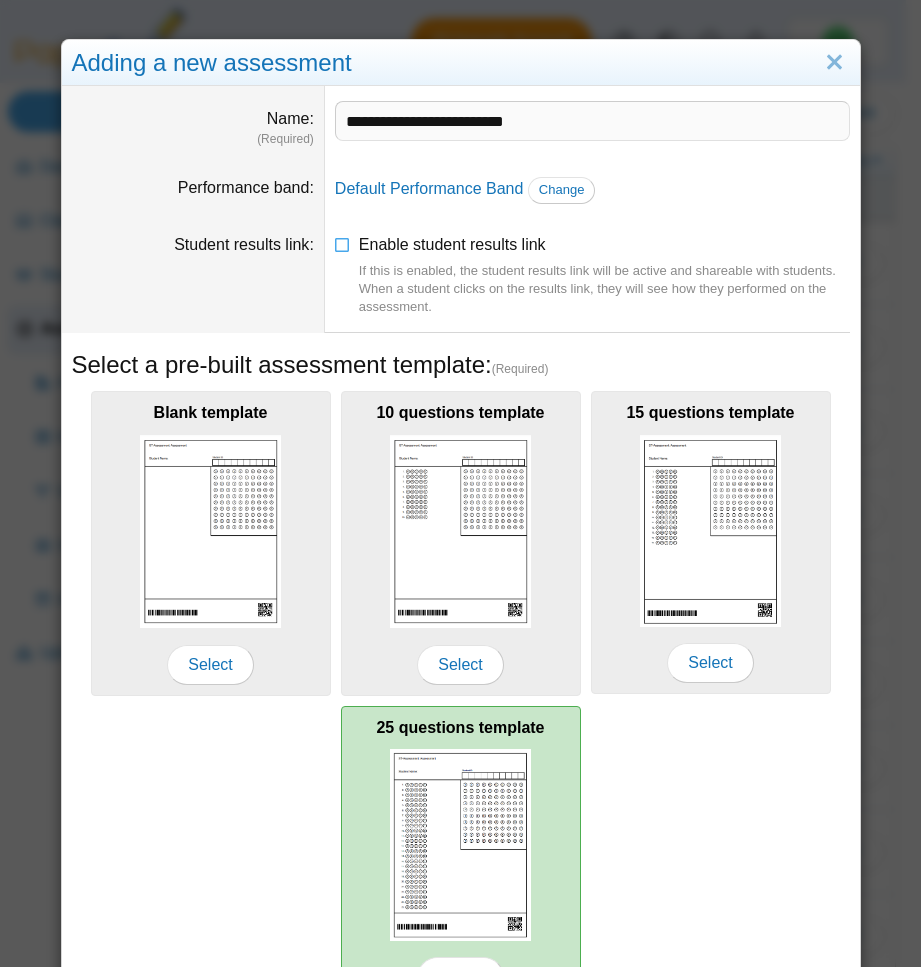 click at bounding box center (461, 845) 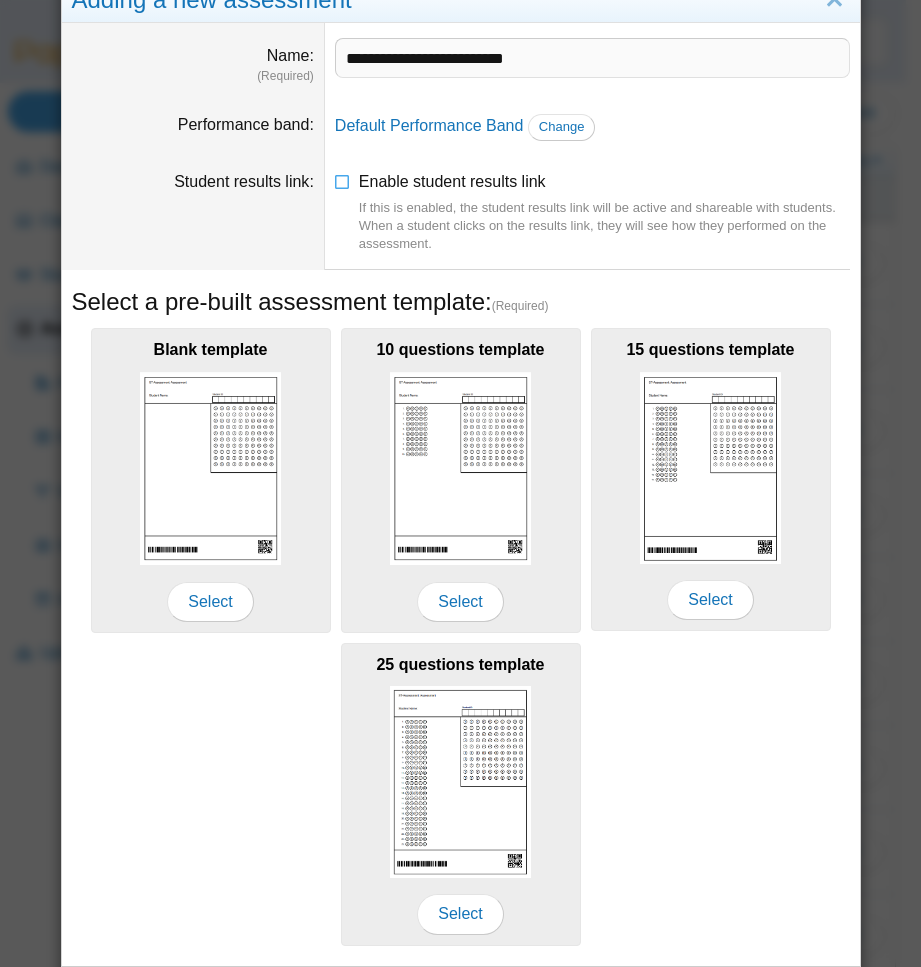 scroll, scrollTop: 125, scrollLeft: 0, axis: vertical 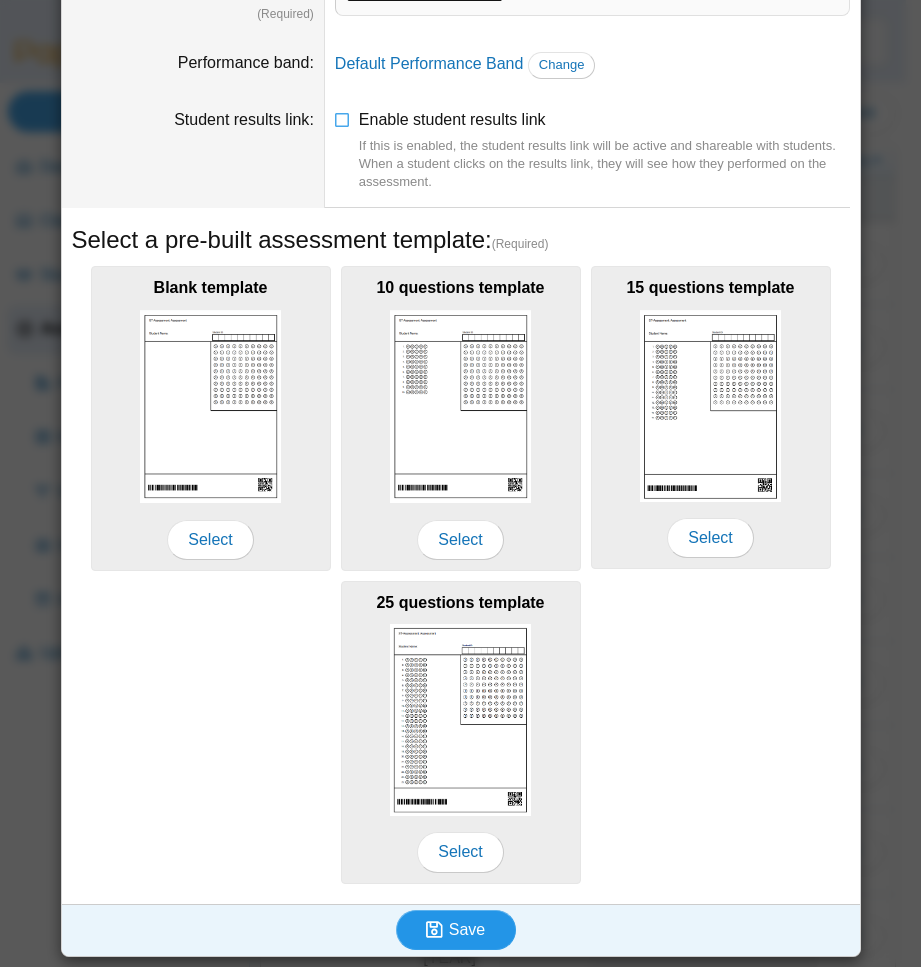 click on "Save" at bounding box center [467, 929] 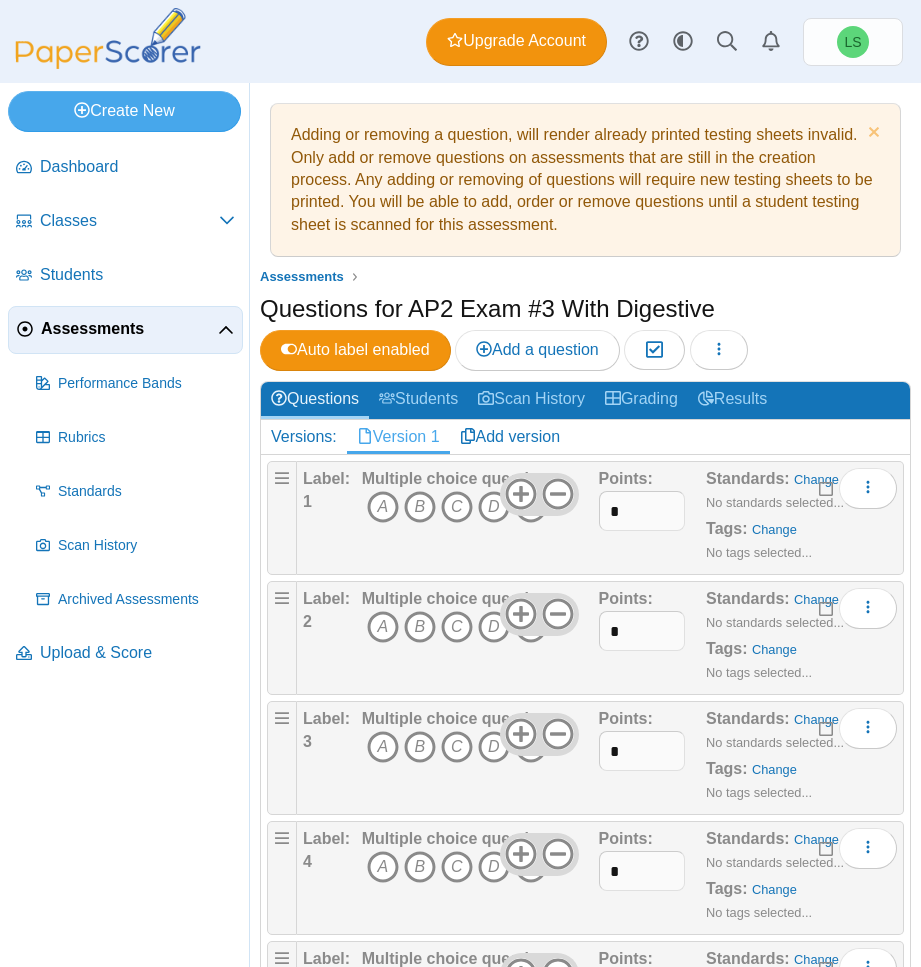 scroll, scrollTop: 0, scrollLeft: 0, axis: both 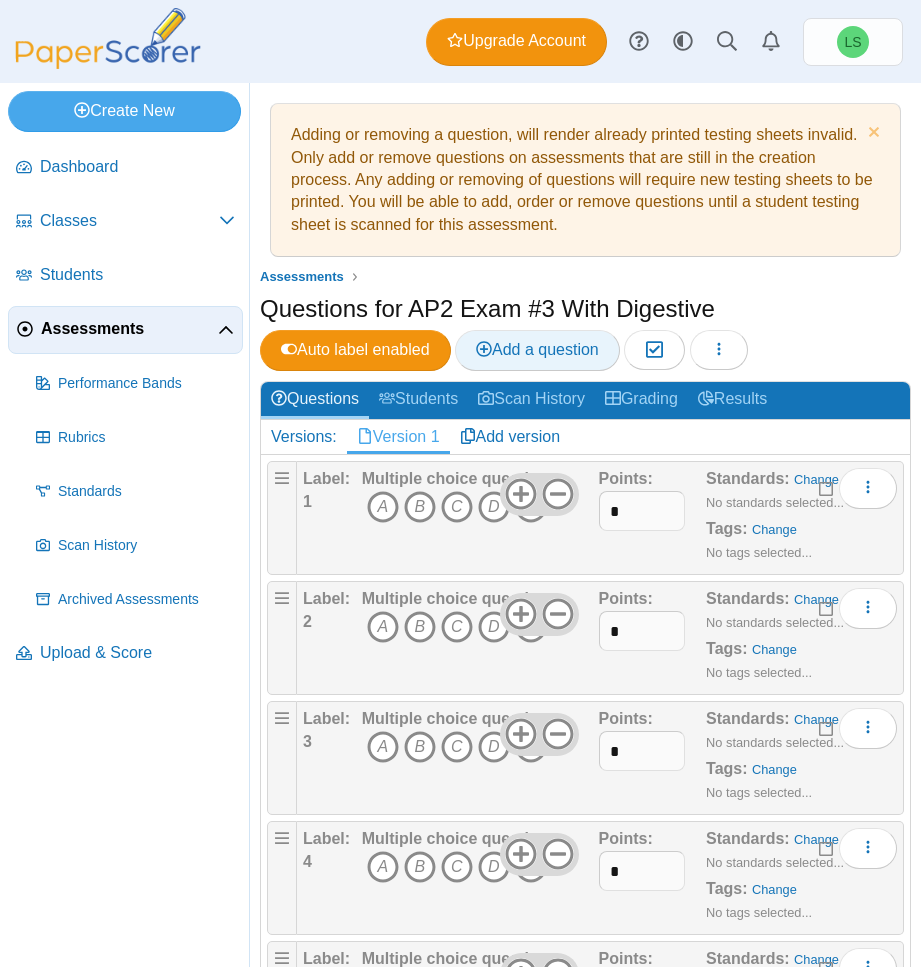 click on "Add a question" at bounding box center (537, 349) 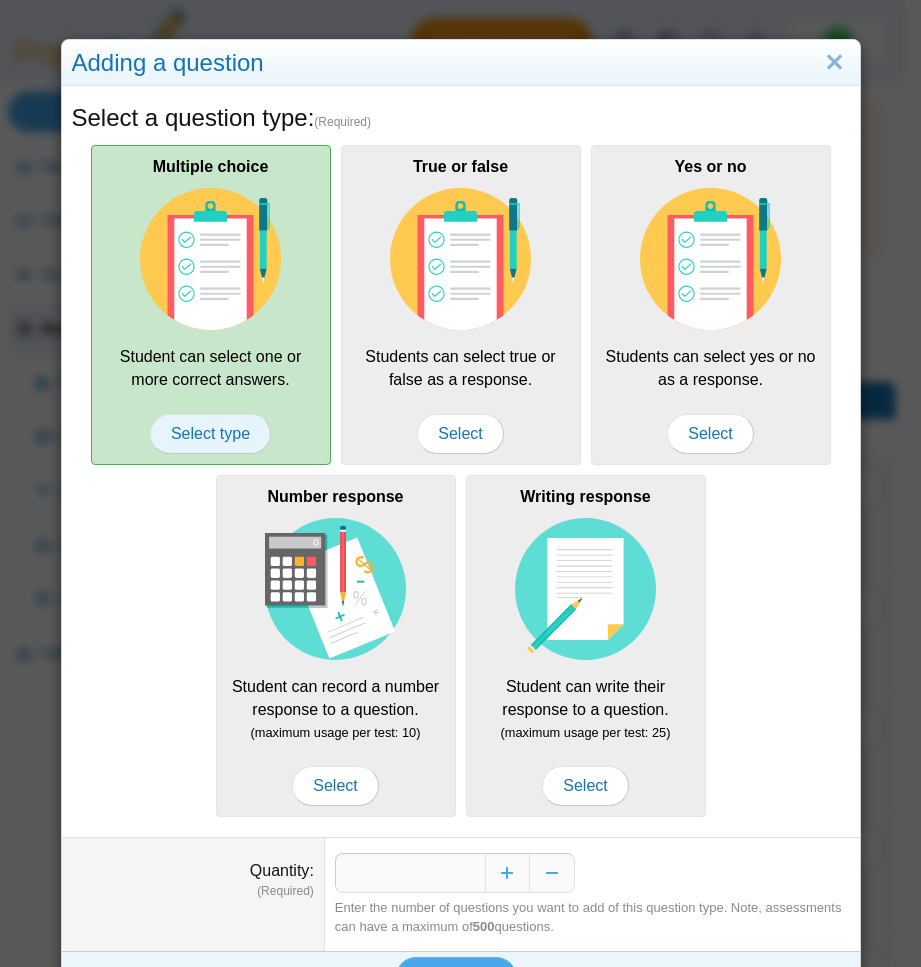 click on "Select type" at bounding box center (210, 434) 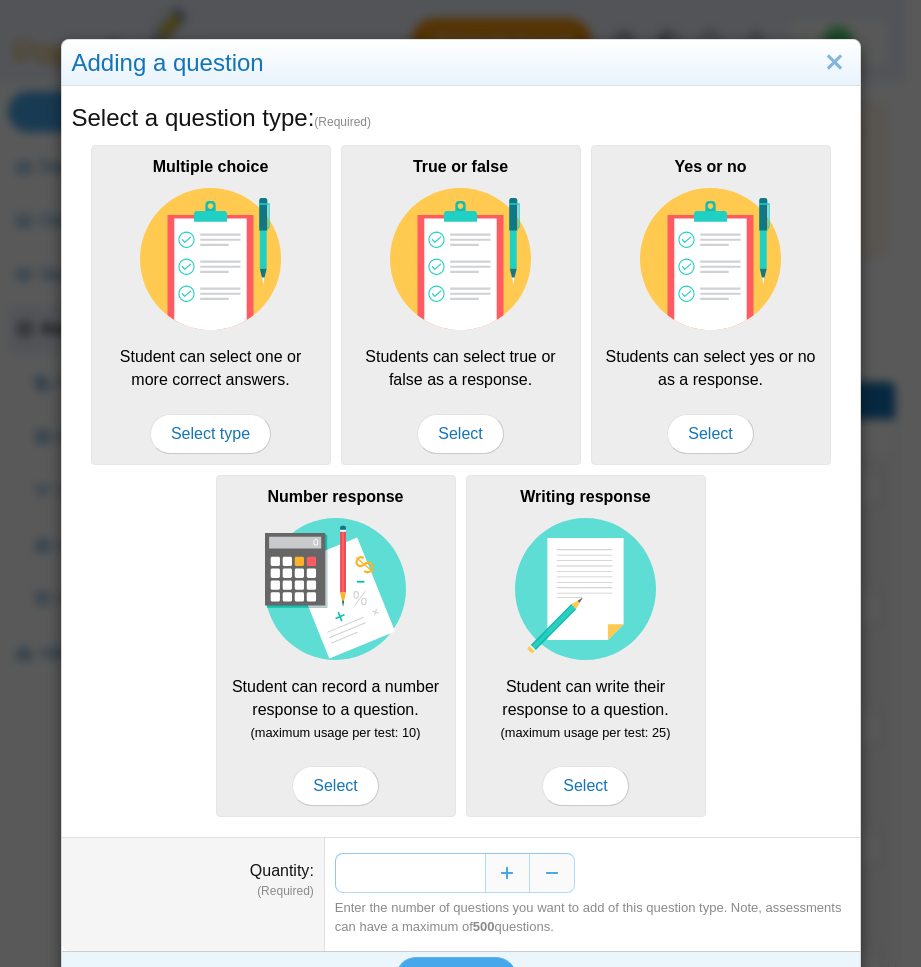 drag, startPoint x: 466, startPoint y: 867, endPoint x: 456, endPoint y: 869, distance: 10.198039 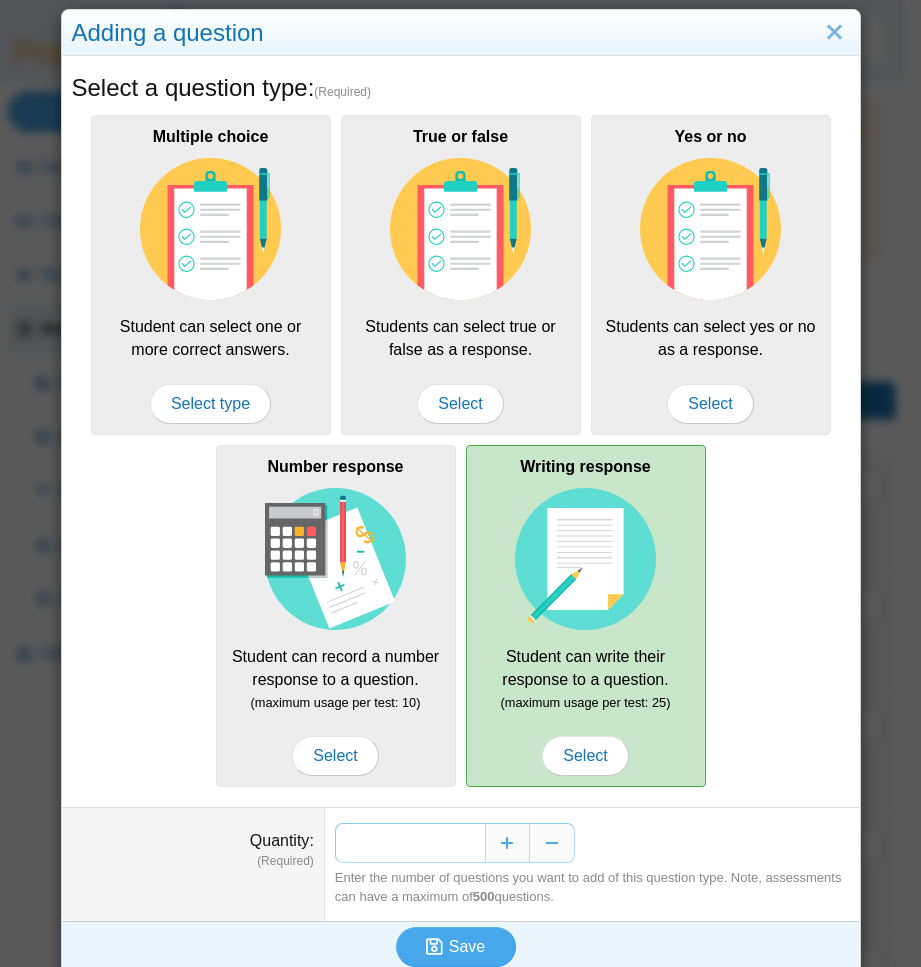 scroll, scrollTop: 47, scrollLeft: 0, axis: vertical 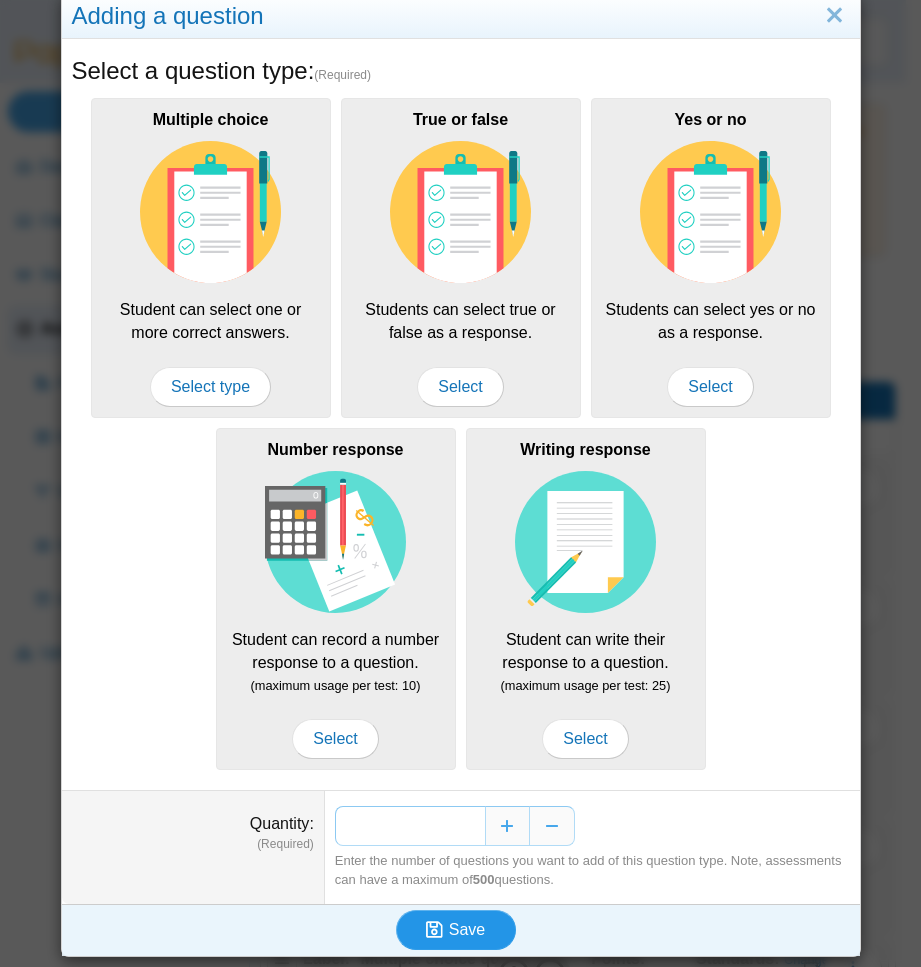 type on "**" 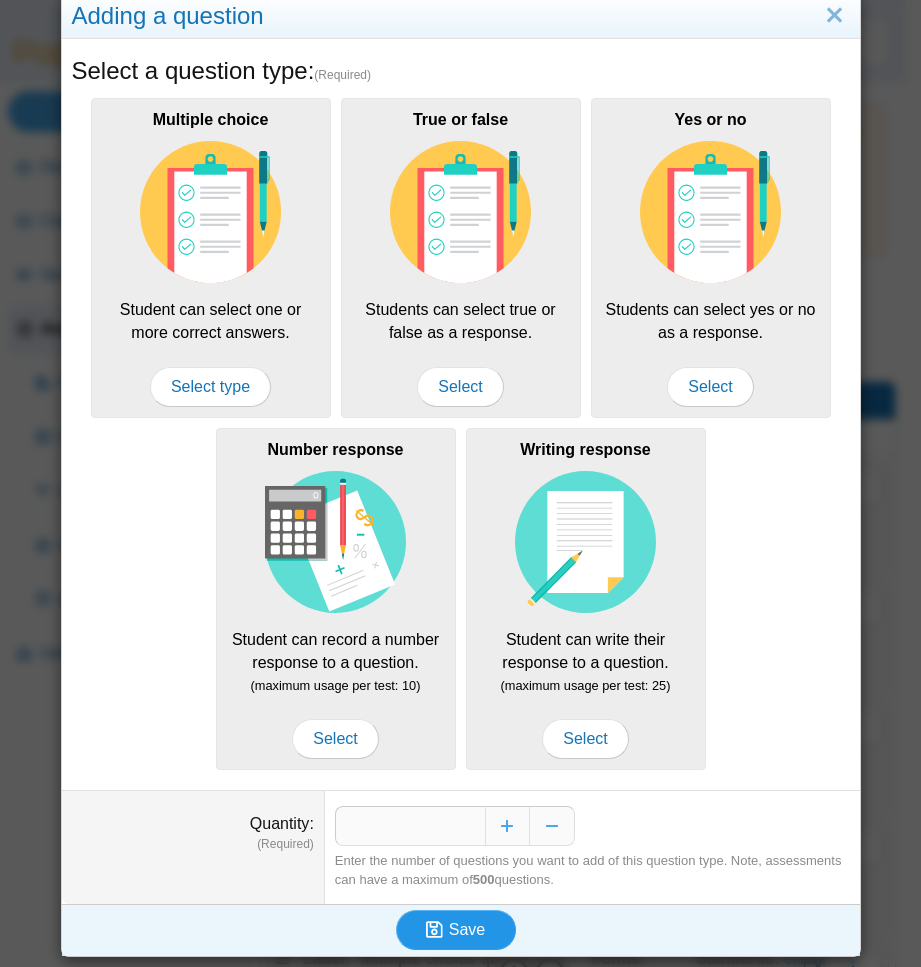 click at bounding box center (437, 930) 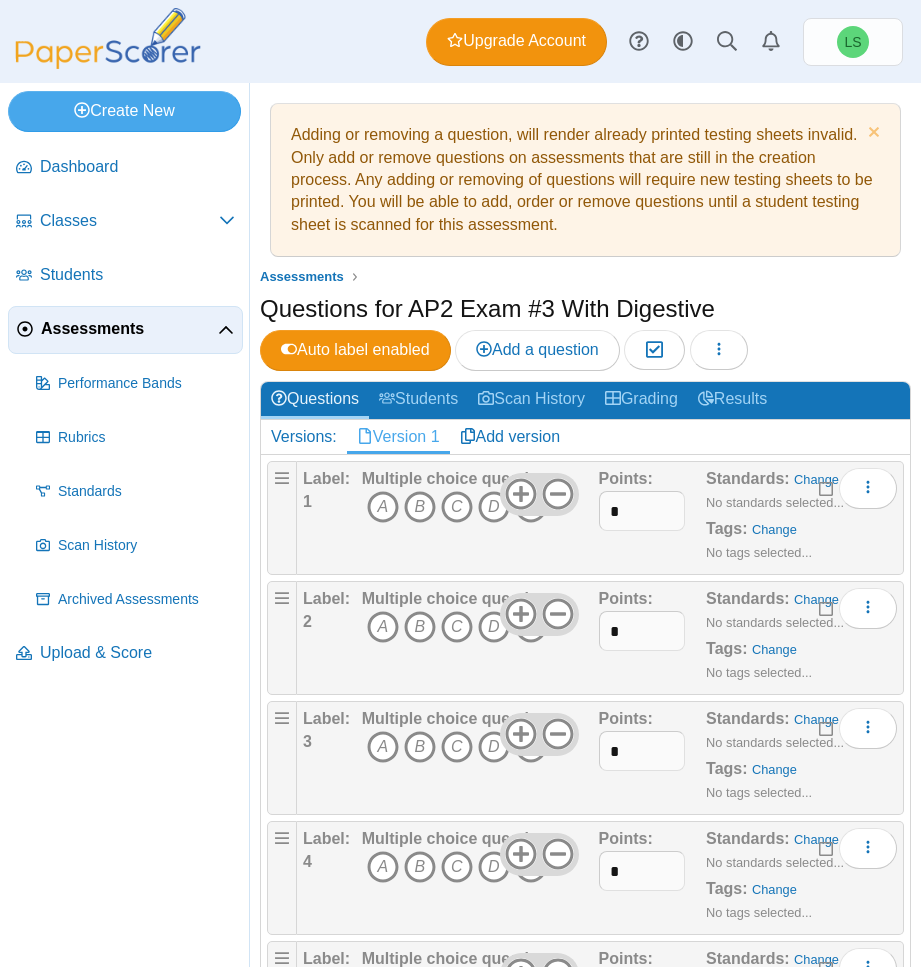 scroll, scrollTop: 0, scrollLeft: 0, axis: both 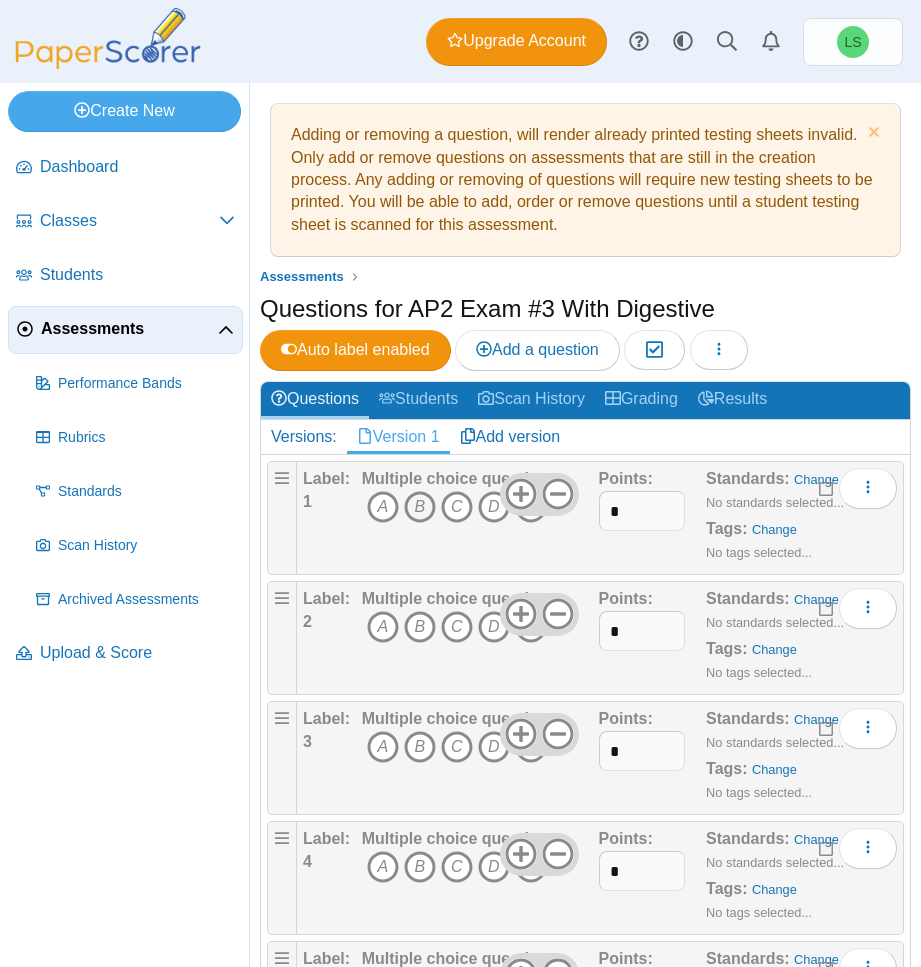 click on "B" at bounding box center (420, 507) 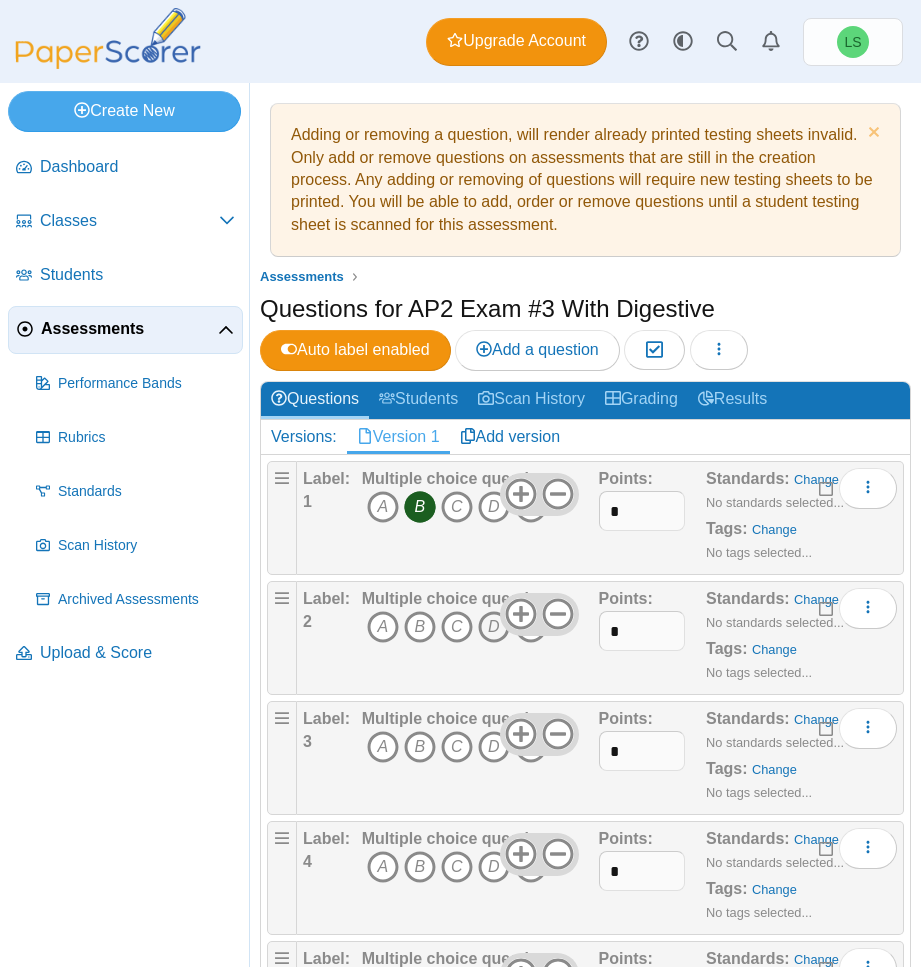 click on "D" at bounding box center [494, 627] 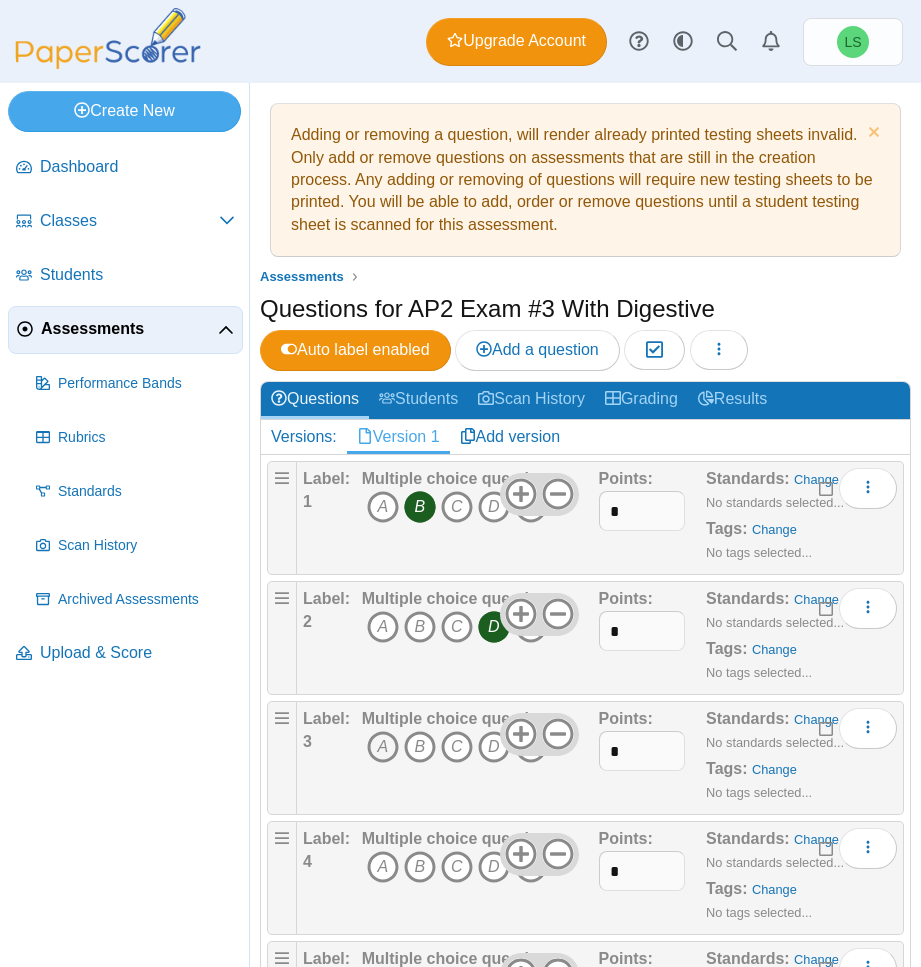 click on "A" at bounding box center (383, 747) 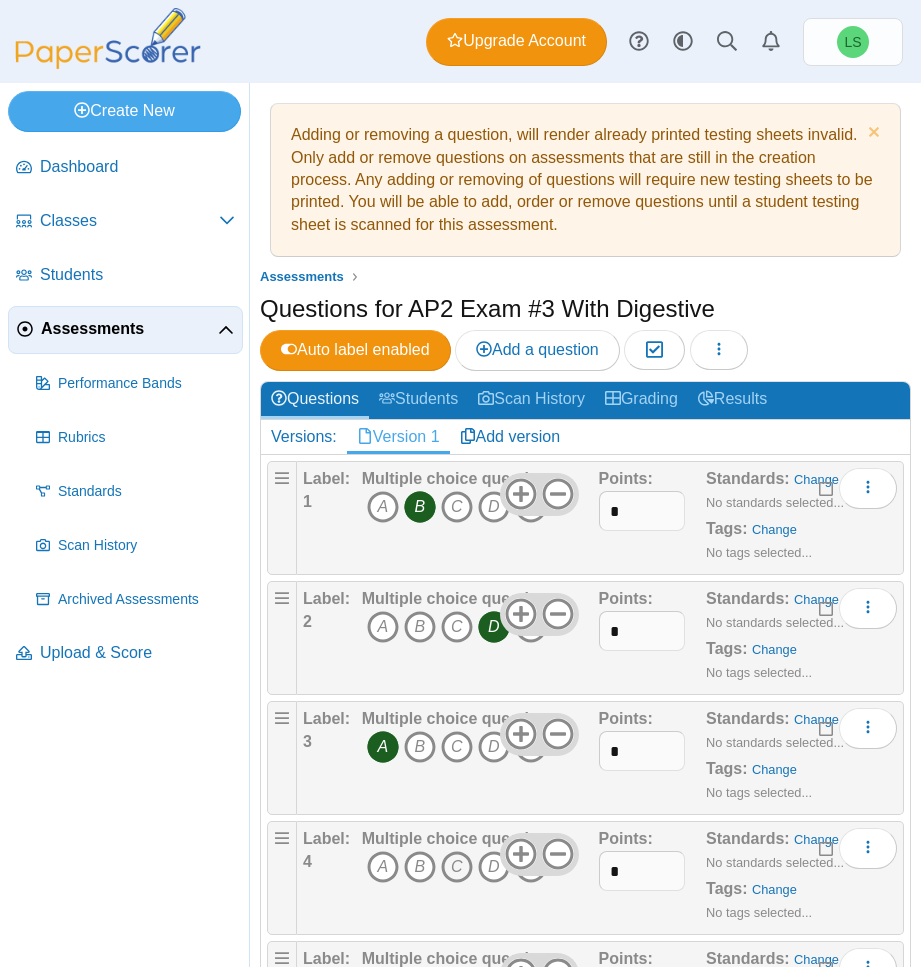 click on "C" at bounding box center [457, 867] 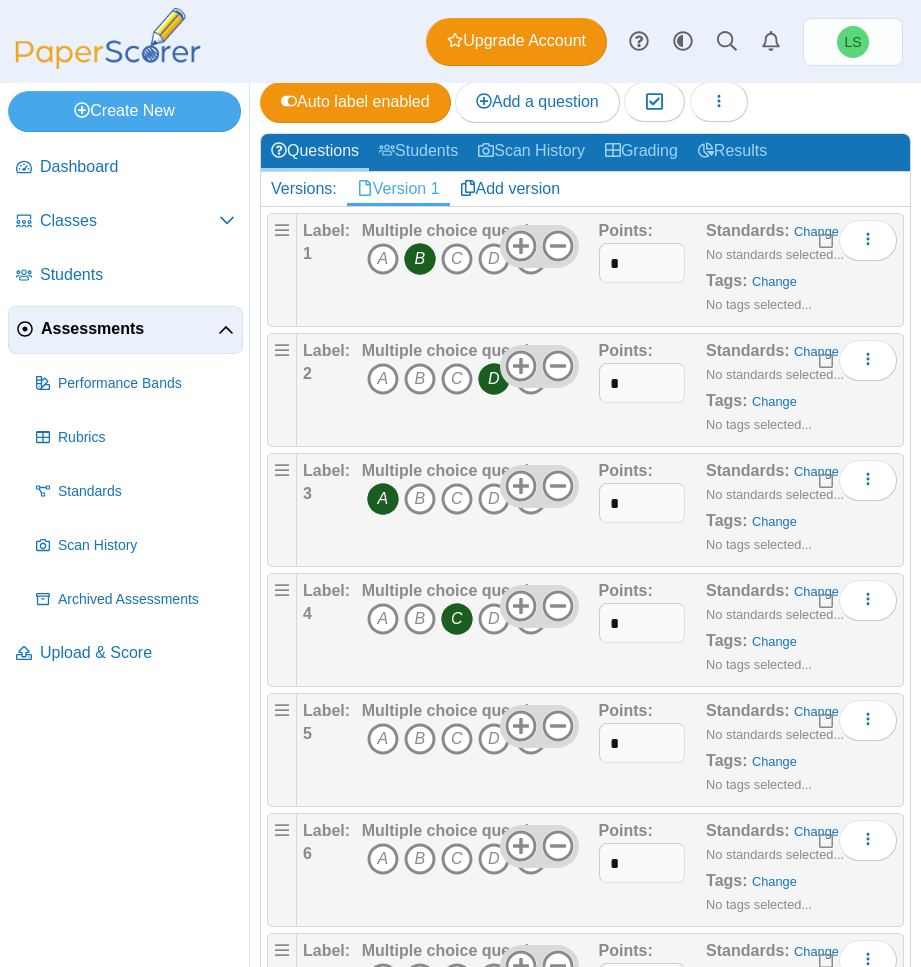 scroll, scrollTop: 300, scrollLeft: 0, axis: vertical 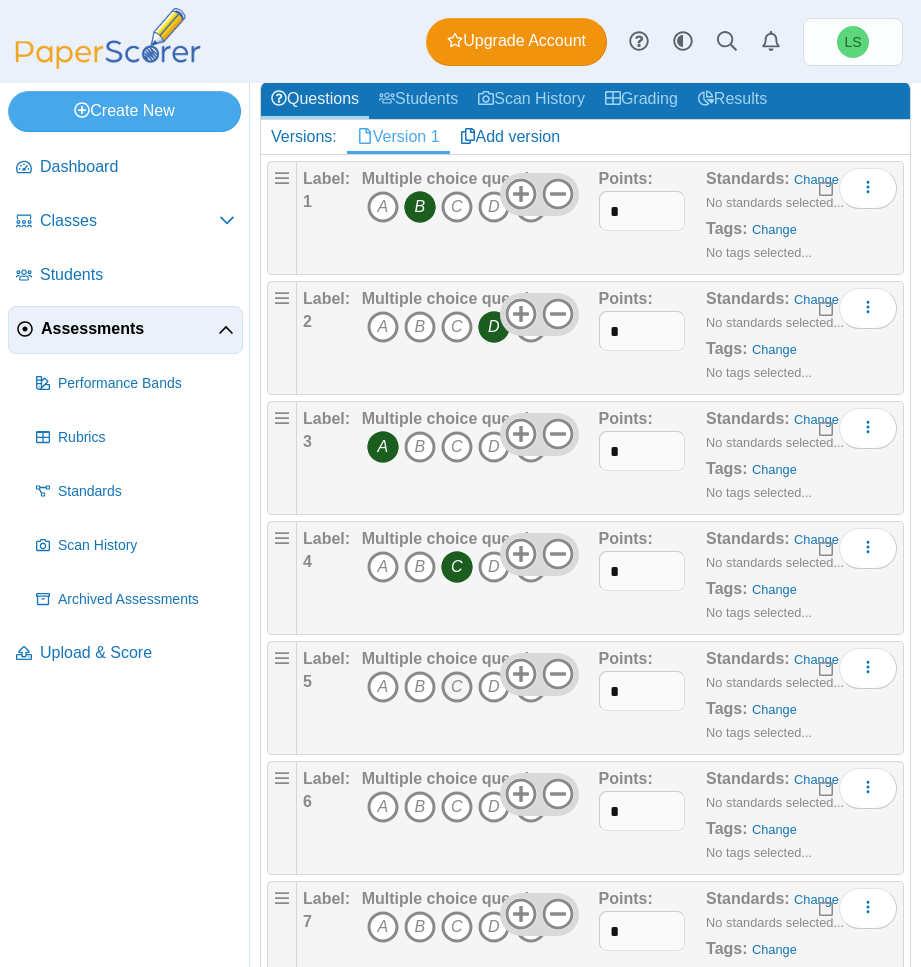 click on "C" at bounding box center [457, 687] 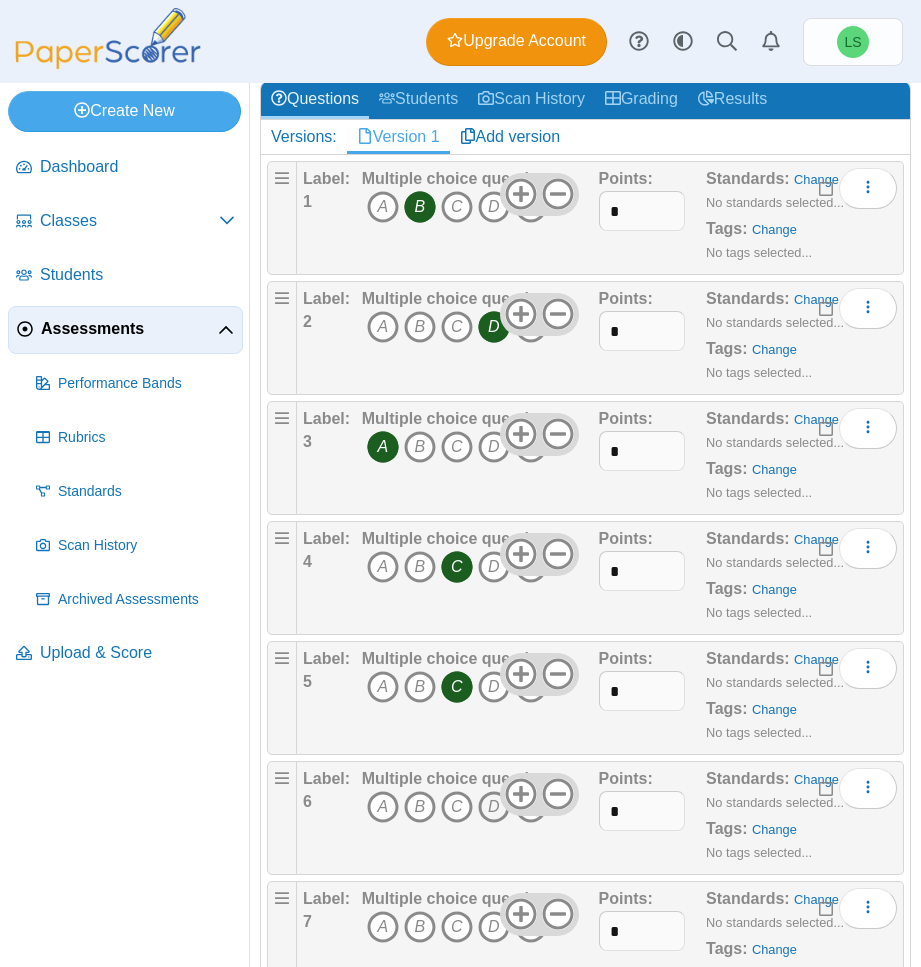 click on "D" at bounding box center [494, 807] 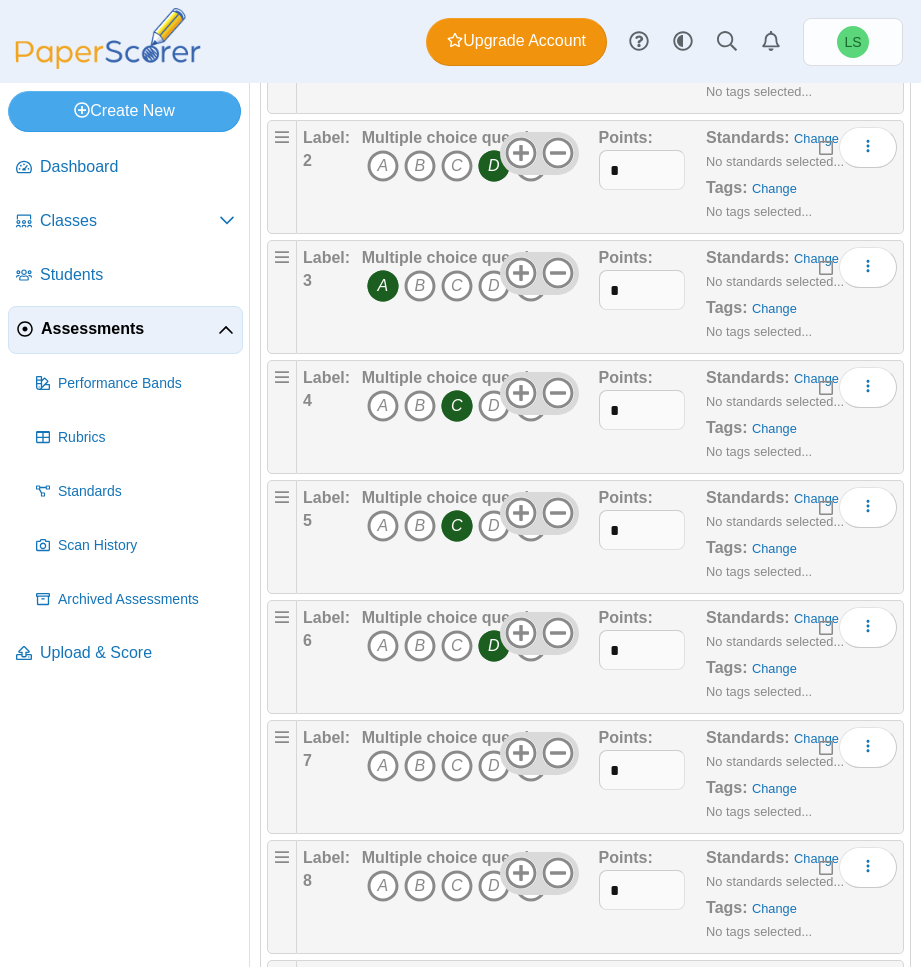 scroll, scrollTop: 600, scrollLeft: 0, axis: vertical 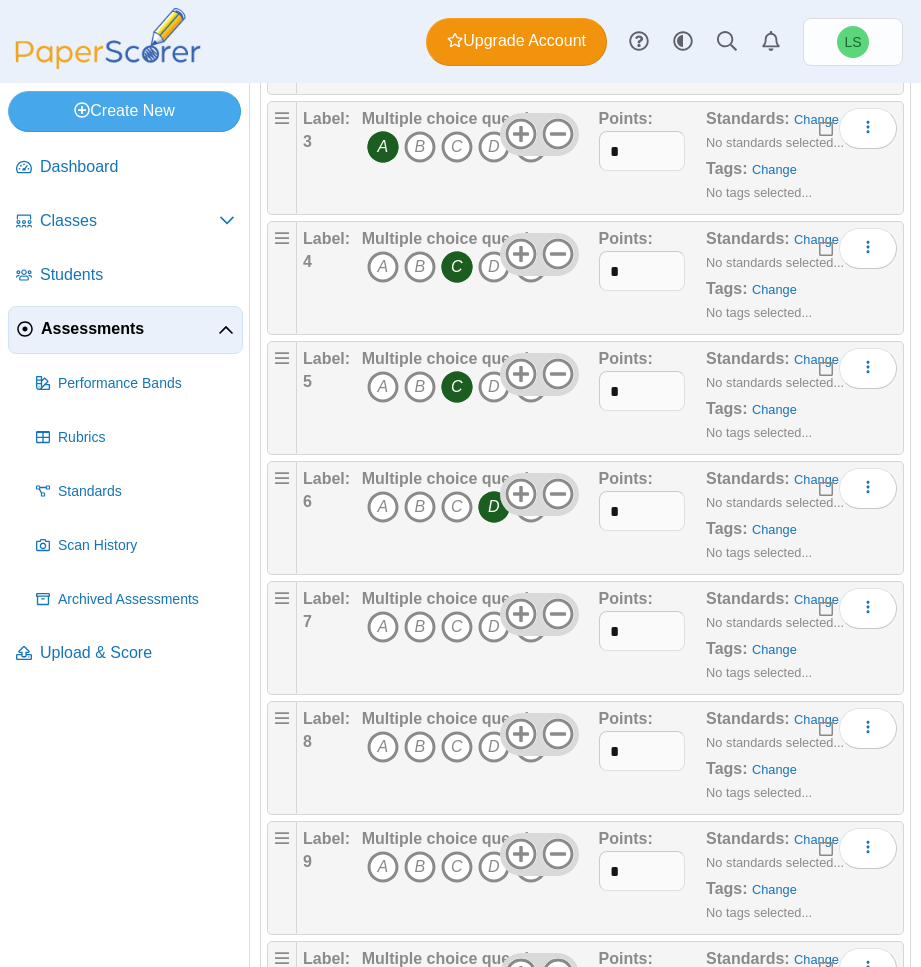 click at bounding box center (539, 614) 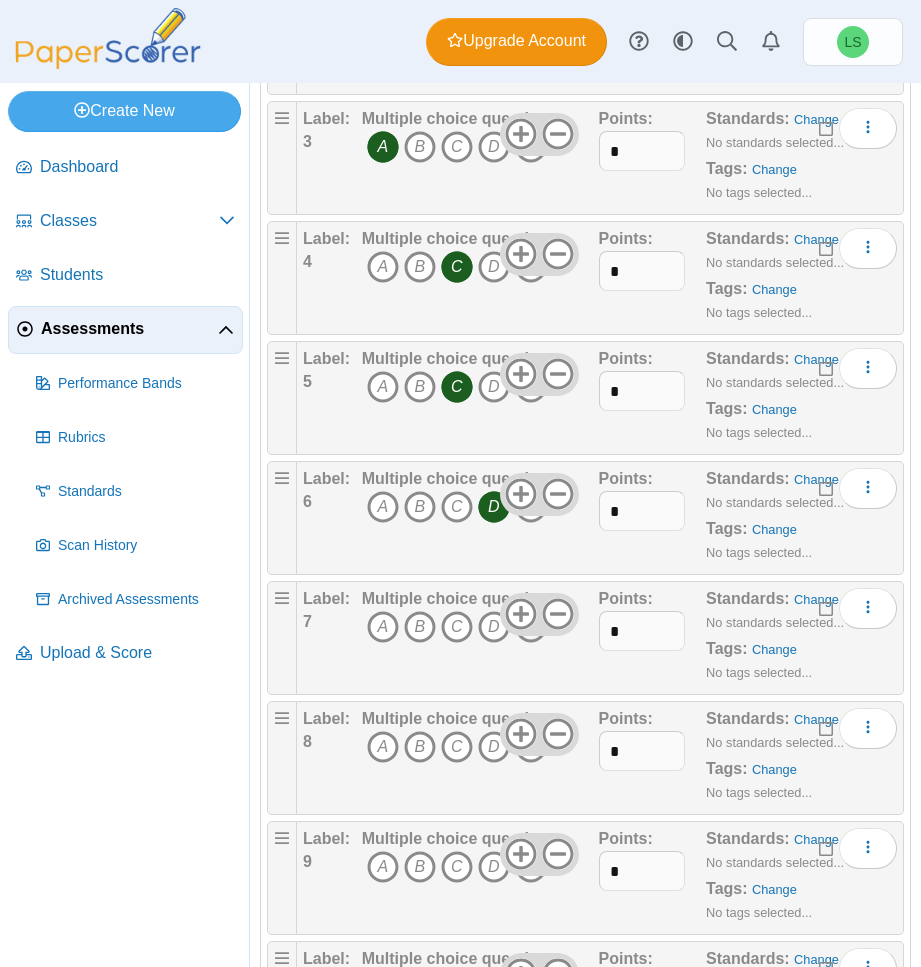 click on "E" at bounding box center (531, 627) 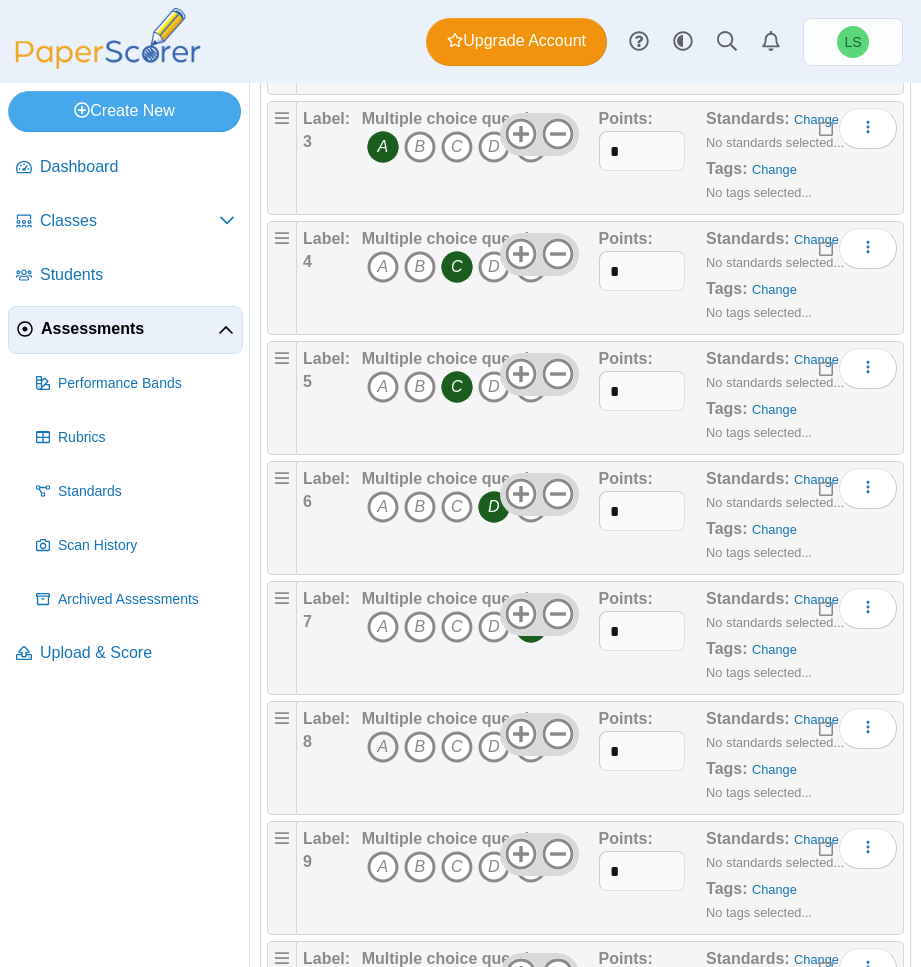 click on "A" at bounding box center (383, 747) 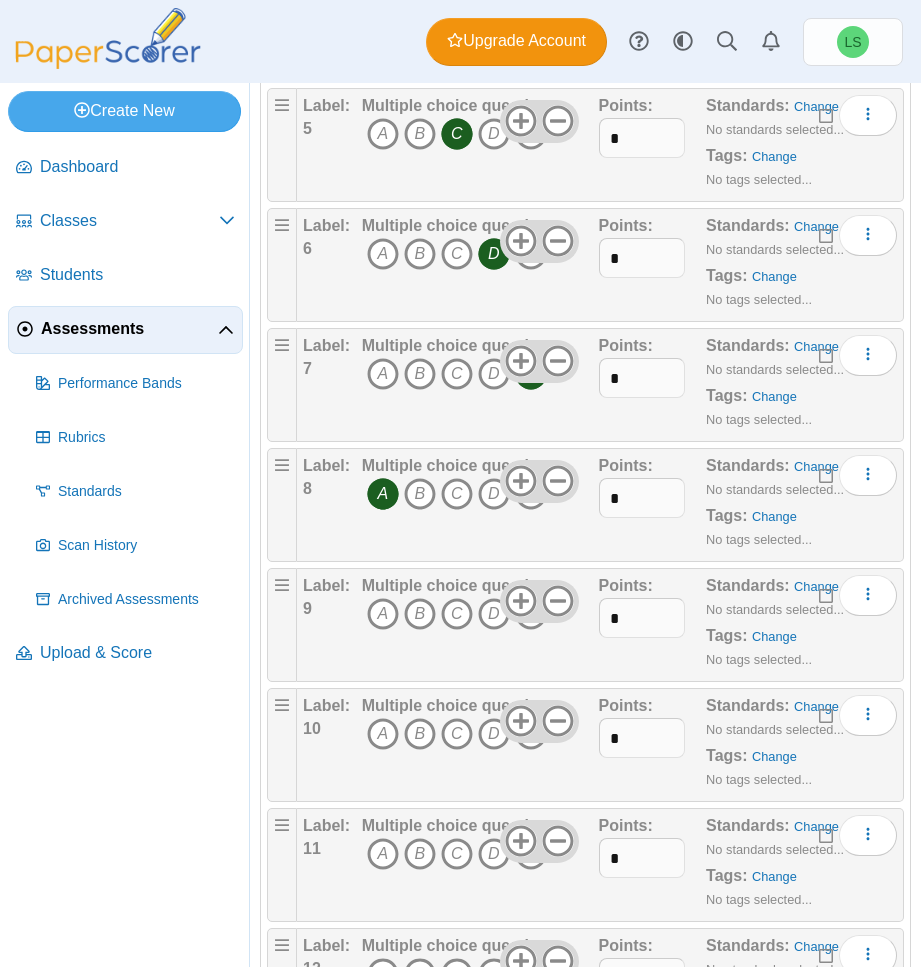 scroll, scrollTop: 900, scrollLeft: 0, axis: vertical 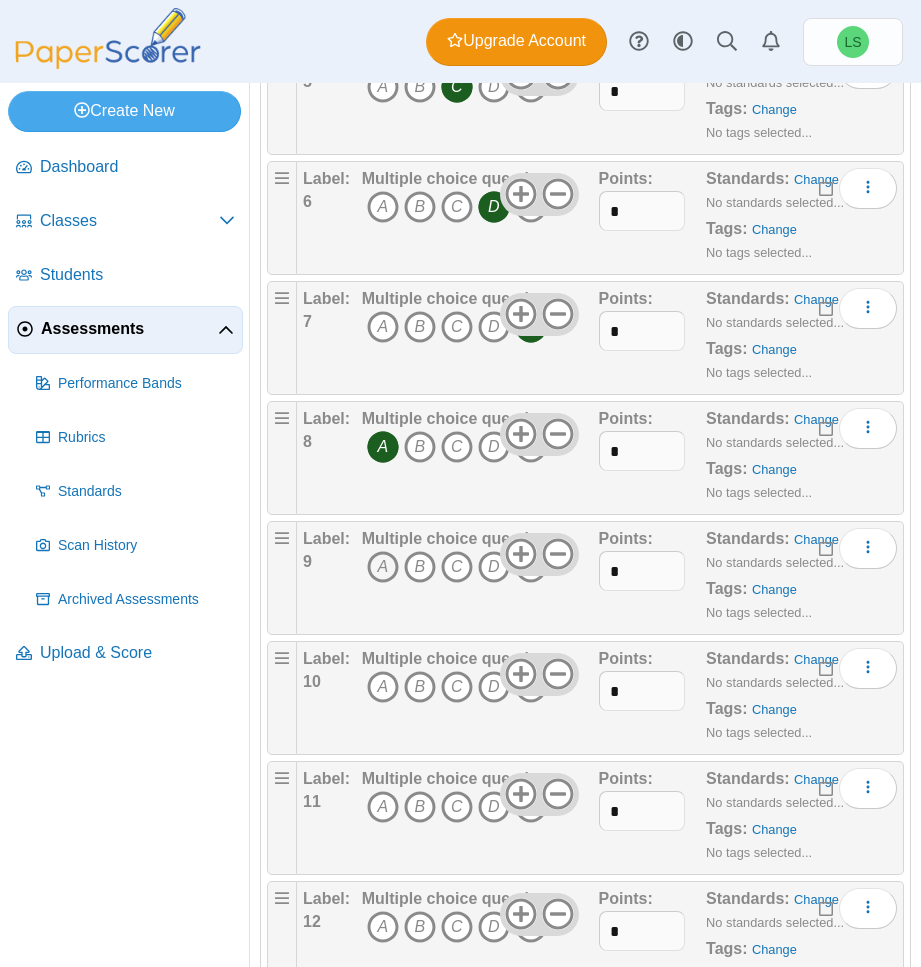 click on "A" at bounding box center [383, 567] 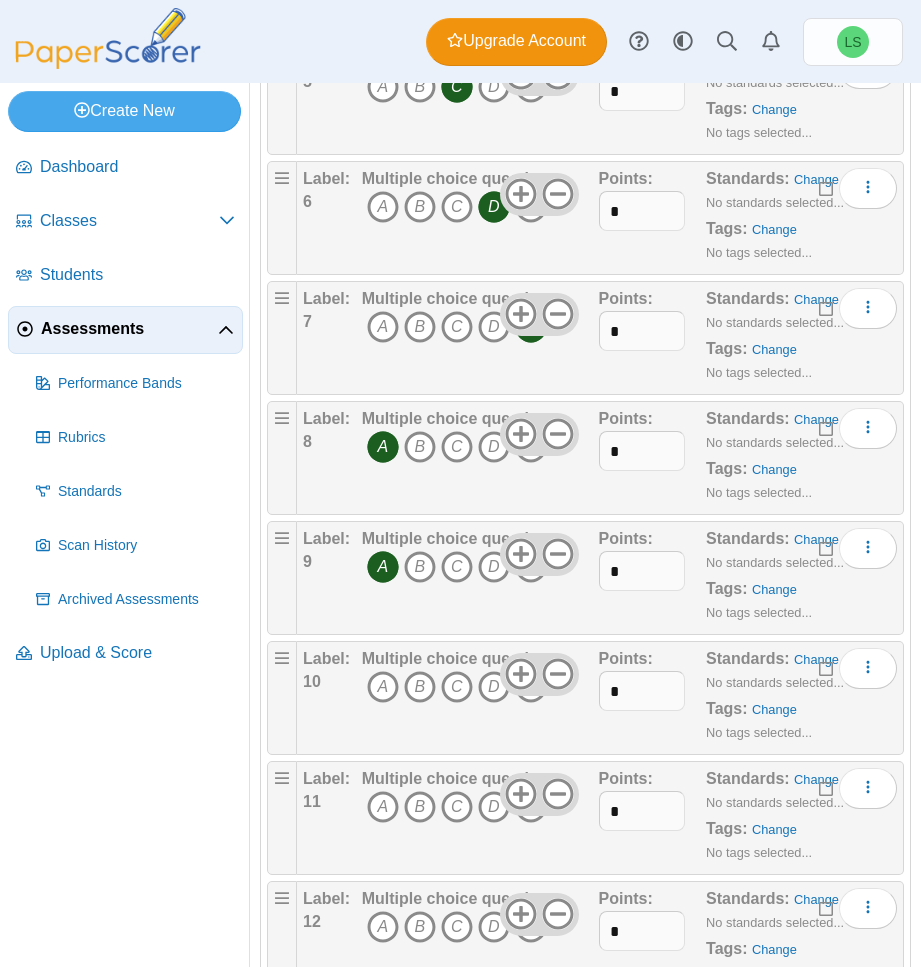 drag, startPoint x: 374, startPoint y: 686, endPoint x: 299, endPoint y: 676, distance: 75.66373 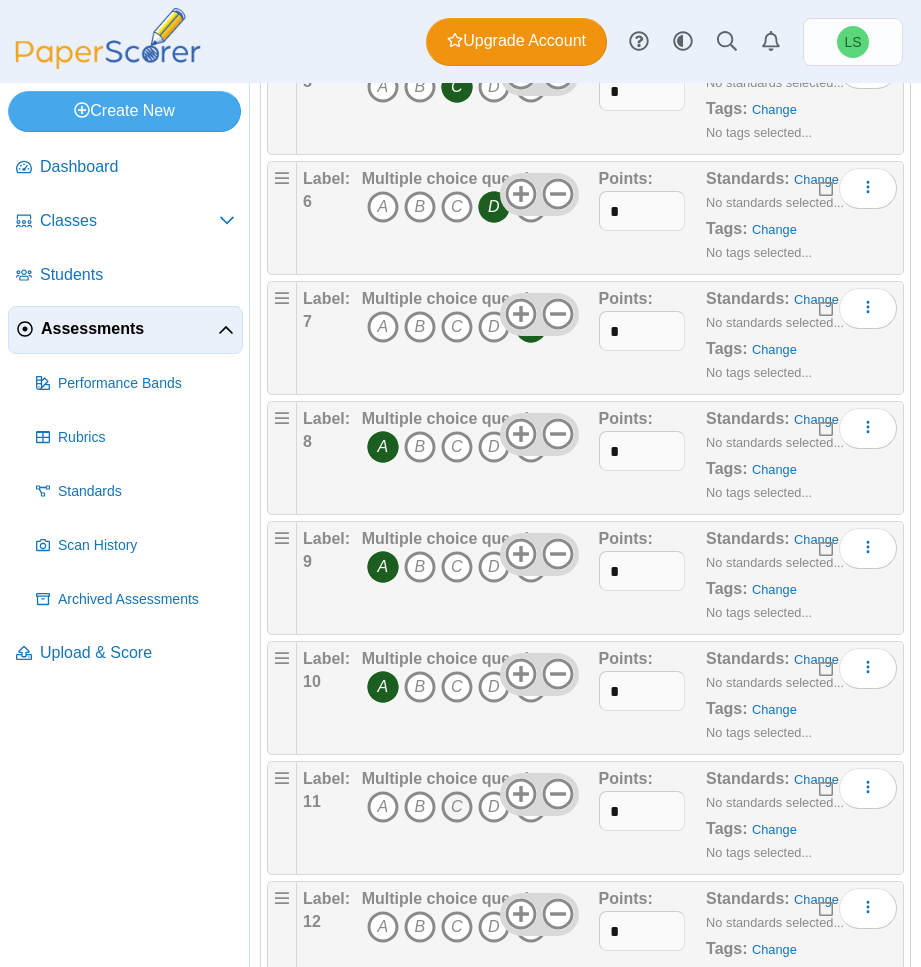 click on "C" at bounding box center (457, 807) 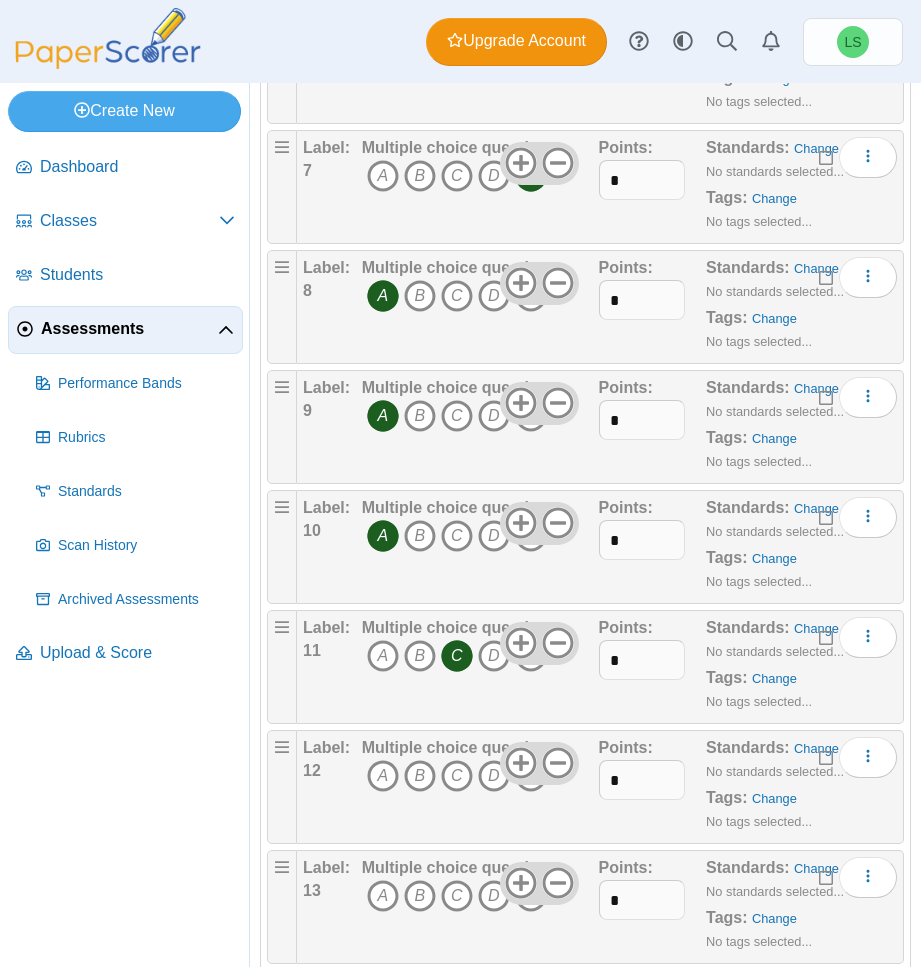 scroll, scrollTop: 1100, scrollLeft: 0, axis: vertical 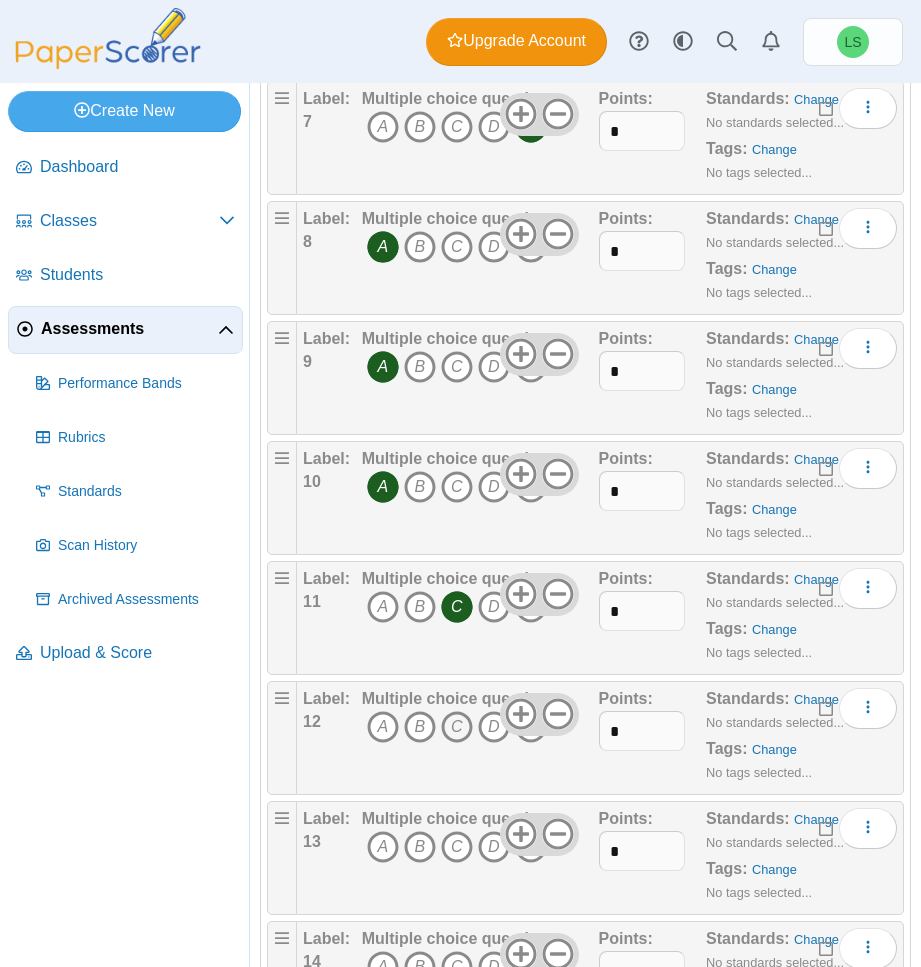 drag, startPoint x: 486, startPoint y: 734, endPoint x: 453, endPoint y: 732, distance: 33.06055 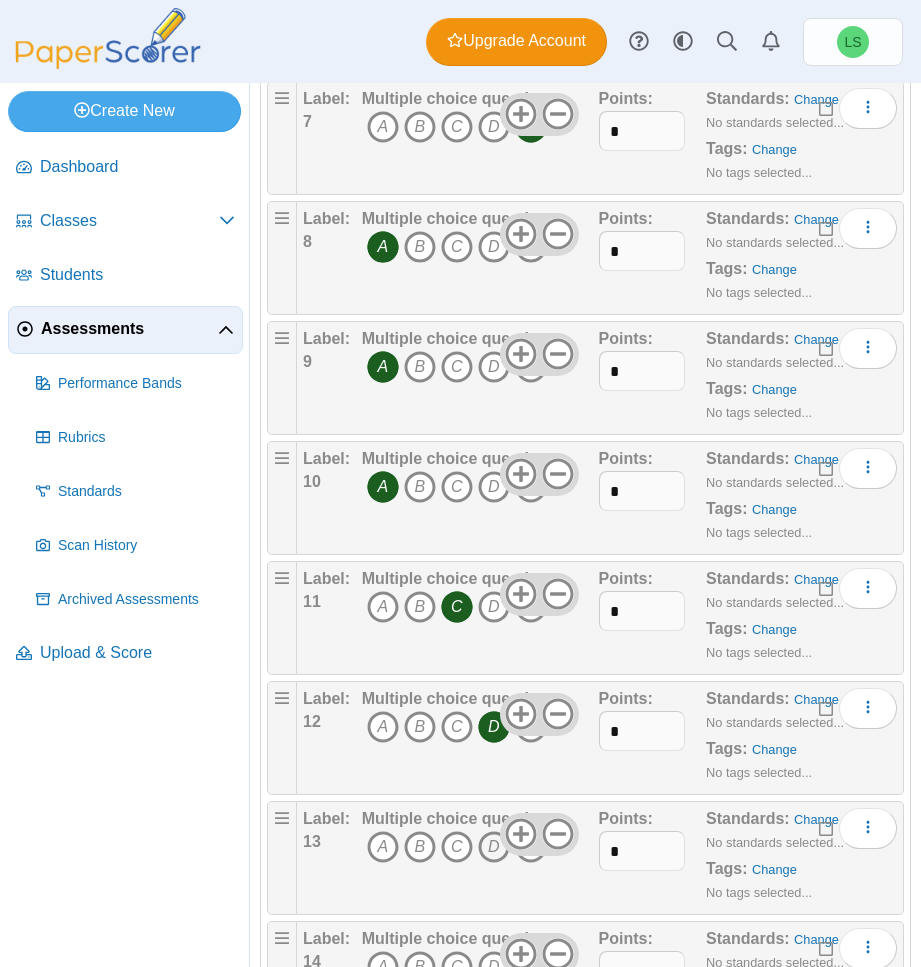 click on "D" at bounding box center [494, 847] 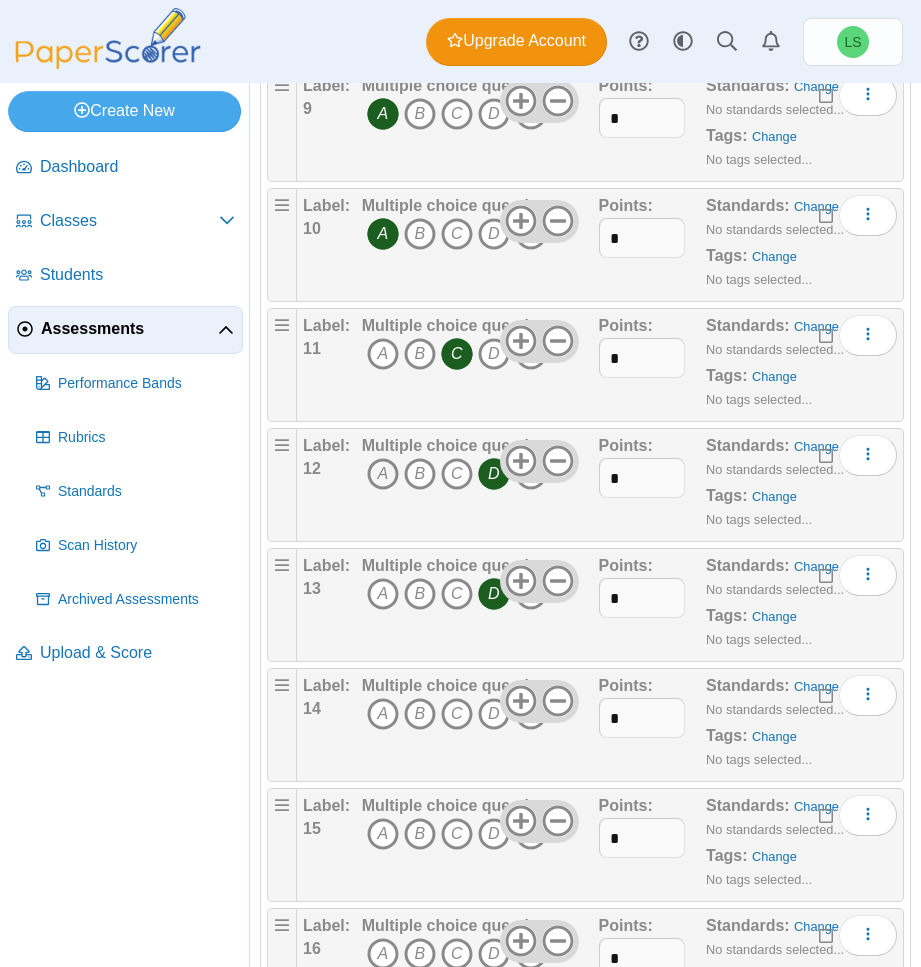 scroll, scrollTop: 1400, scrollLeft: 0, axis: vertical 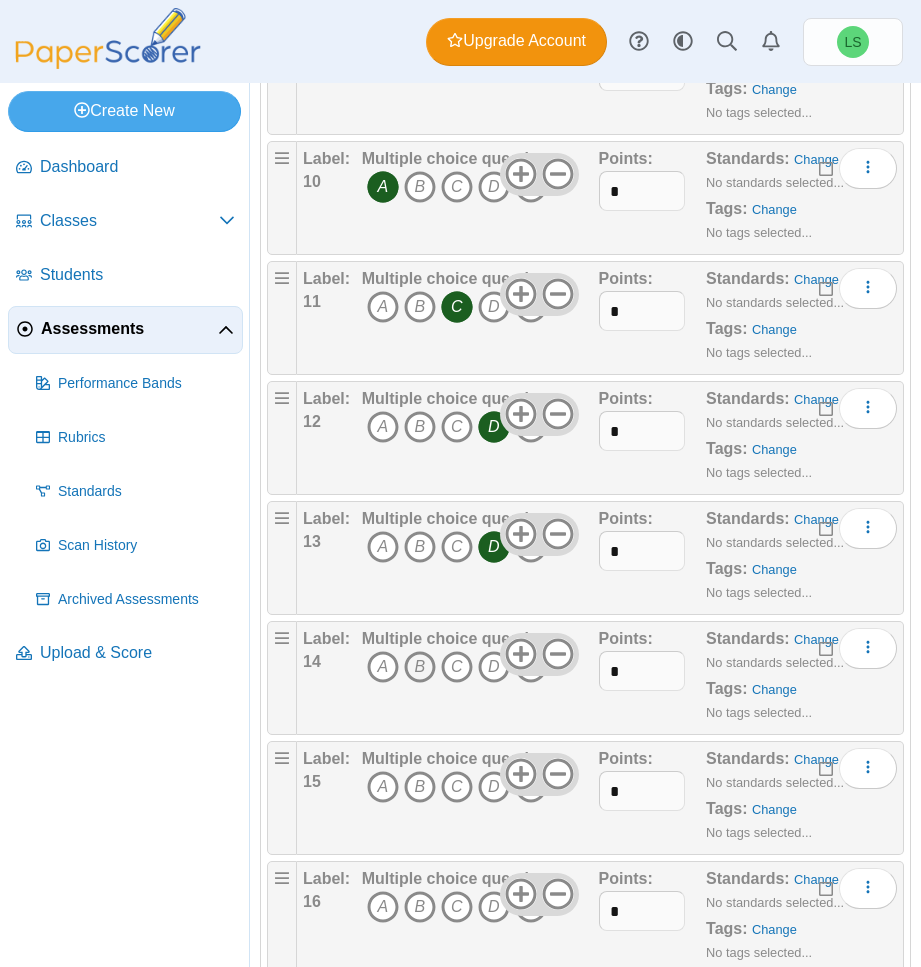 click on "B" at bounding box center [420, 667] 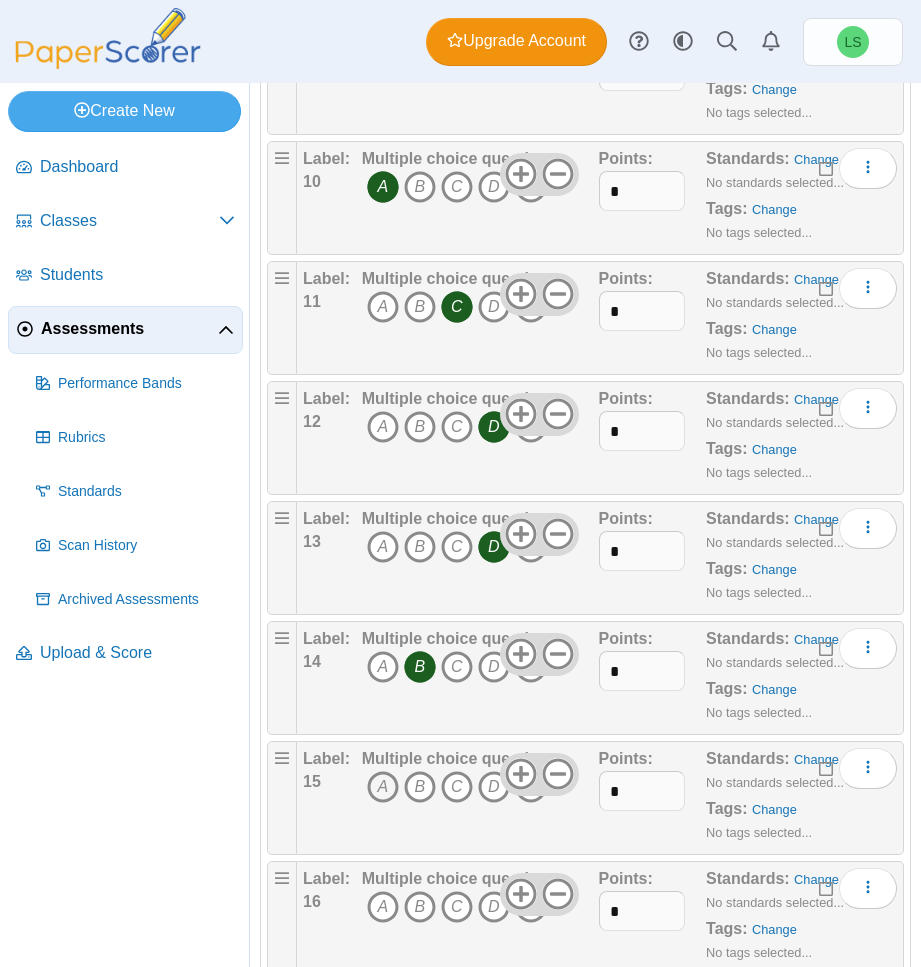 click on "A" at bounding box center [383, 787] 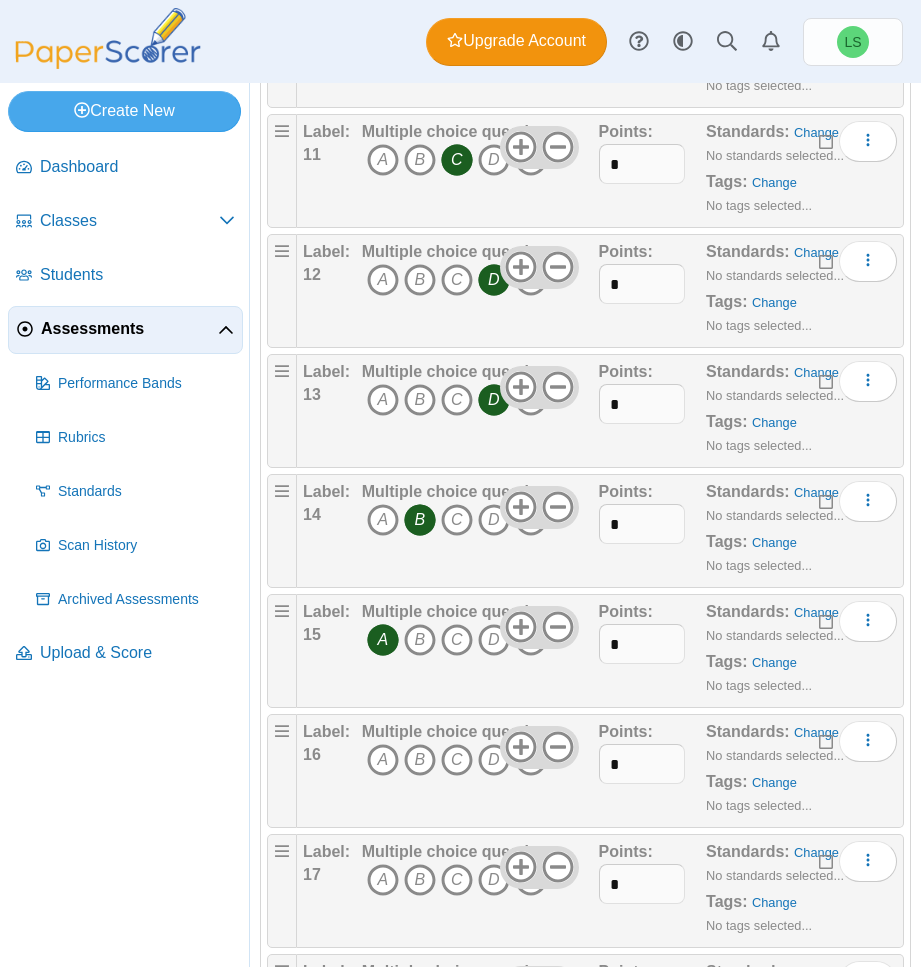 scroll, scrollTop: 1600, scrollLeft: 0, axis: vertical 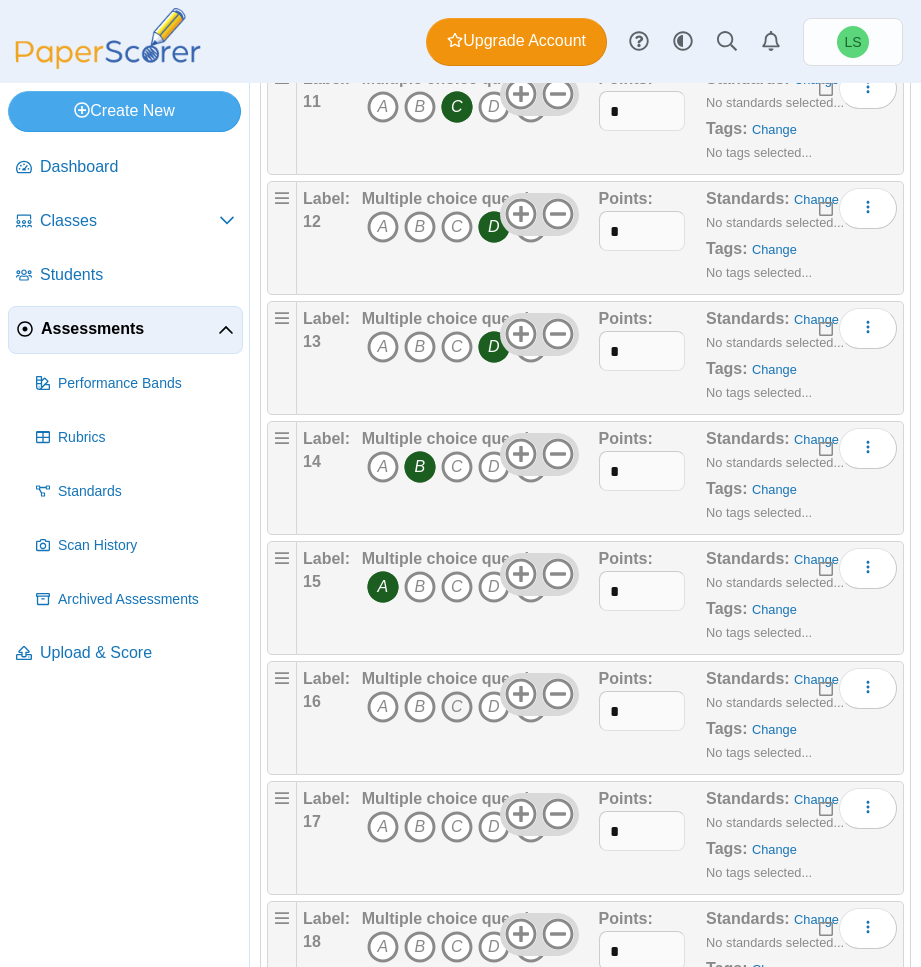 click on "C" at bounding box center (457, 707) 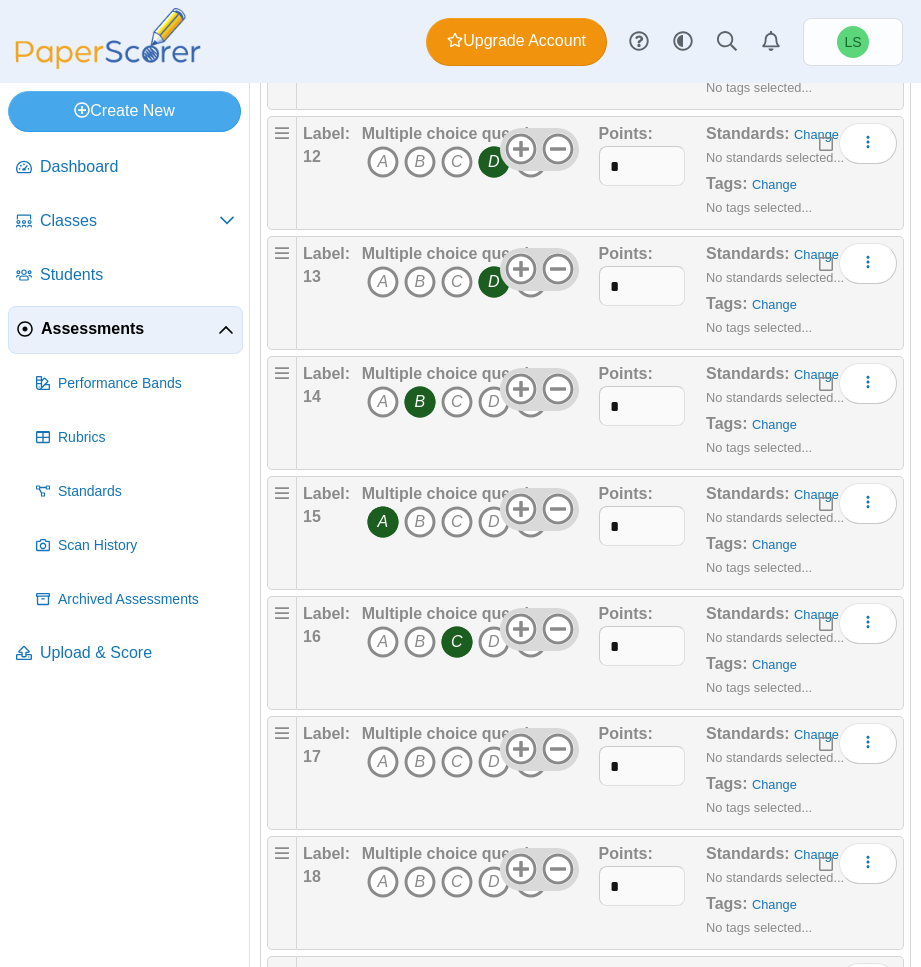 scroll, scrollTop: 1700, scrollLeft: 0, axis: vertical 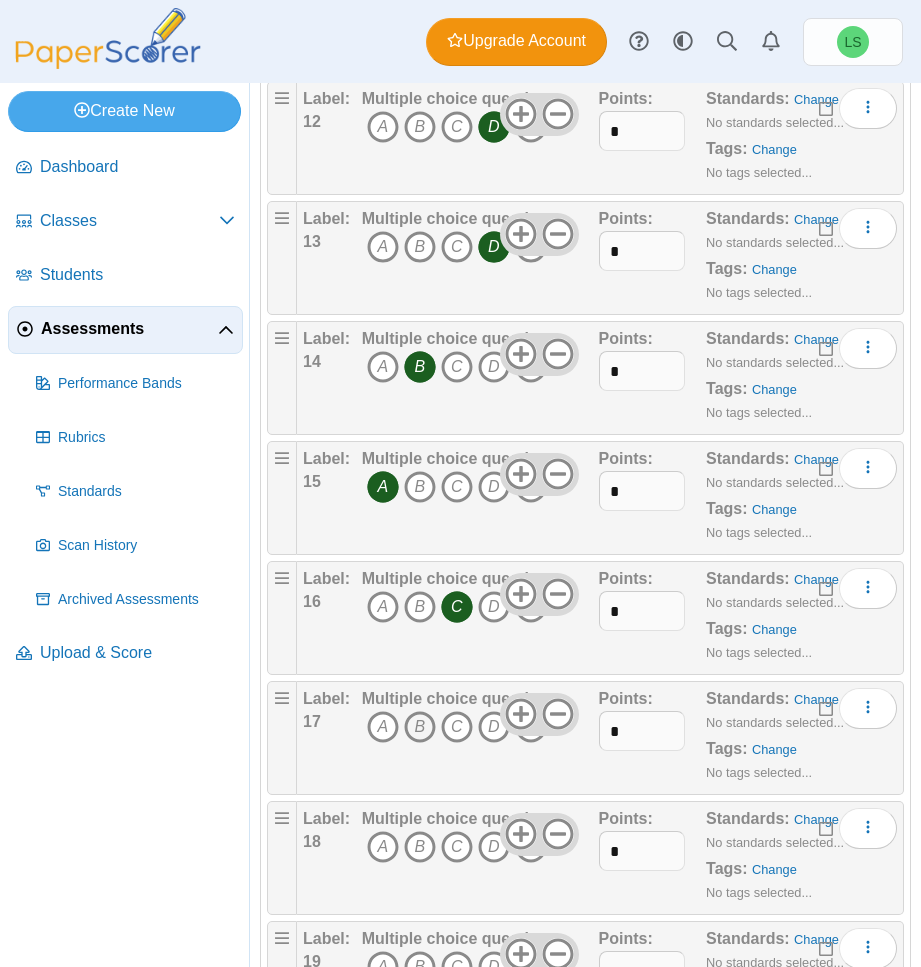 click on "B" at bounding box center (420, 727) 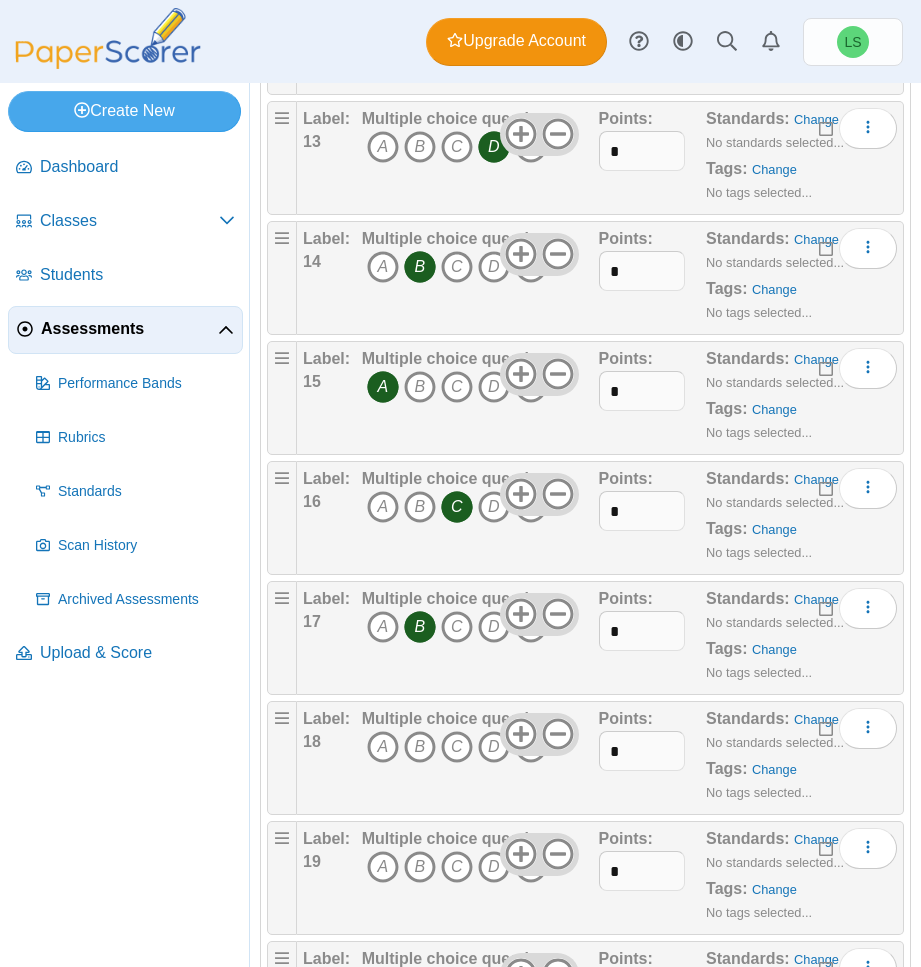scroll, scrollTop: 1900, scrollLeft: 0, axis: vertical 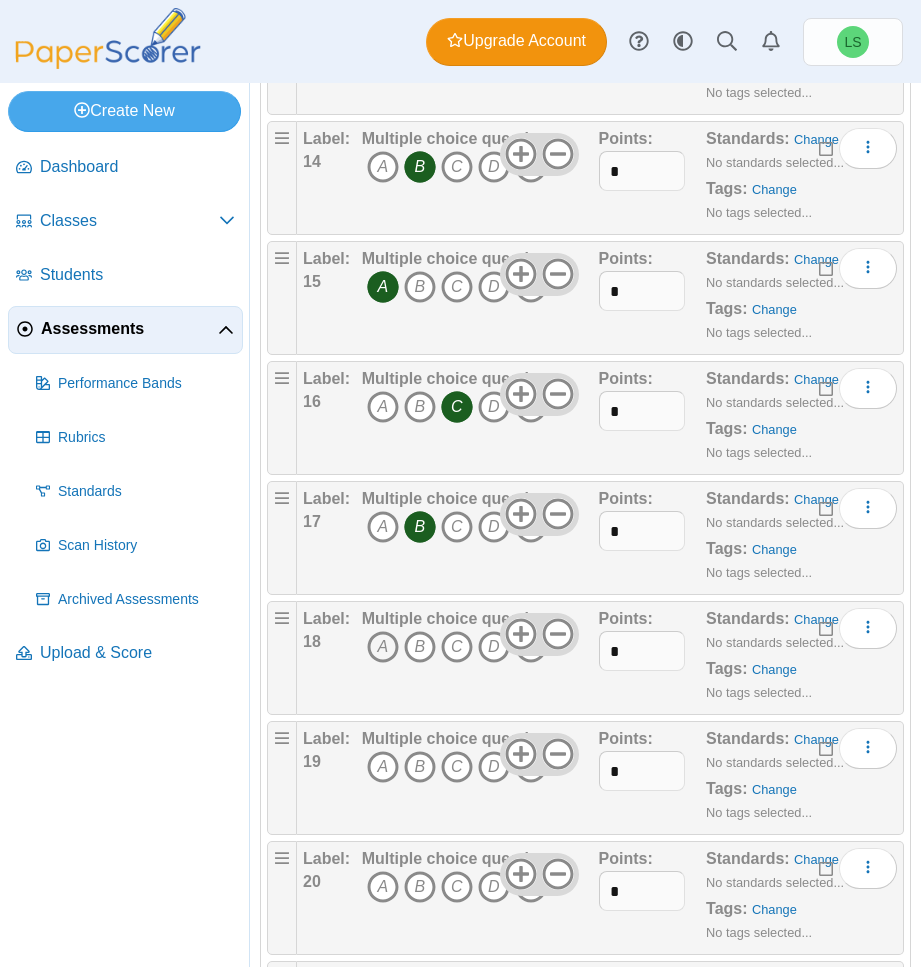 click on "A" at bounding box center (383, 647) 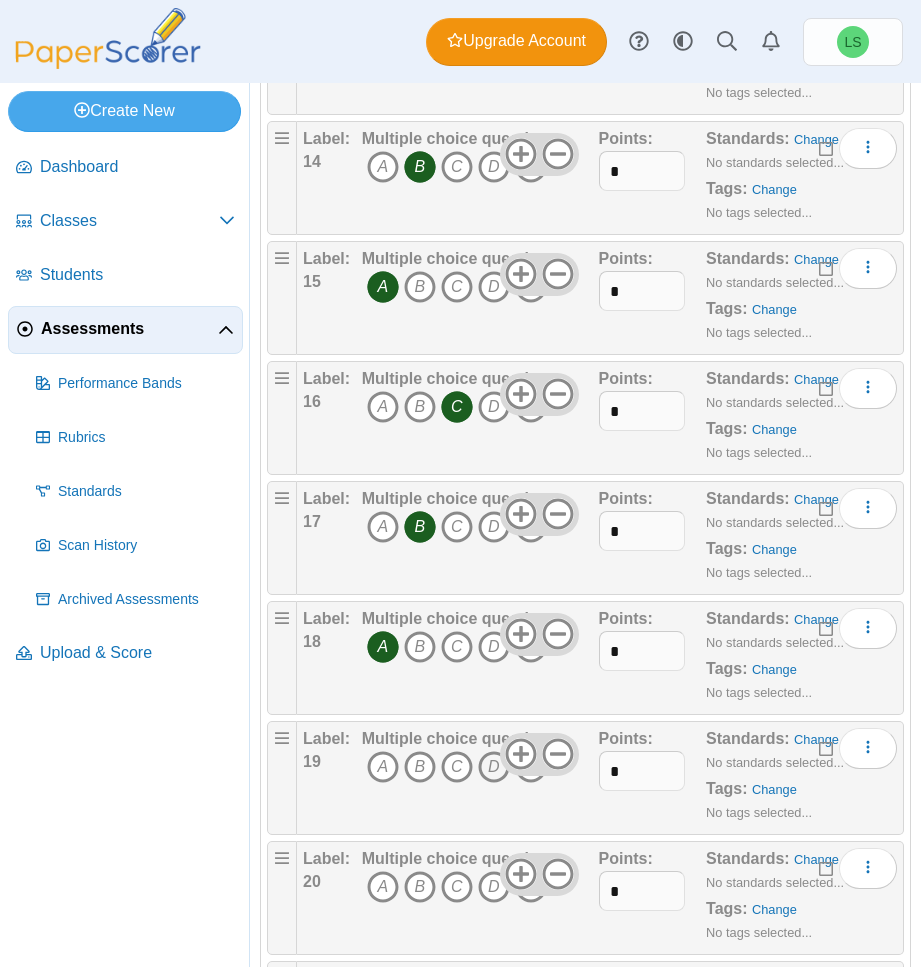 click on "D" at bounding box center [494, 767] 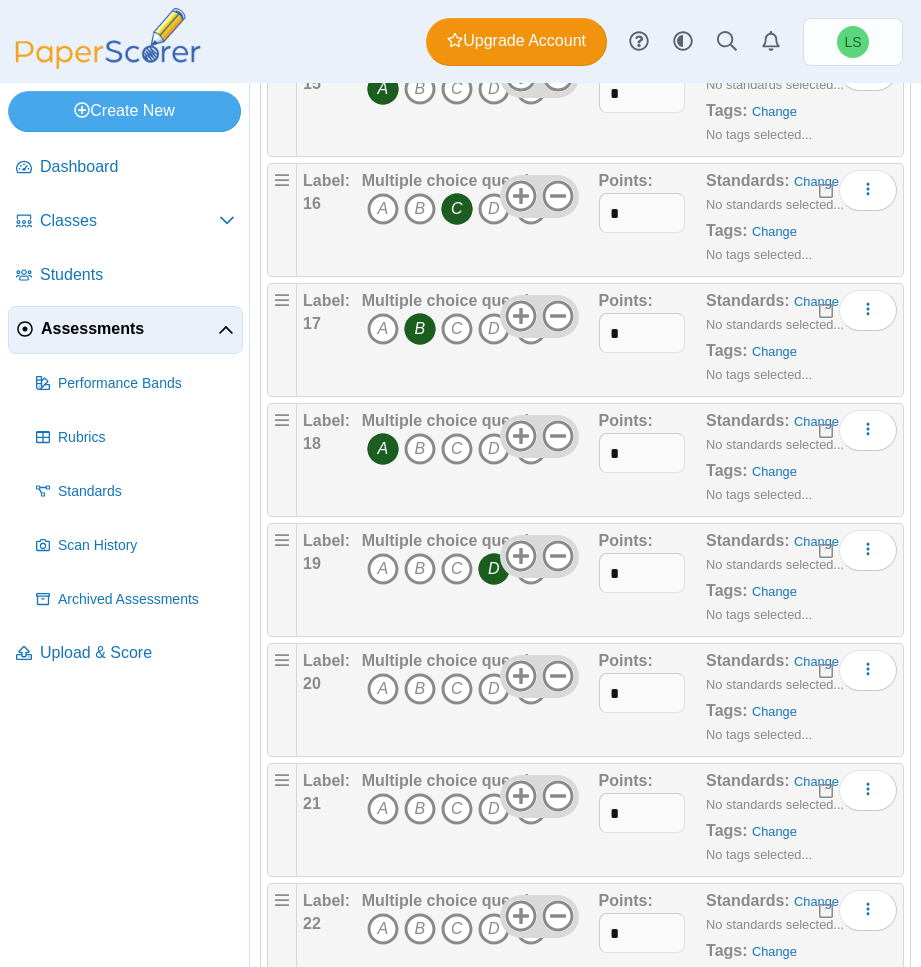 scroll, scrollTop: 2100, scrollLeft: 0, axis: vertical 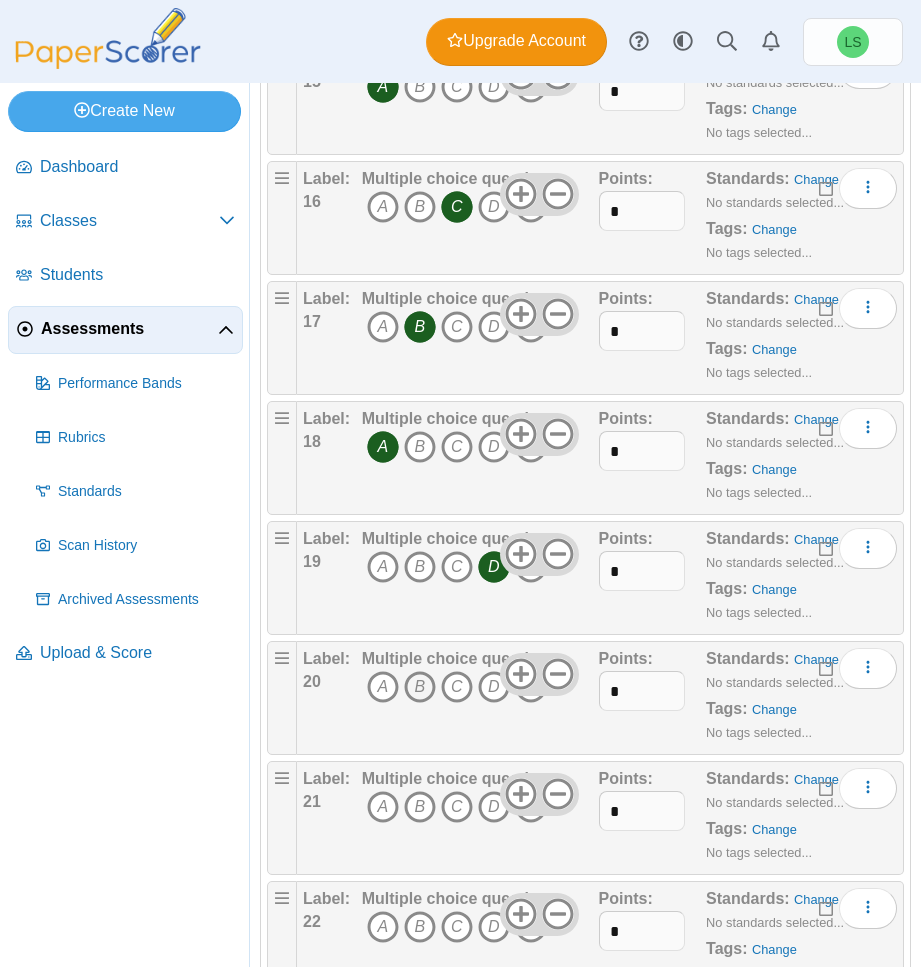 click on "B" at bounding box center (420, 687) 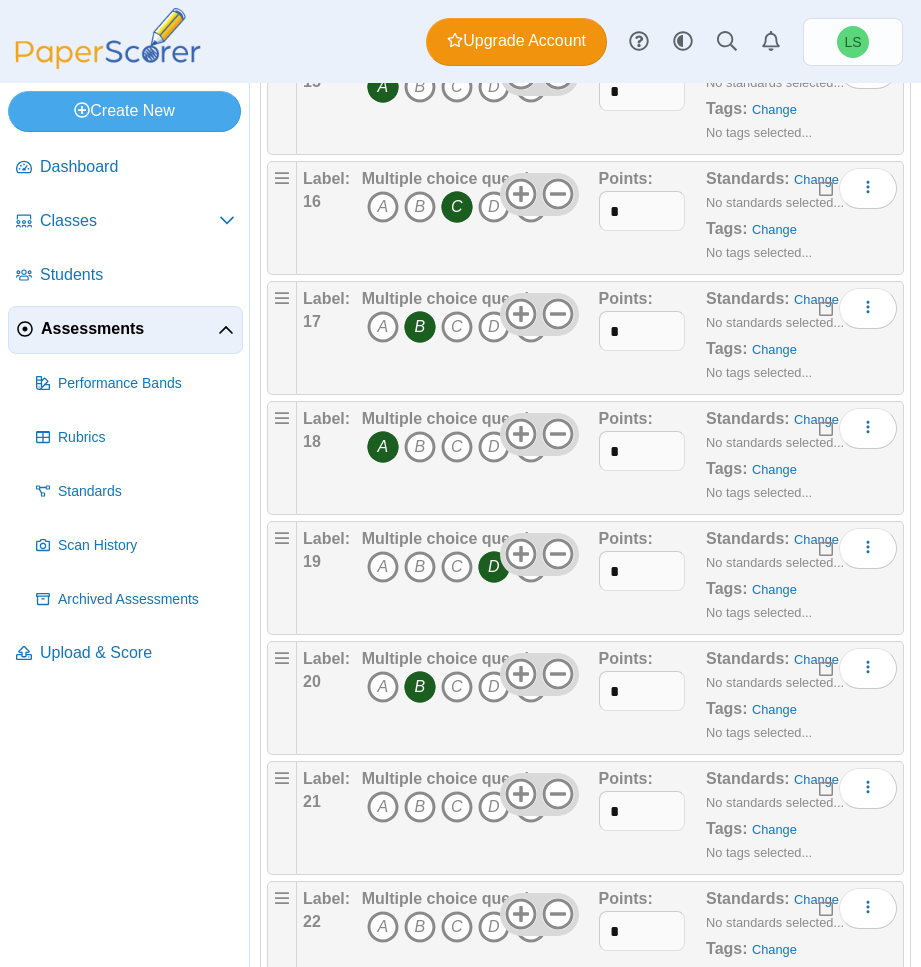 scroll, scrollTop: 2200, scrollLeft: 0, axis: vertical 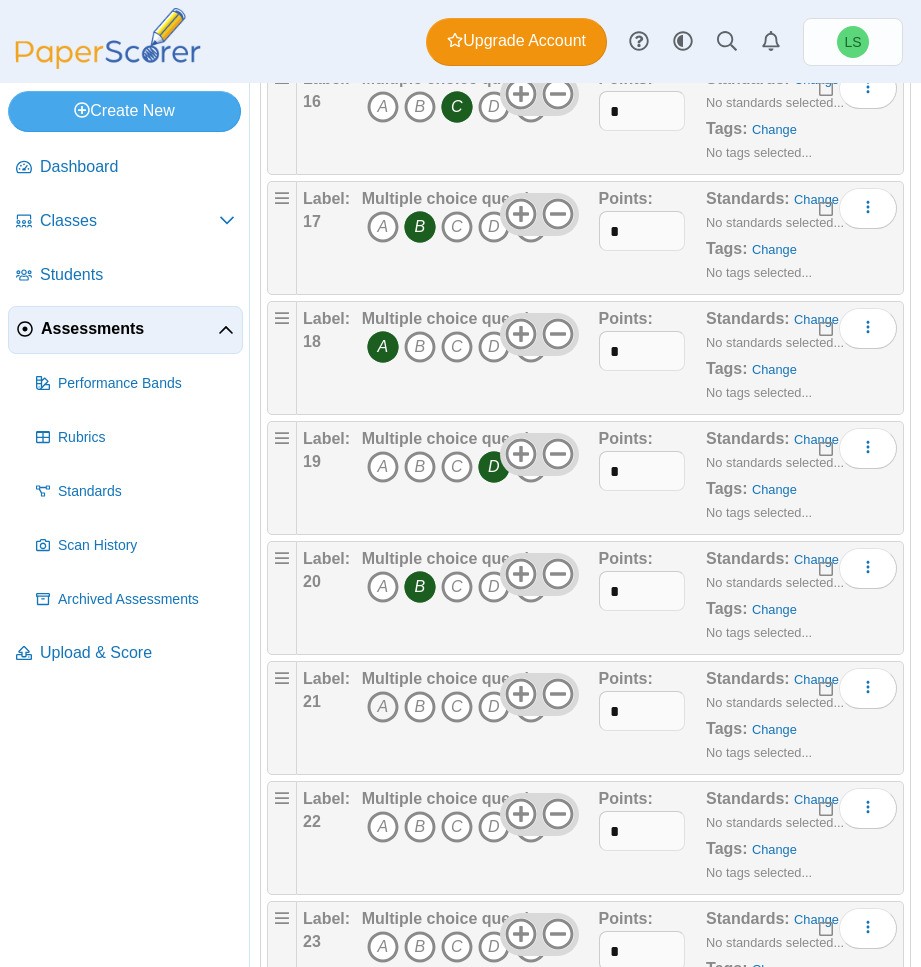 click on "A" at bounding box center (383, 707) 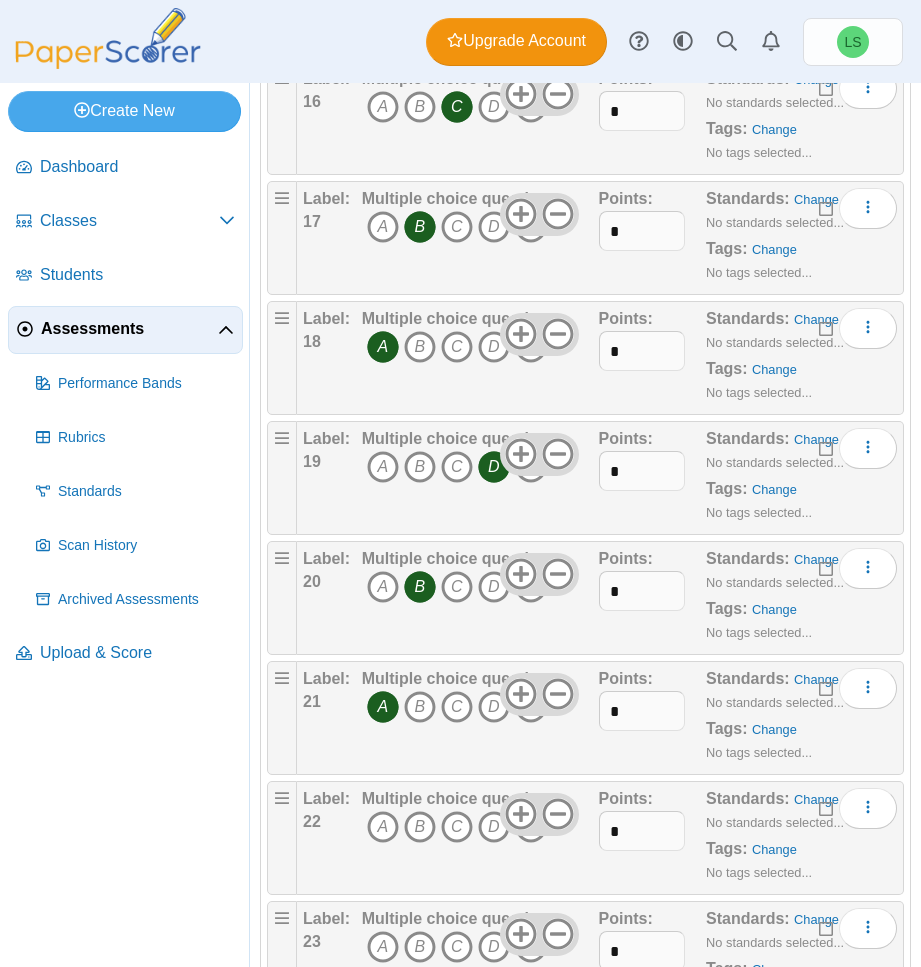 scroll, scrollTop: 2300, scrollLeft: 0, axis: vertical 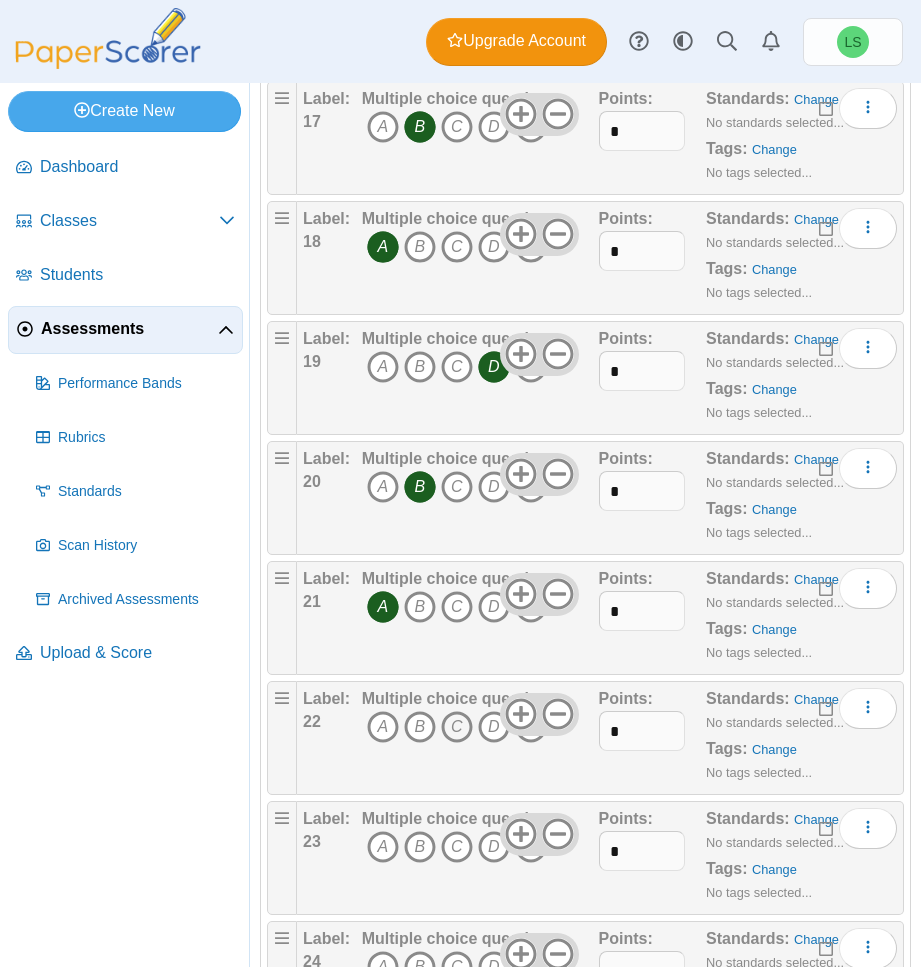 click on "C" at bounding box center [457, 727] 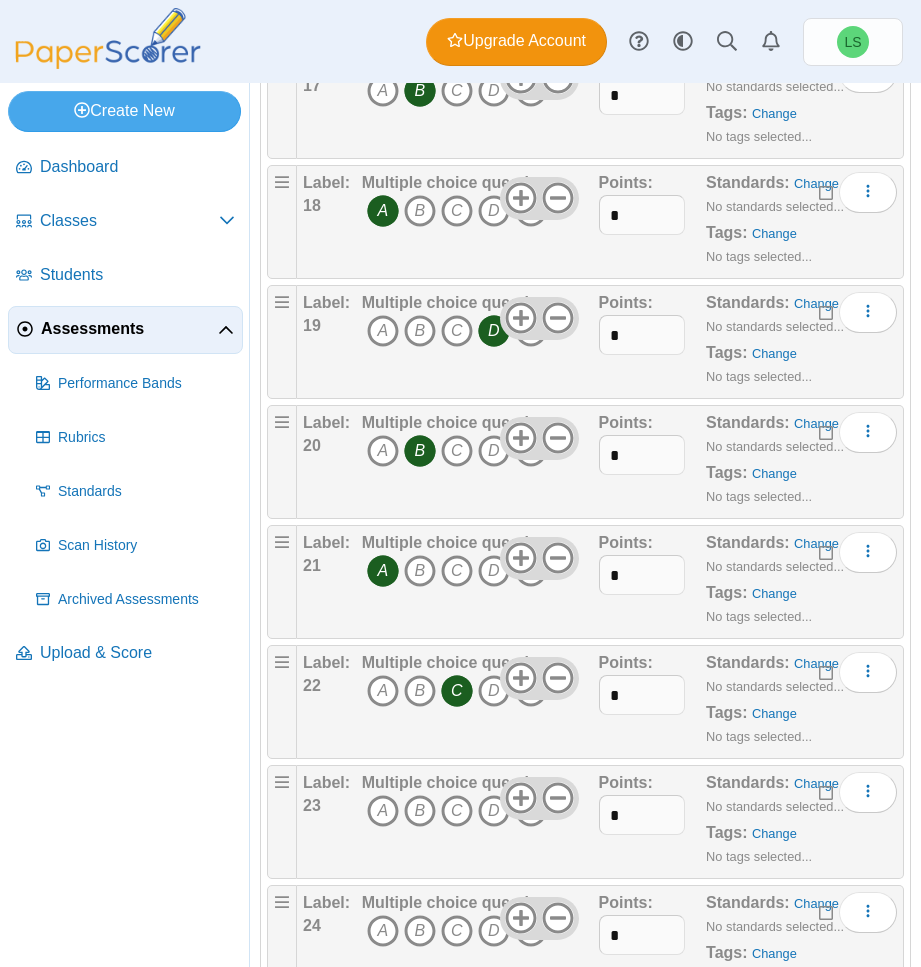 scroll, scrollTop: 2400, scrollLeft: 0, axis: vertical 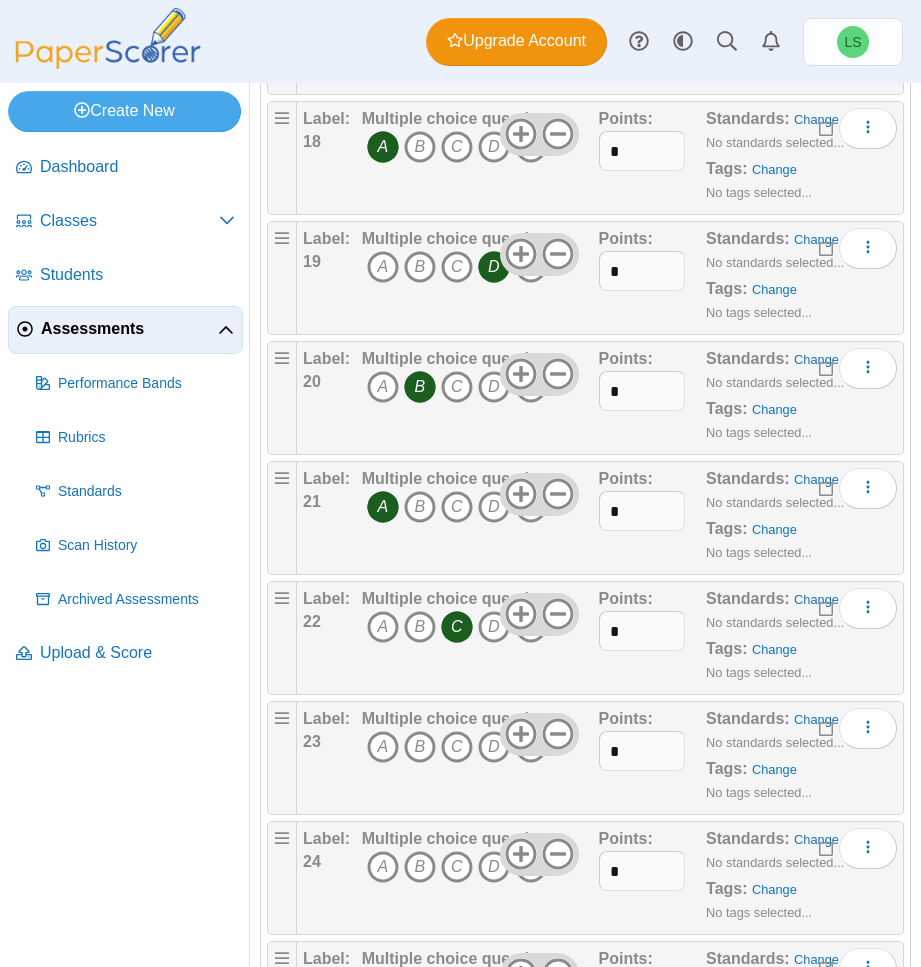 drag, startPoint x: 422, startPoint y: 742, endPoint x: 379, endPoint y: 693, distance: 65.192024 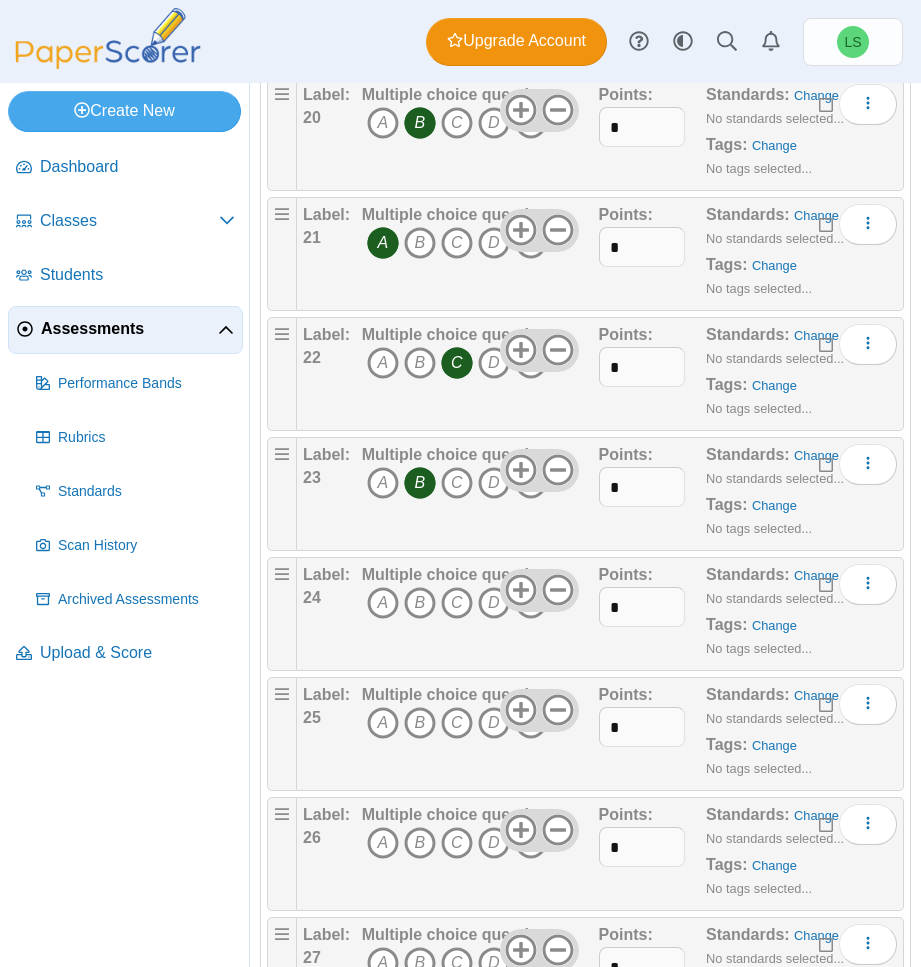 scroll, scrollTop: 2700, scrollLeft: 0, axis: vertical 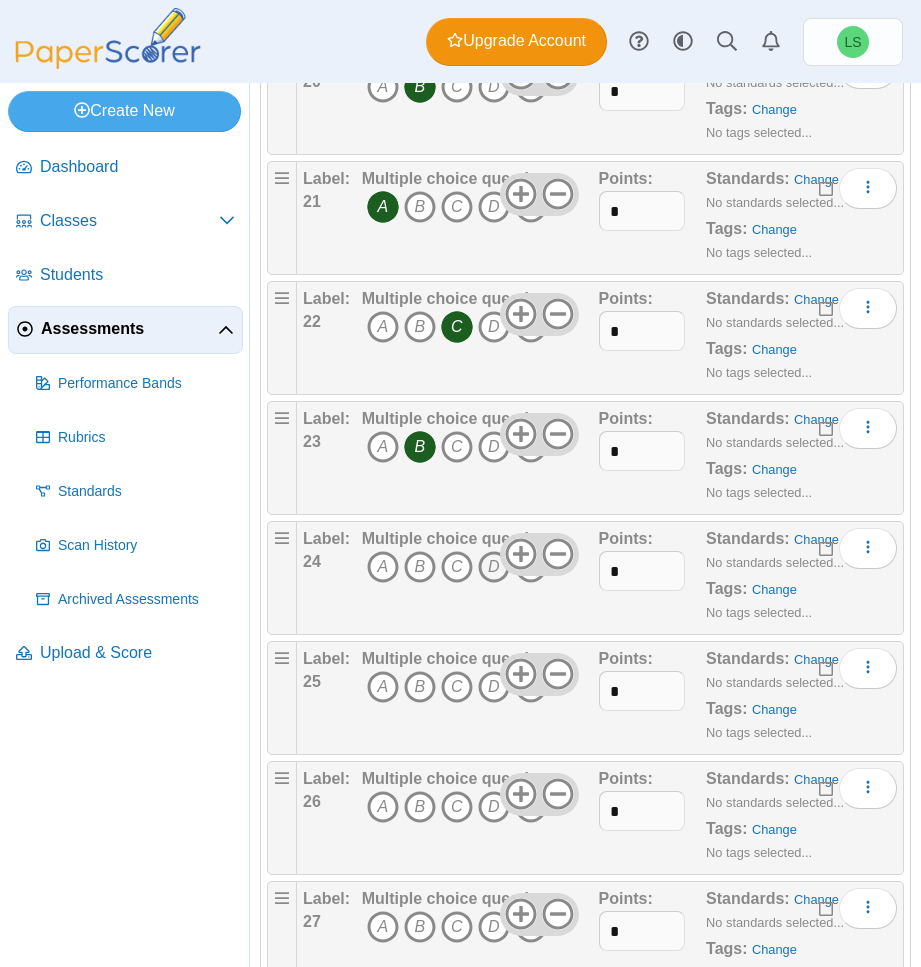 click on "D" at bounding box center (494, 567) 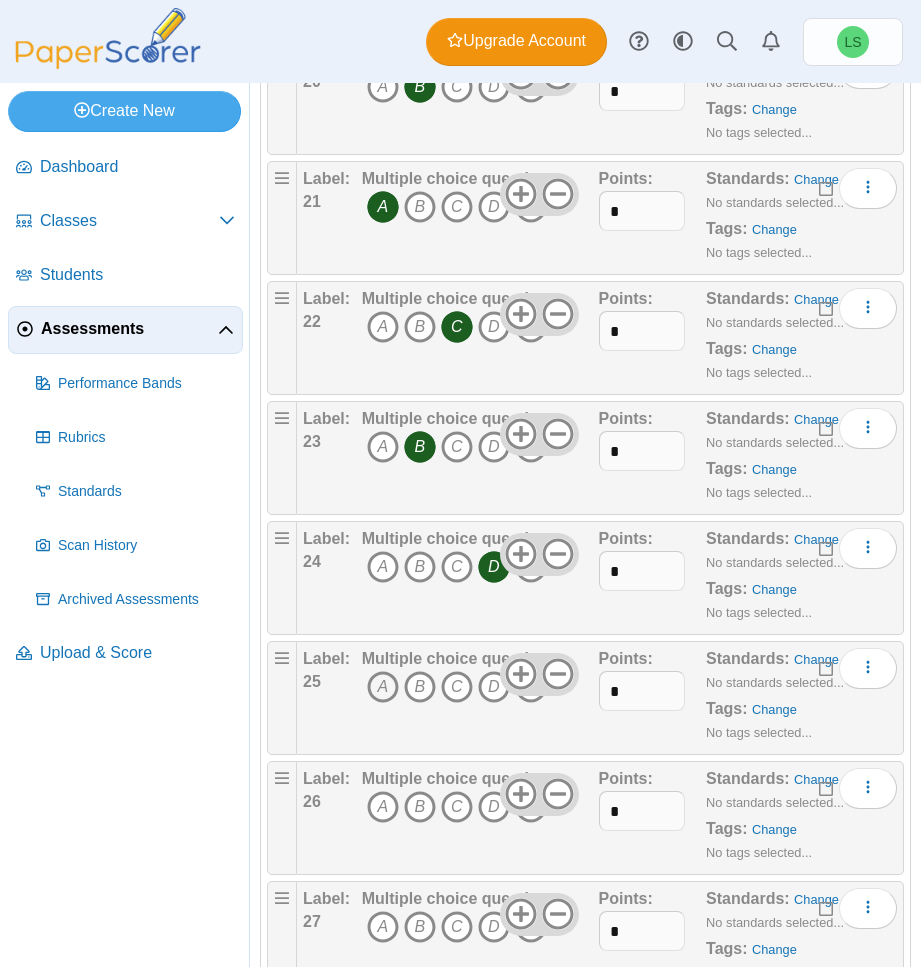 click on "A" at bounding box center [383, 687] 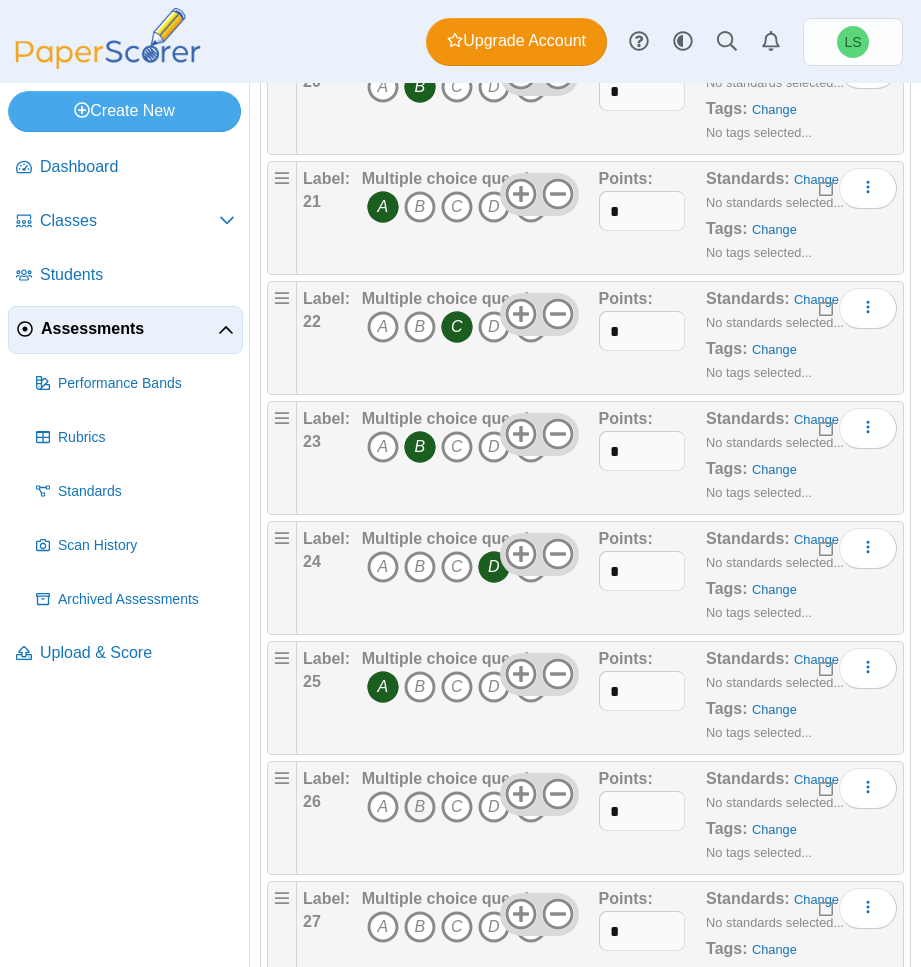 click on "B" at bounding box center (420, 807) 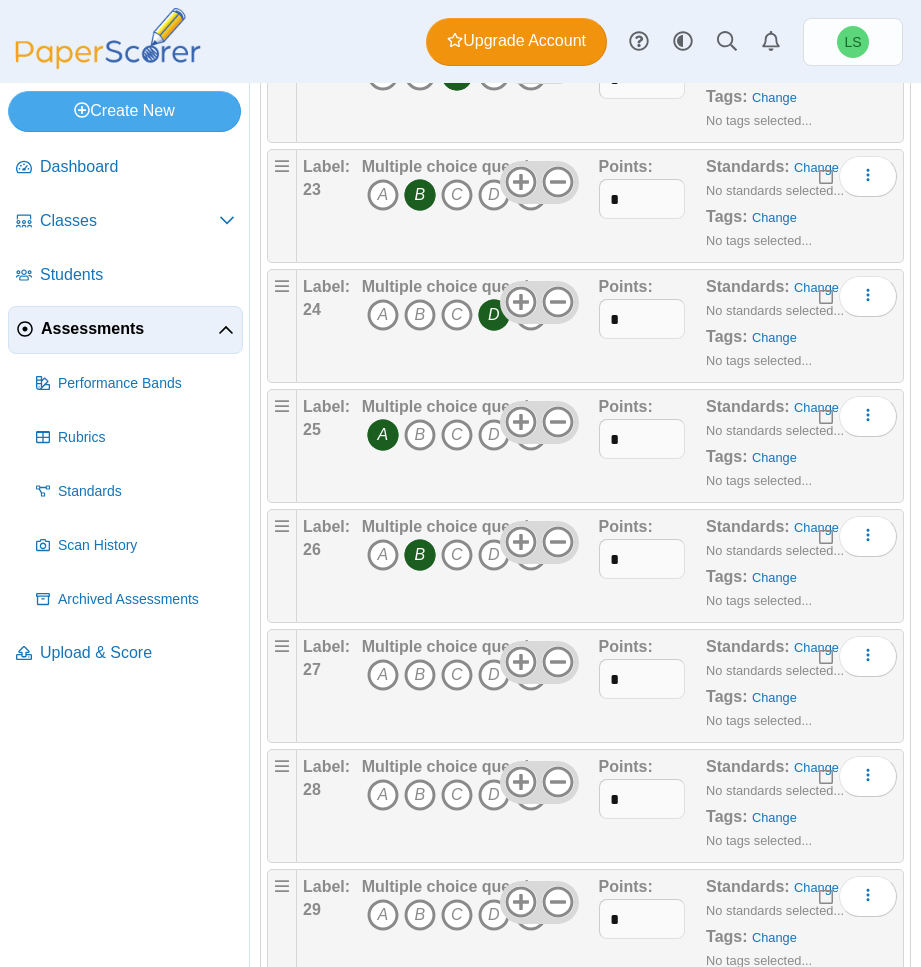 scroll, scrollTop: 3100, scrollLeft: 0, axis: vertical 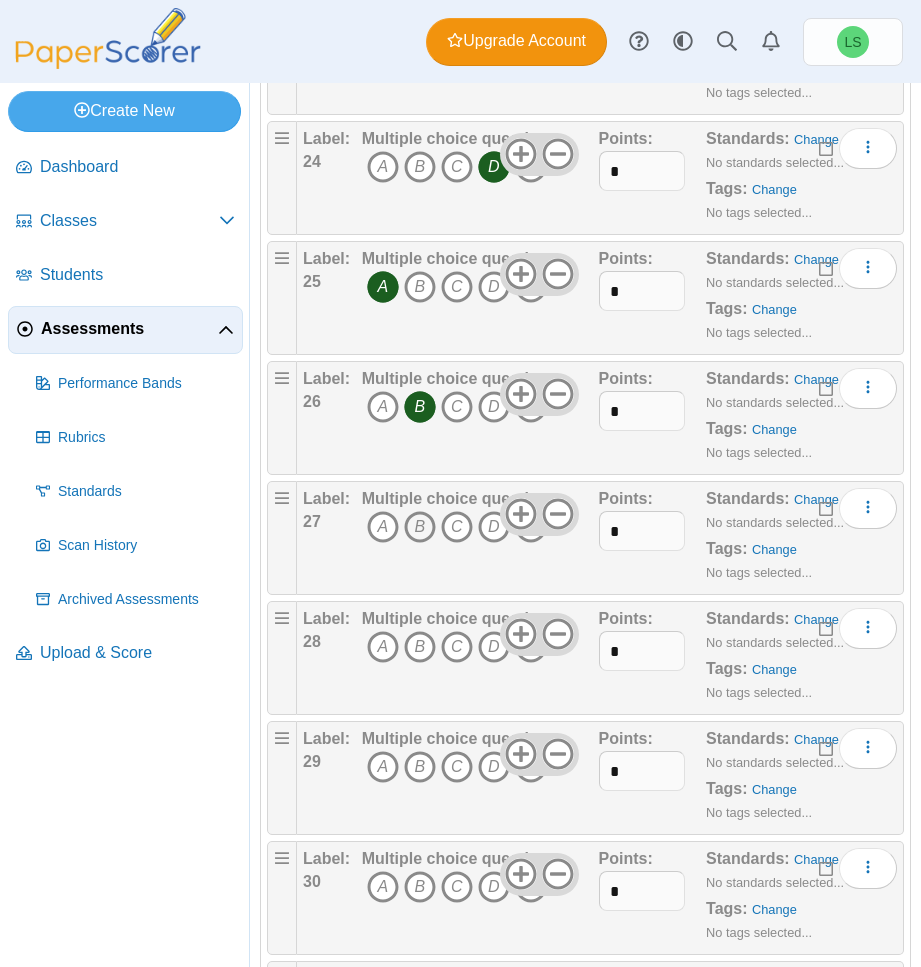 click on "B" at bounding box center [420, 527] 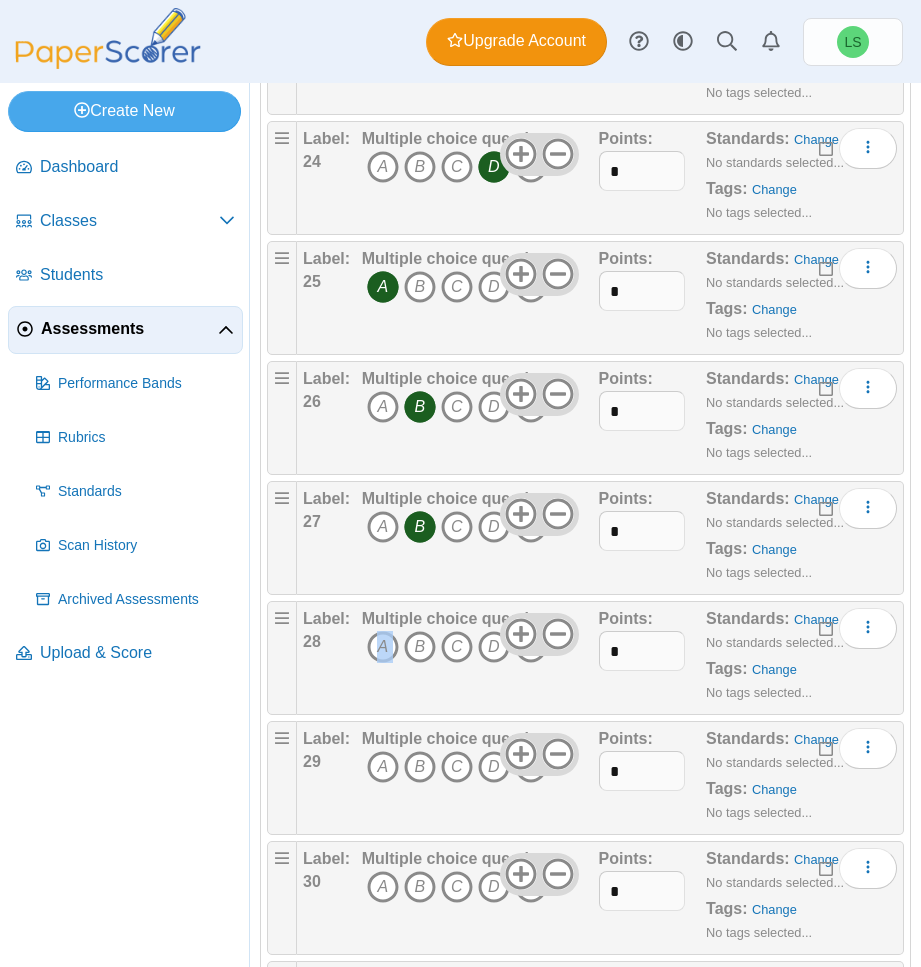 drag, startPoint x: 411, startPoint y: 648, endPoint x: 364, endPoint y: 669, distance: 51.47815 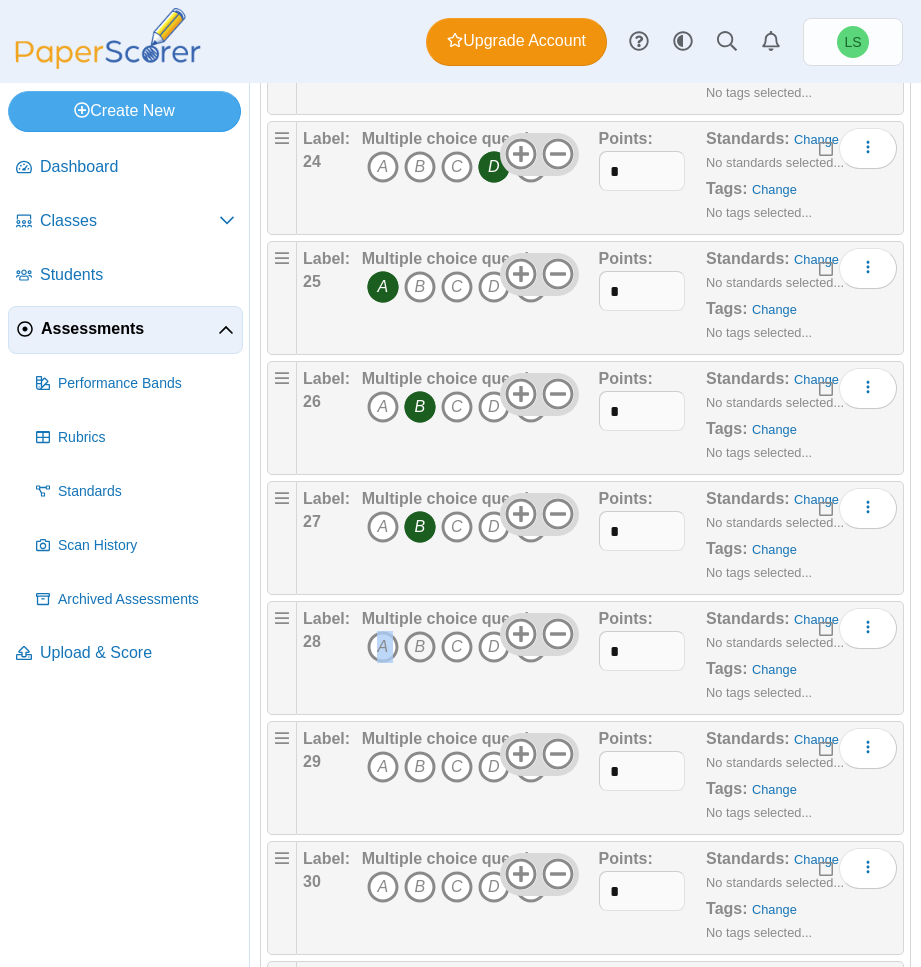 click on "B" at bounding box center [420, 647] 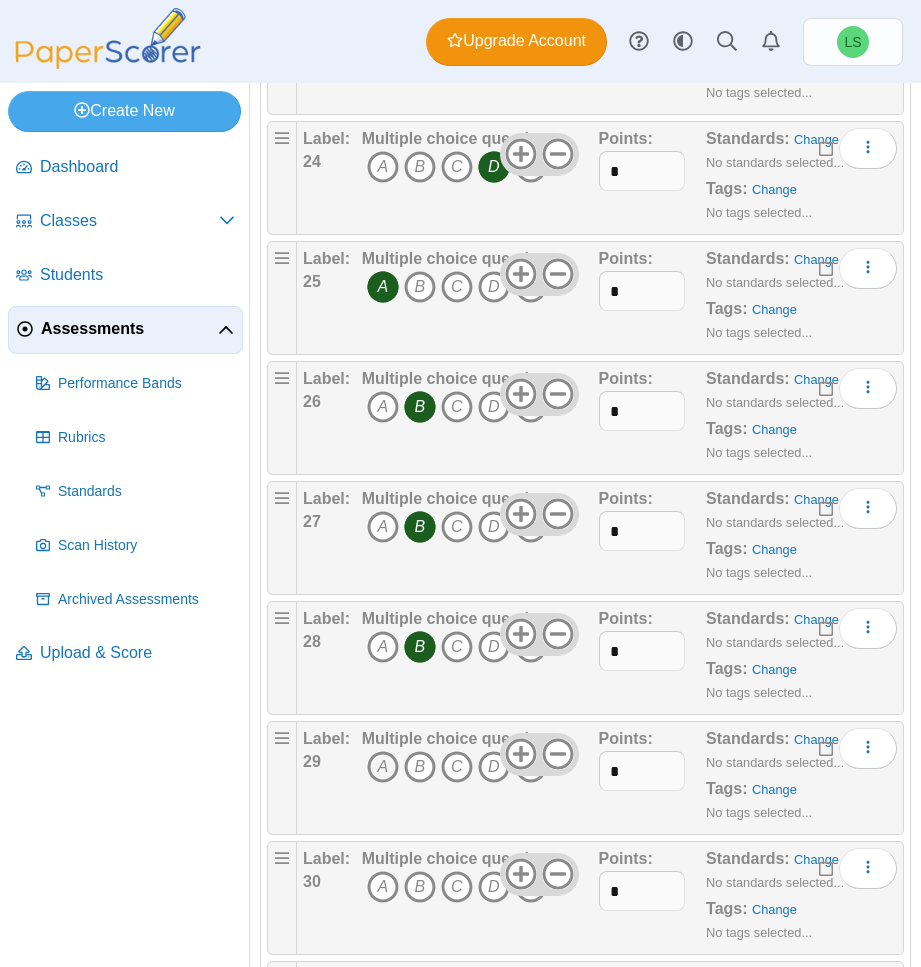 click on "A" at bounding box center [383, 767] 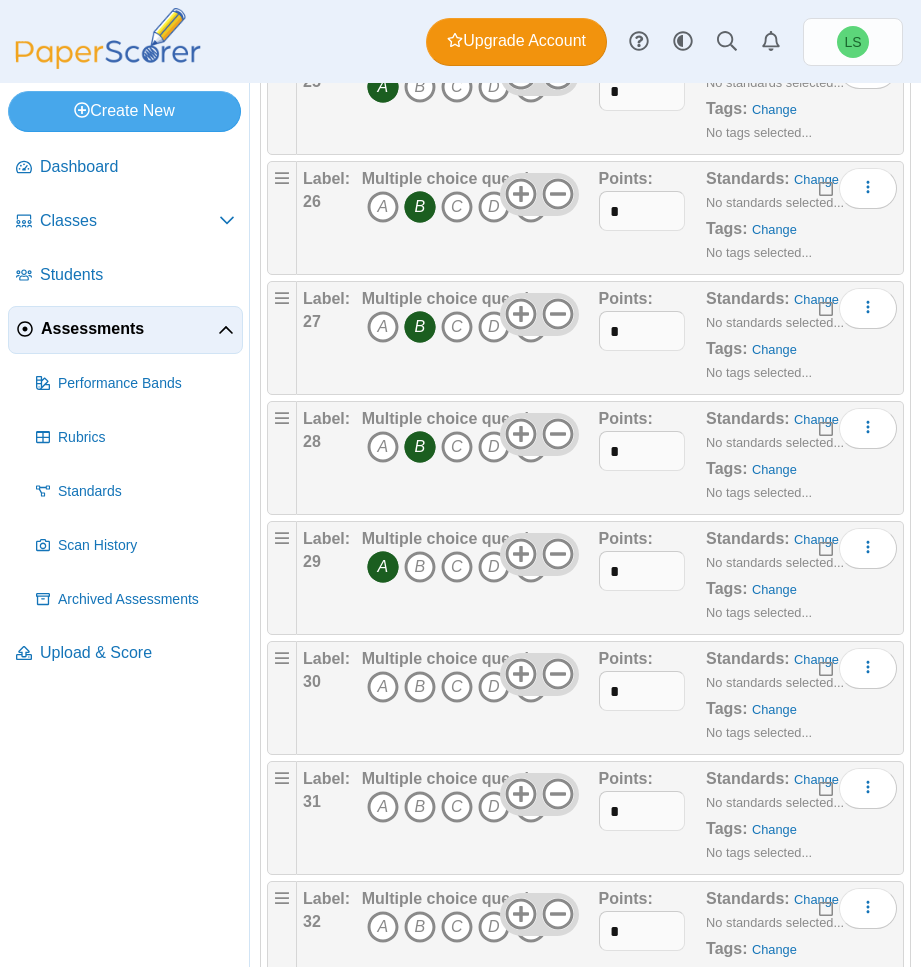 scroll, scrollTop: 3400, scrollLeft: 0, axis: vertical 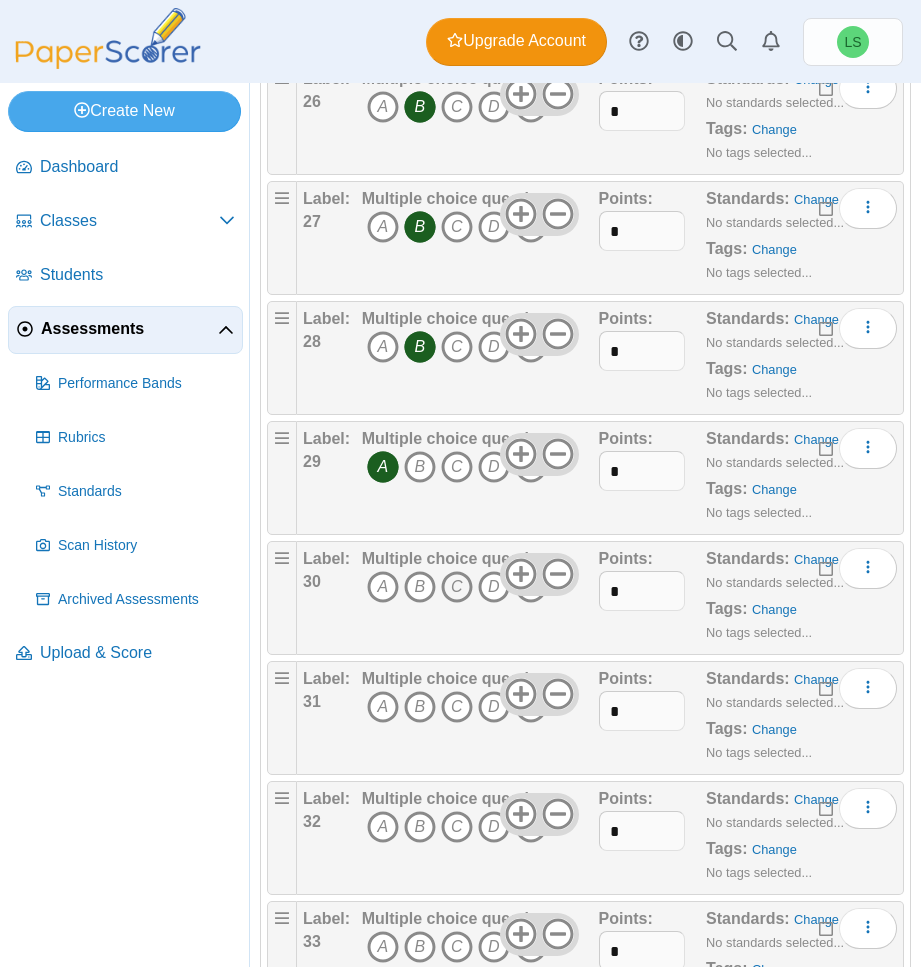 click on "C" at bounding box center (457, 587) 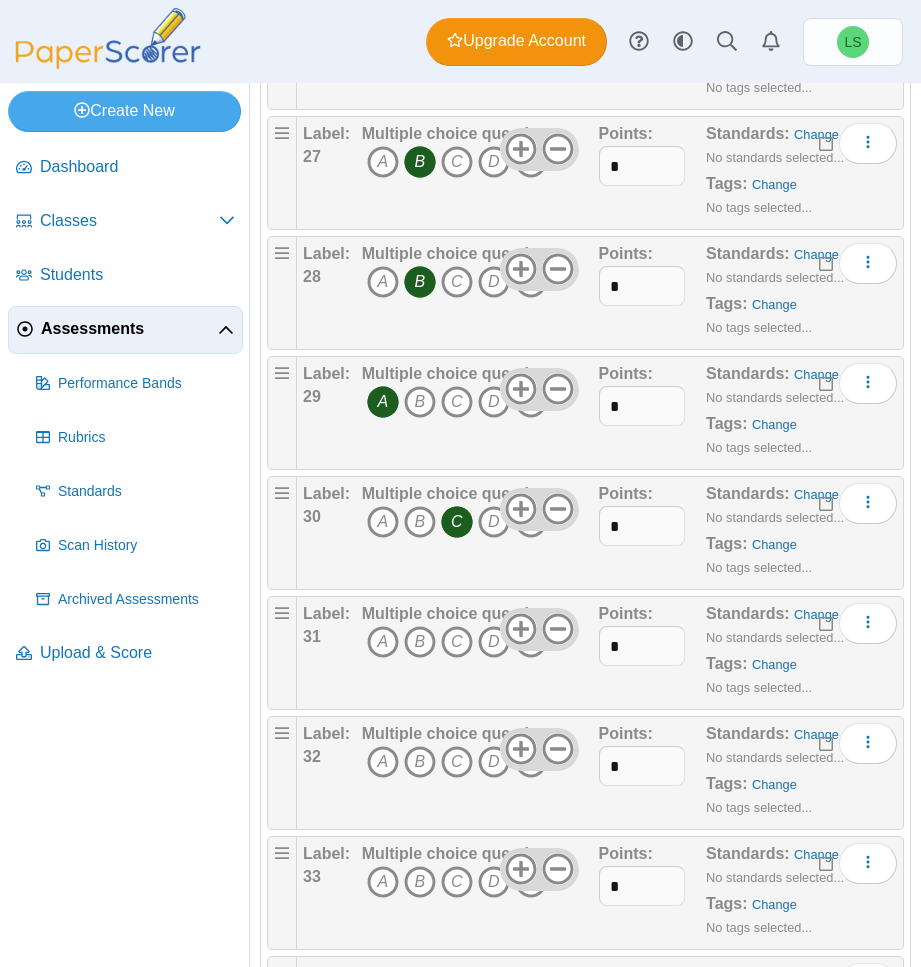 scroll, scrollTop: 3500, scrollLeft: 0, axis: vertical 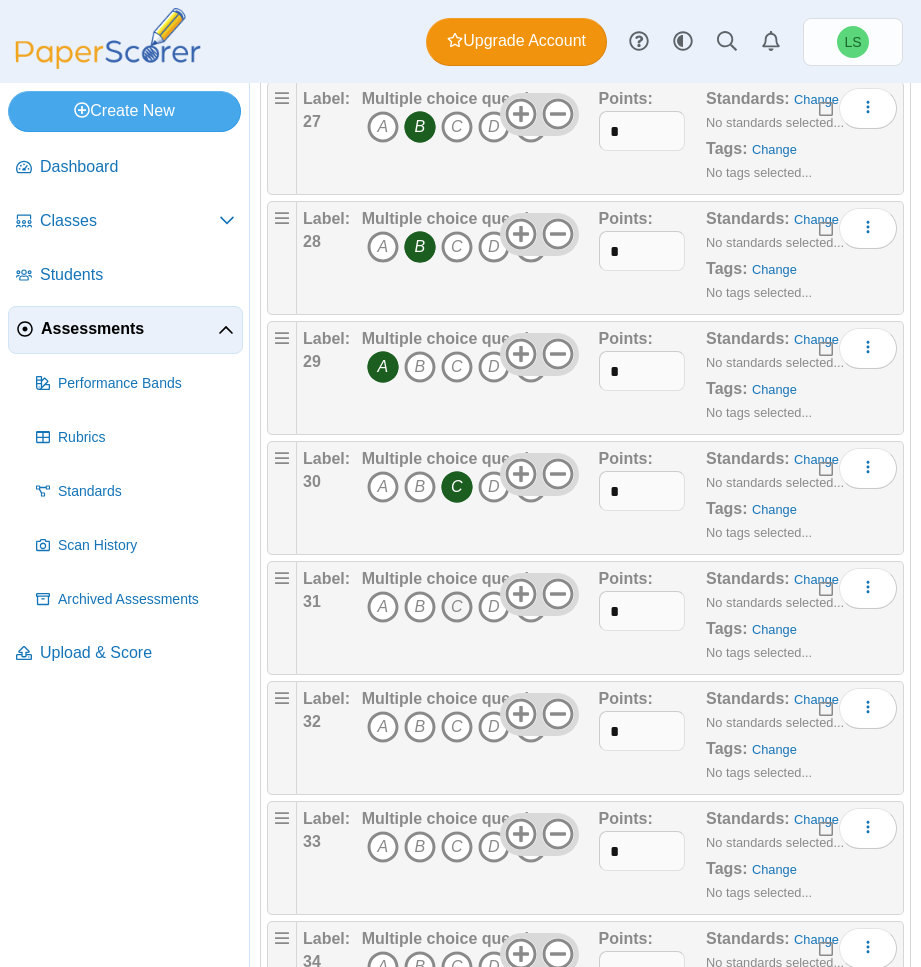 click on "C" at bounding box center (457, 607) 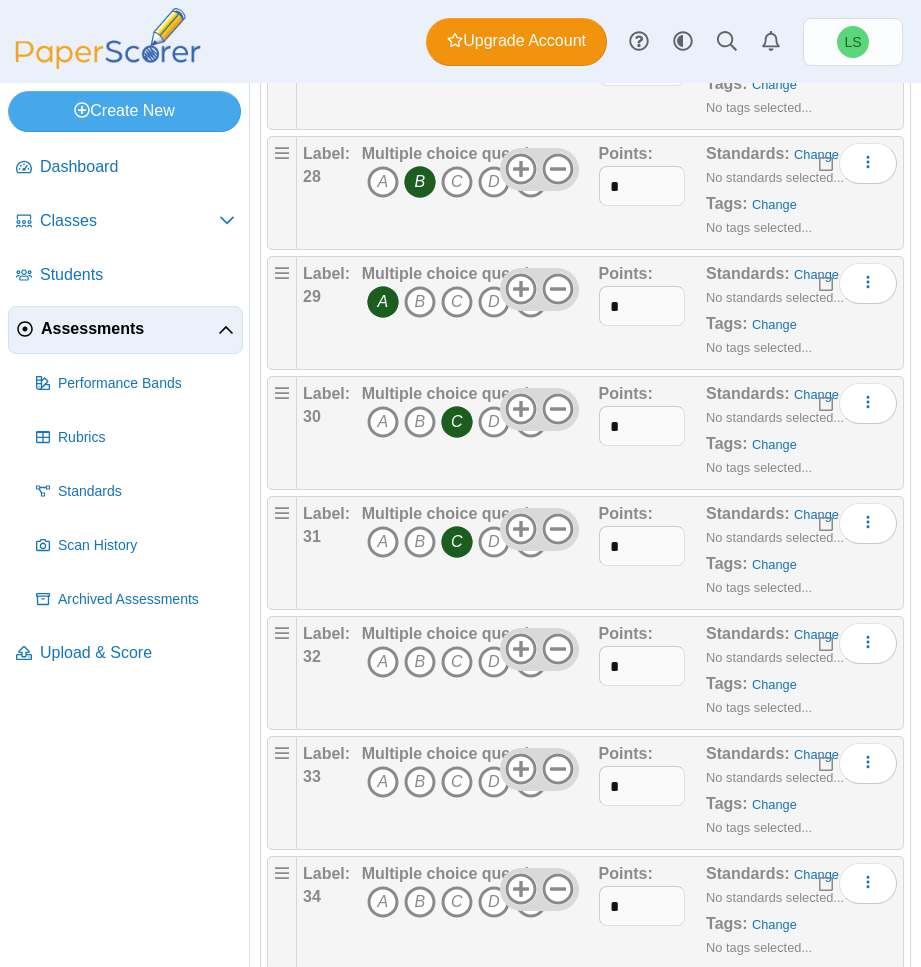 scroll, scrollTop: 3600, scrollLeft: 0, axis: vertical 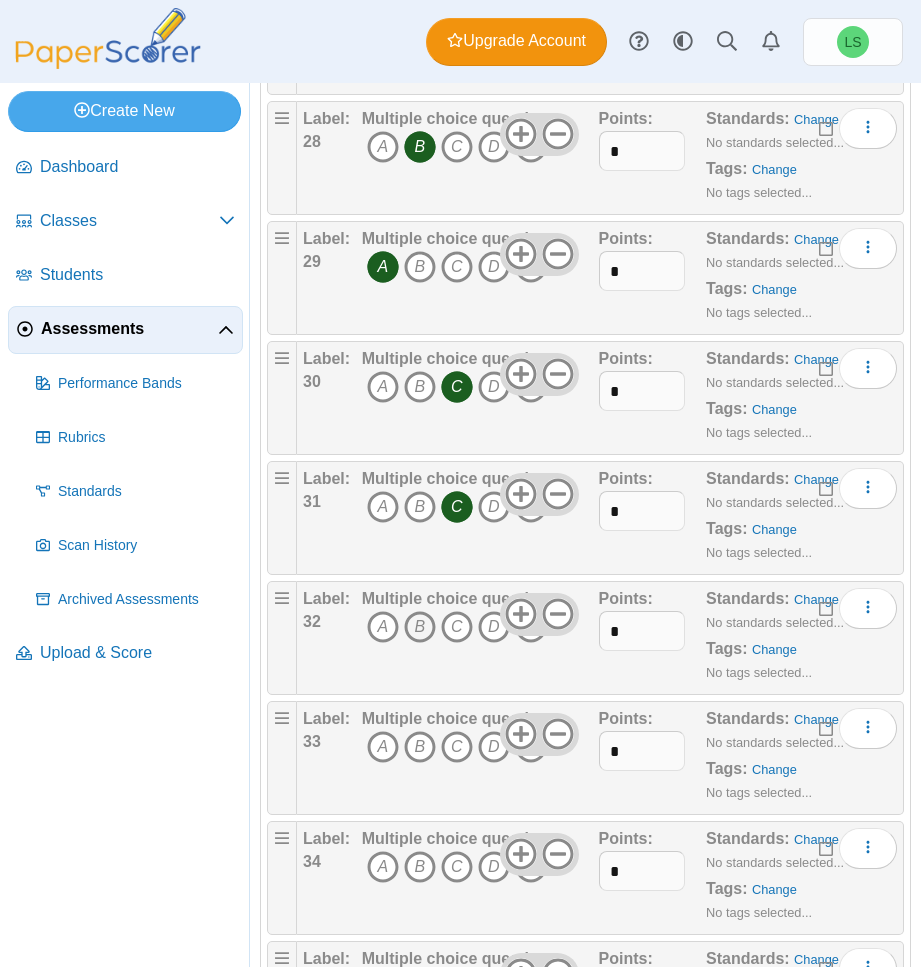 click on "B" at bounding box center (420, 627) 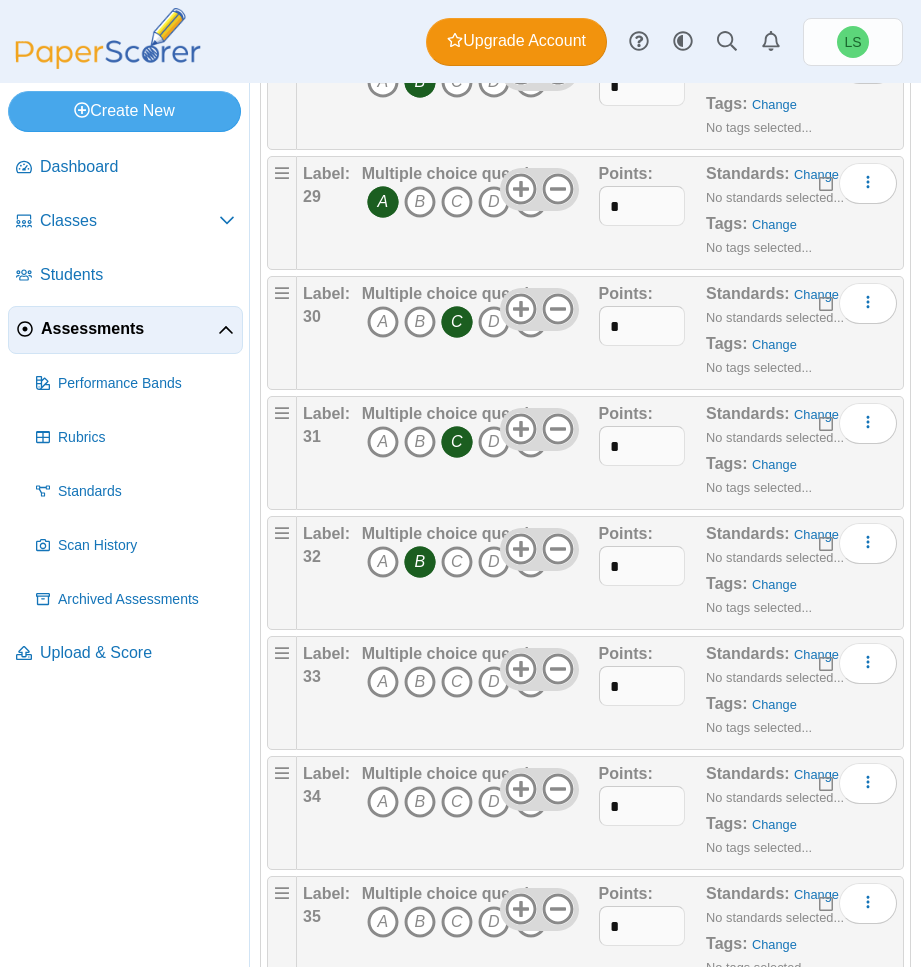 scroll, scrollTop: 3700, scrollLeft: 0, axis: vertical 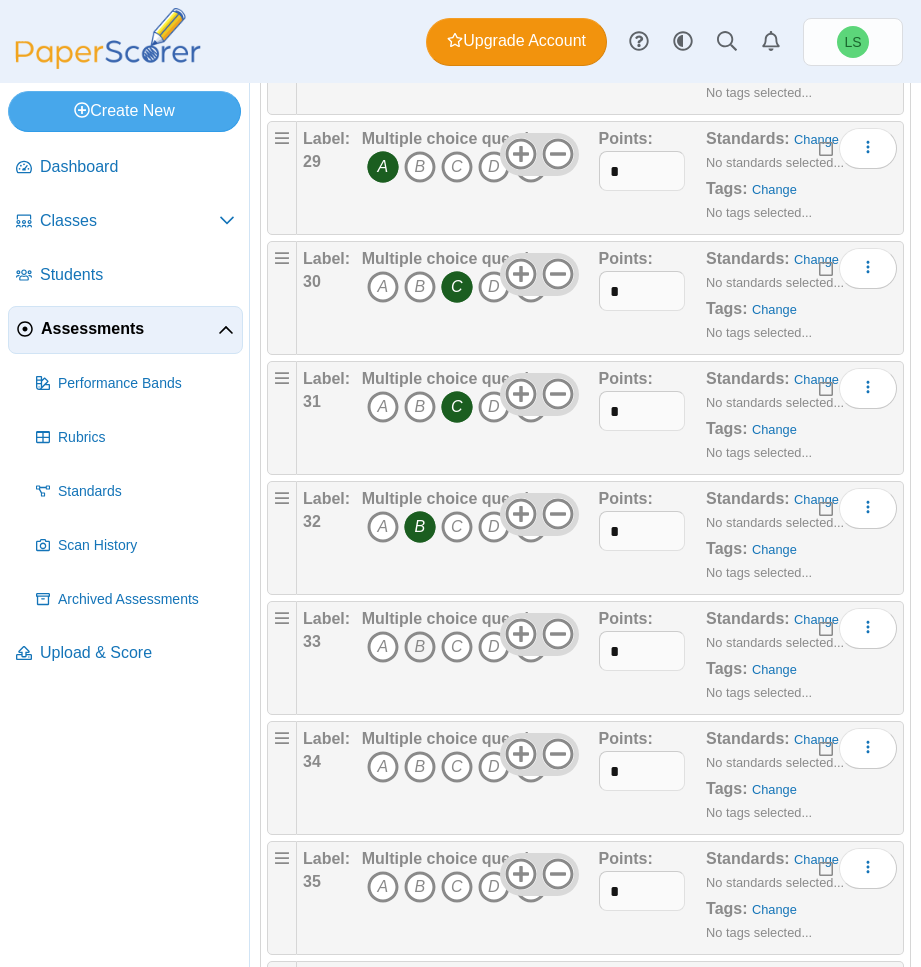 click on "B" at bounding box center (420, 647) 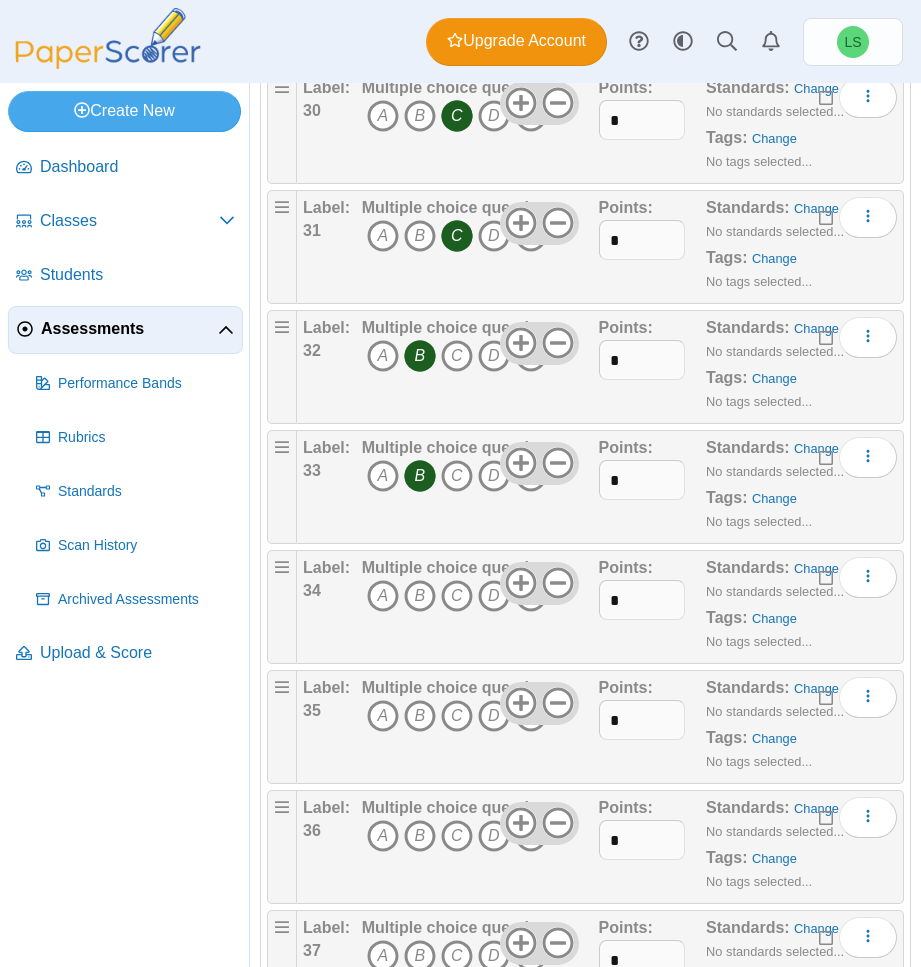 scroll, scrollTop: 3900, scrollLeft: 0, axis: vertical 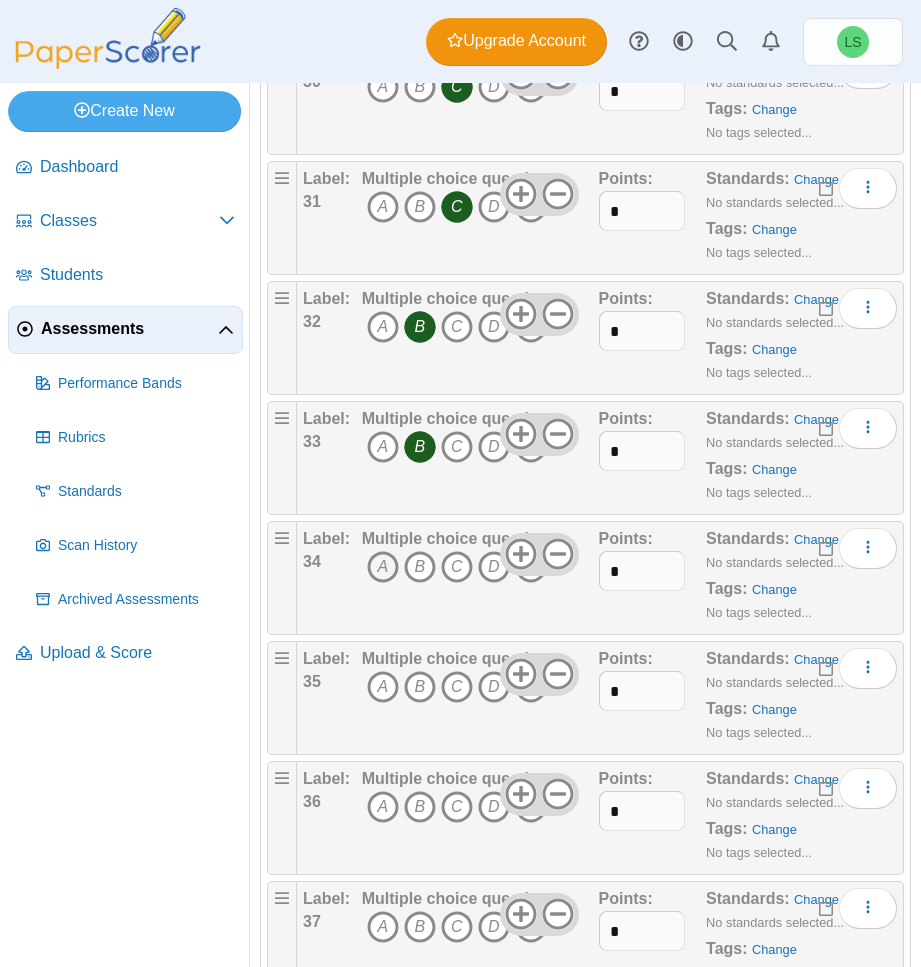 click on "A" at bounding box center (383, 567) 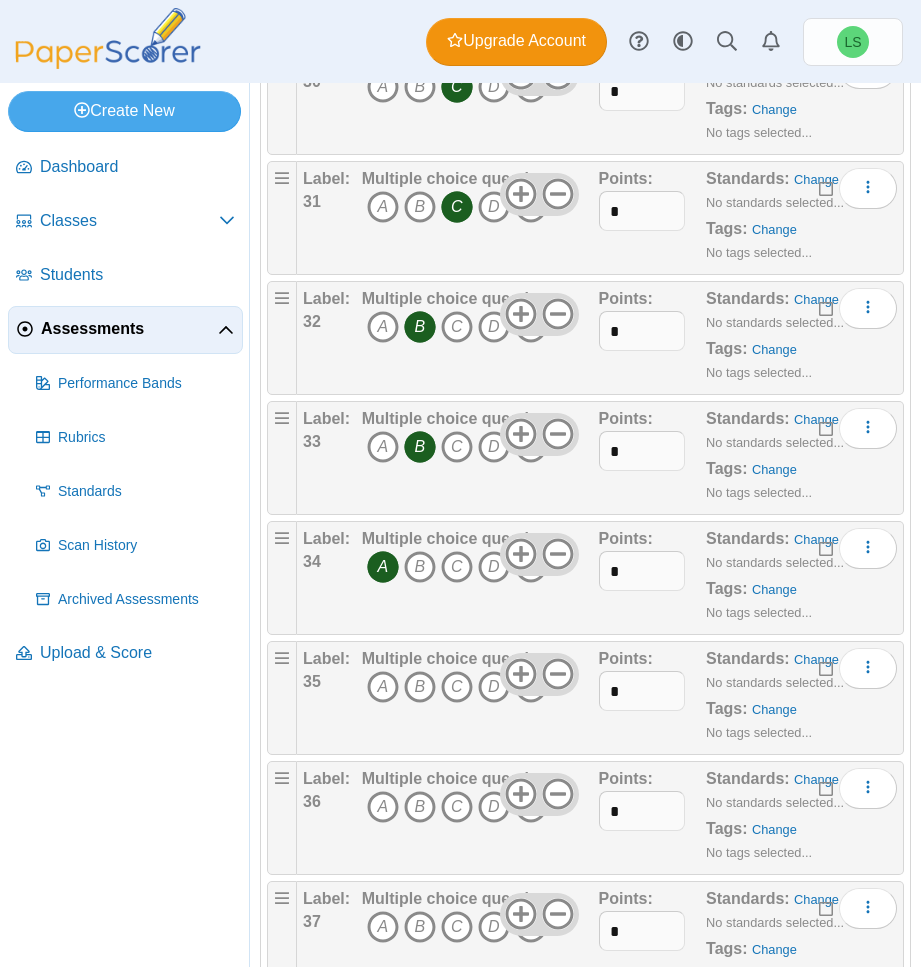 scroll, scrollTop: 4000, scrollLeft: 0, axis: vertical 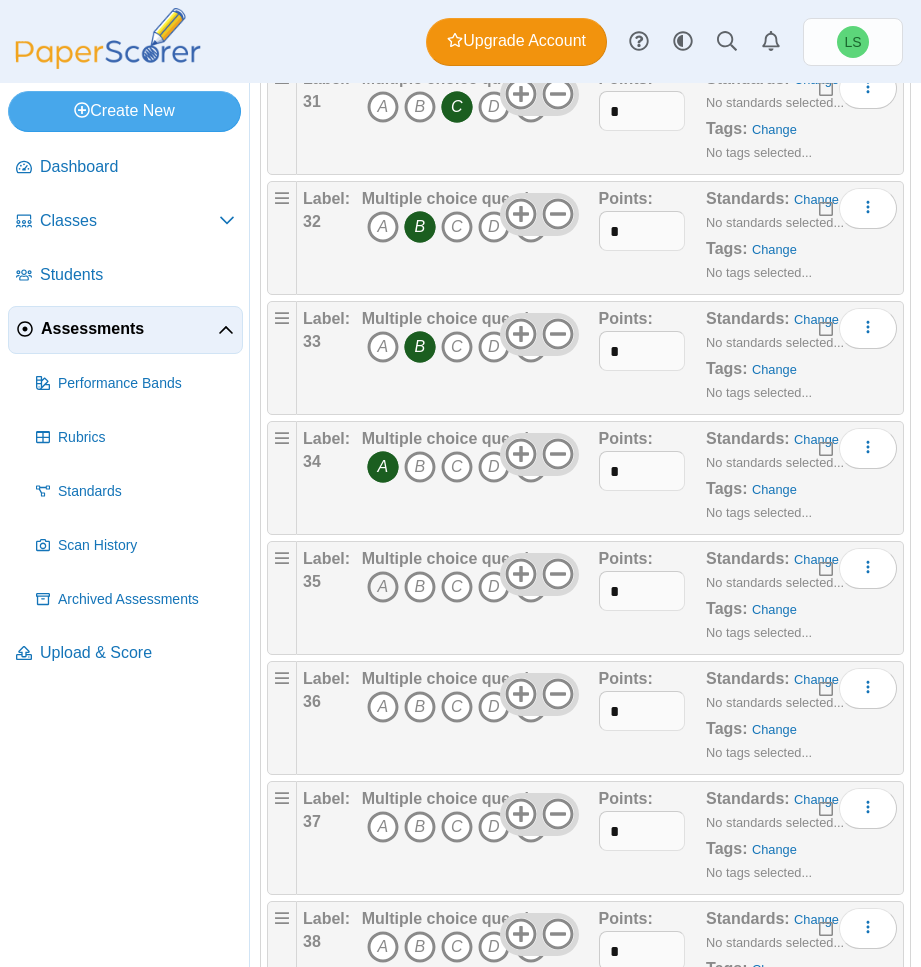 click on "A" at bounding box center [383, 587] 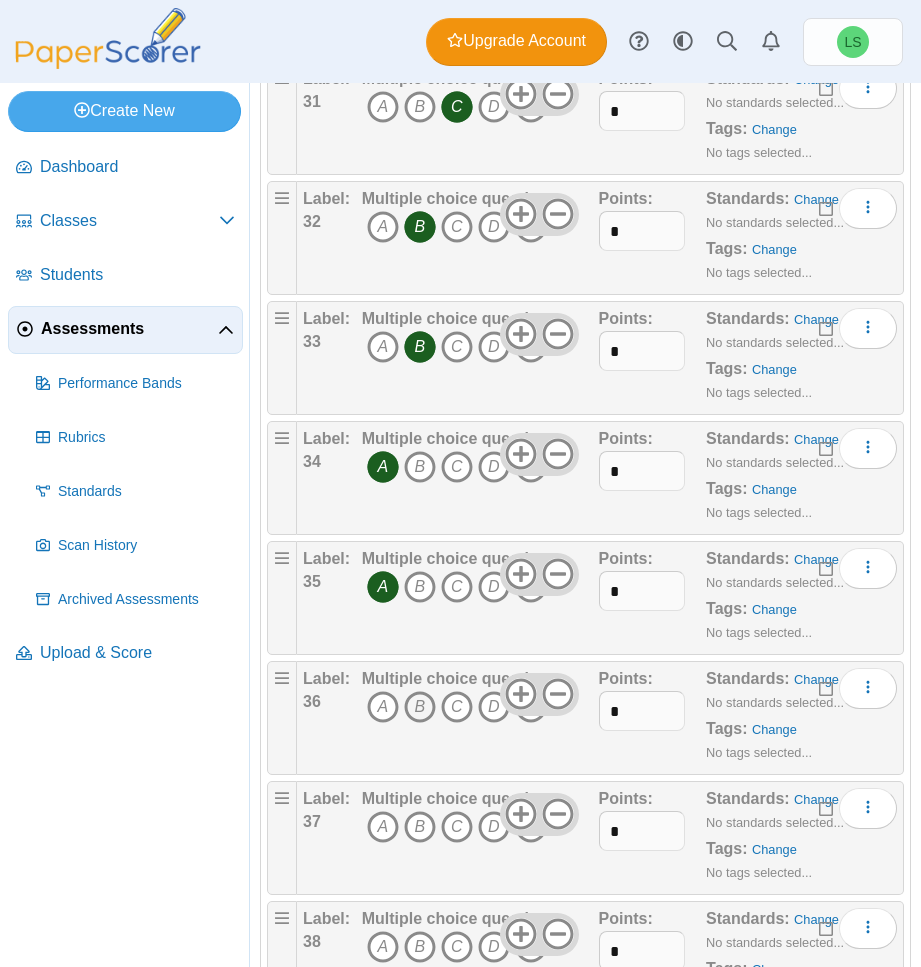 click on "B" at bounding box center (420, 707) 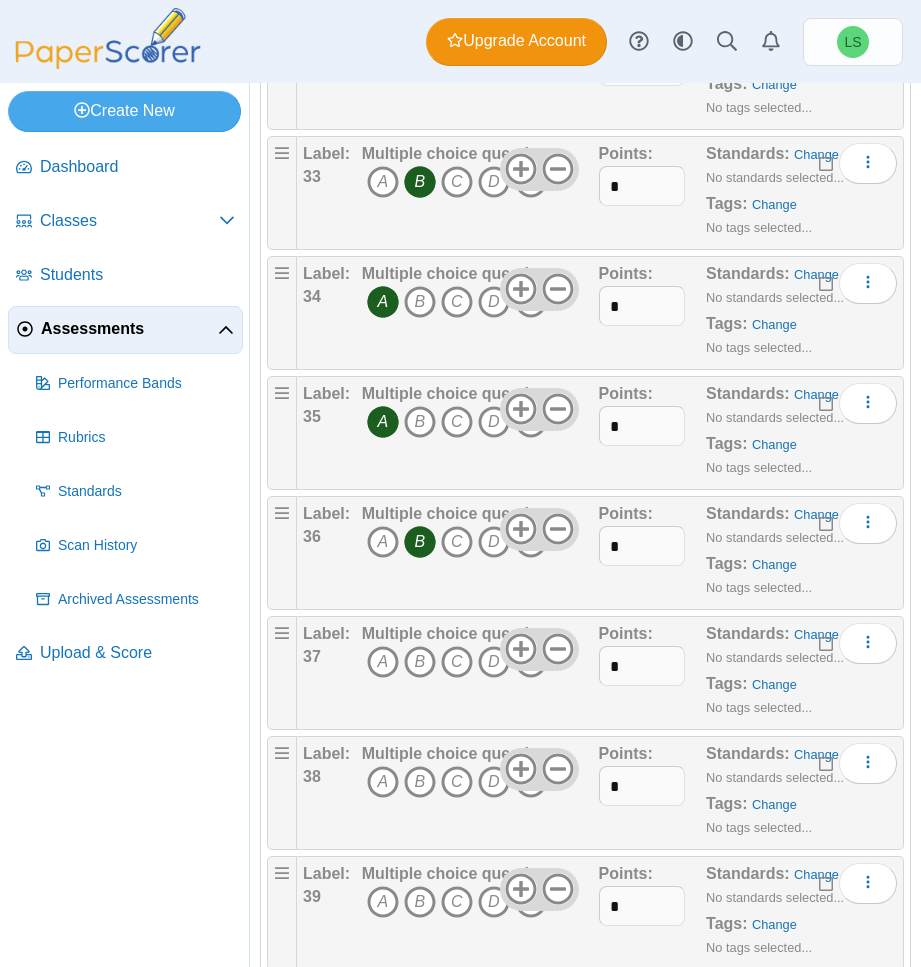 scroll, scrollTop: 4200, scrollLeft: 0, axis: vertical 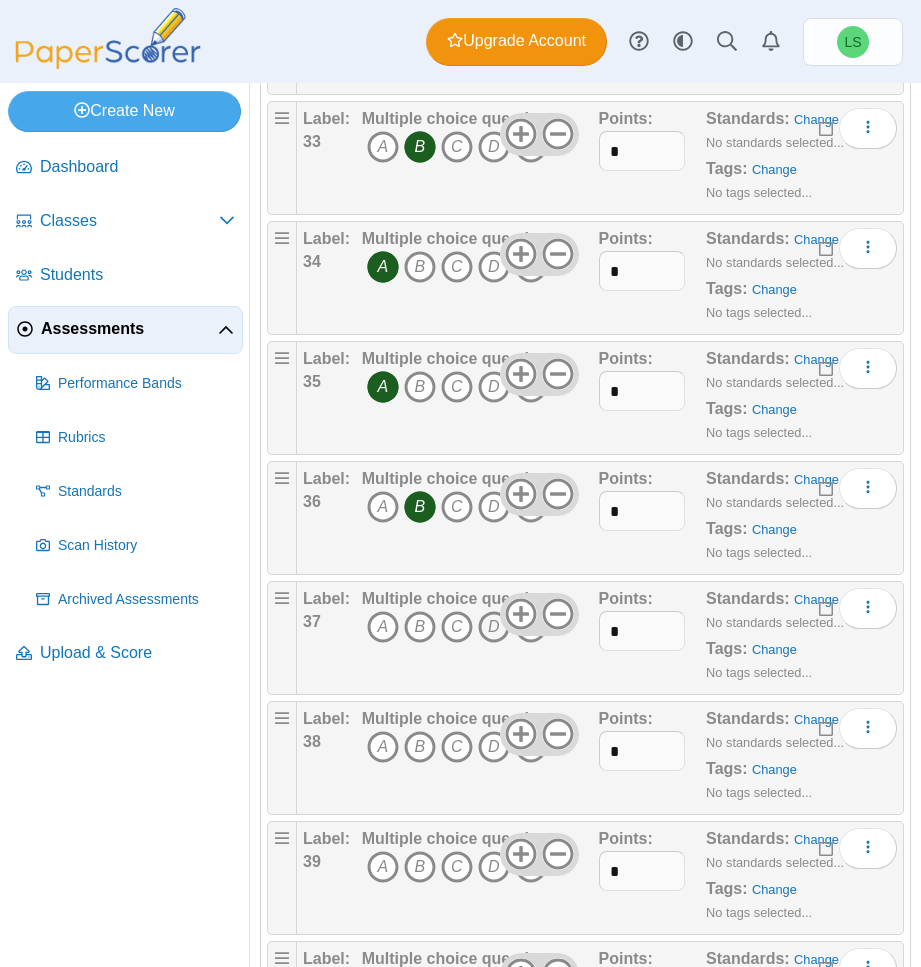 click on "D" at bounding box center (494, 627) 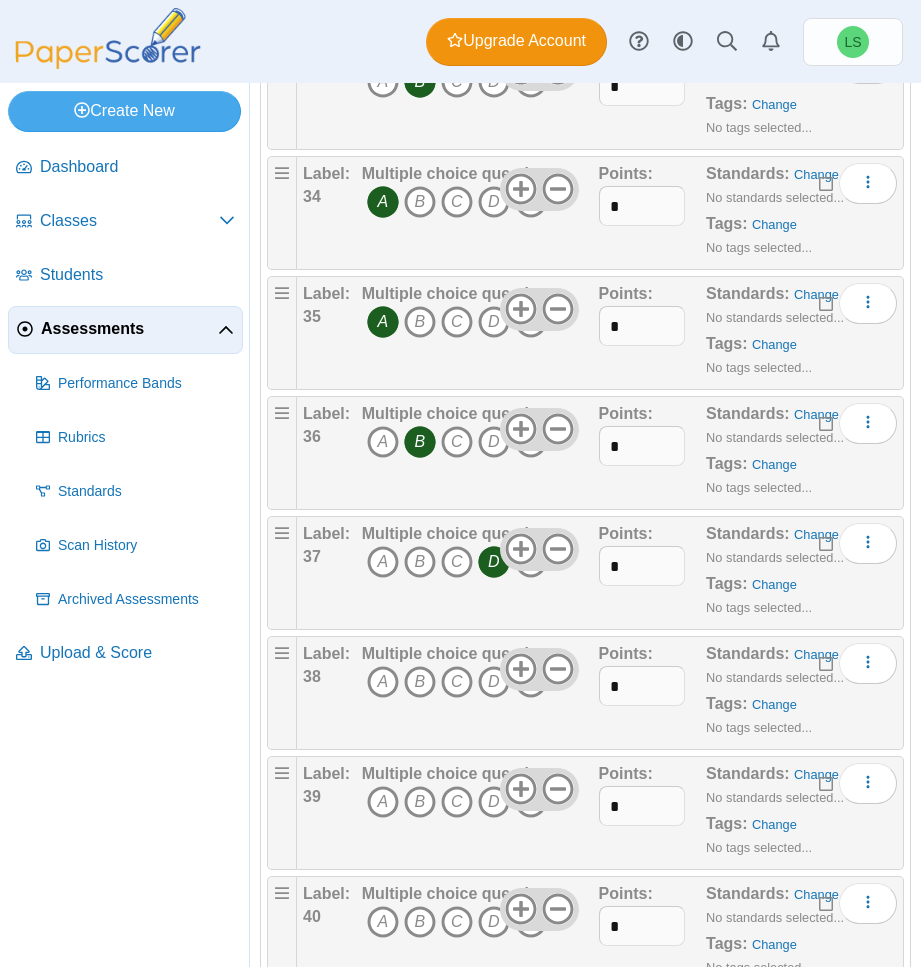 scroll, scrollTop: 4300, scrollLeft: 0, axis: vertical 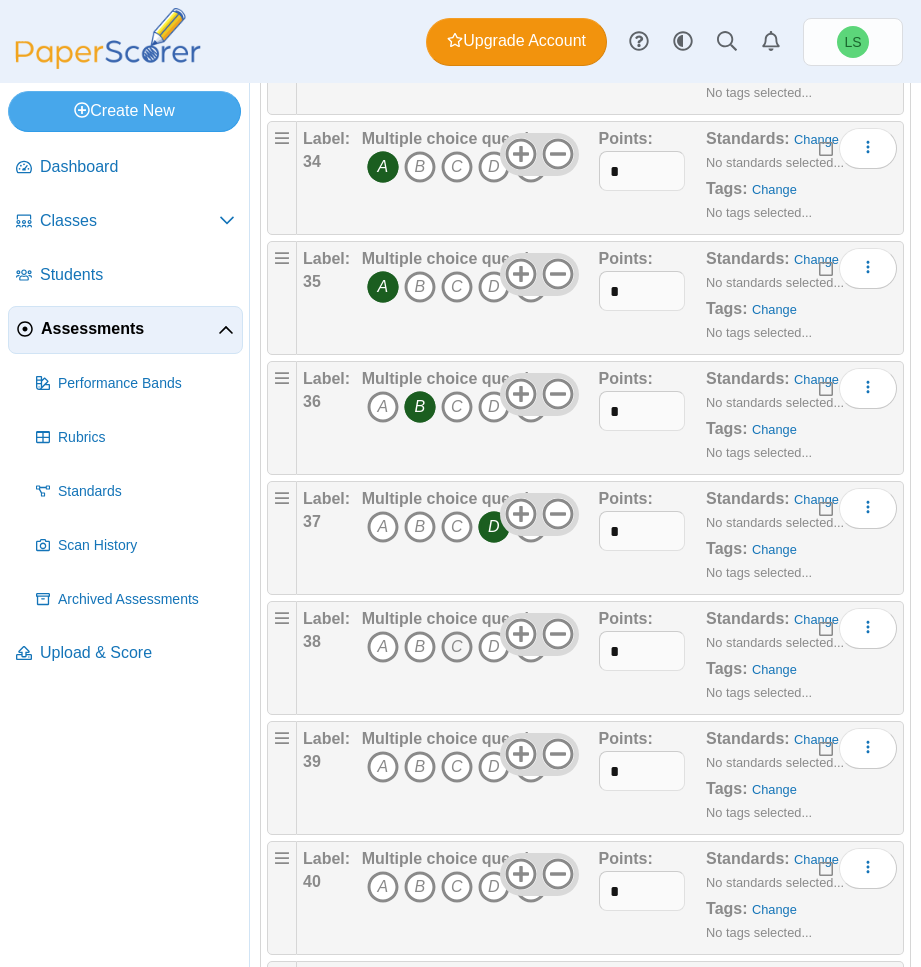 click on "C" at bounding box center (457, 647) 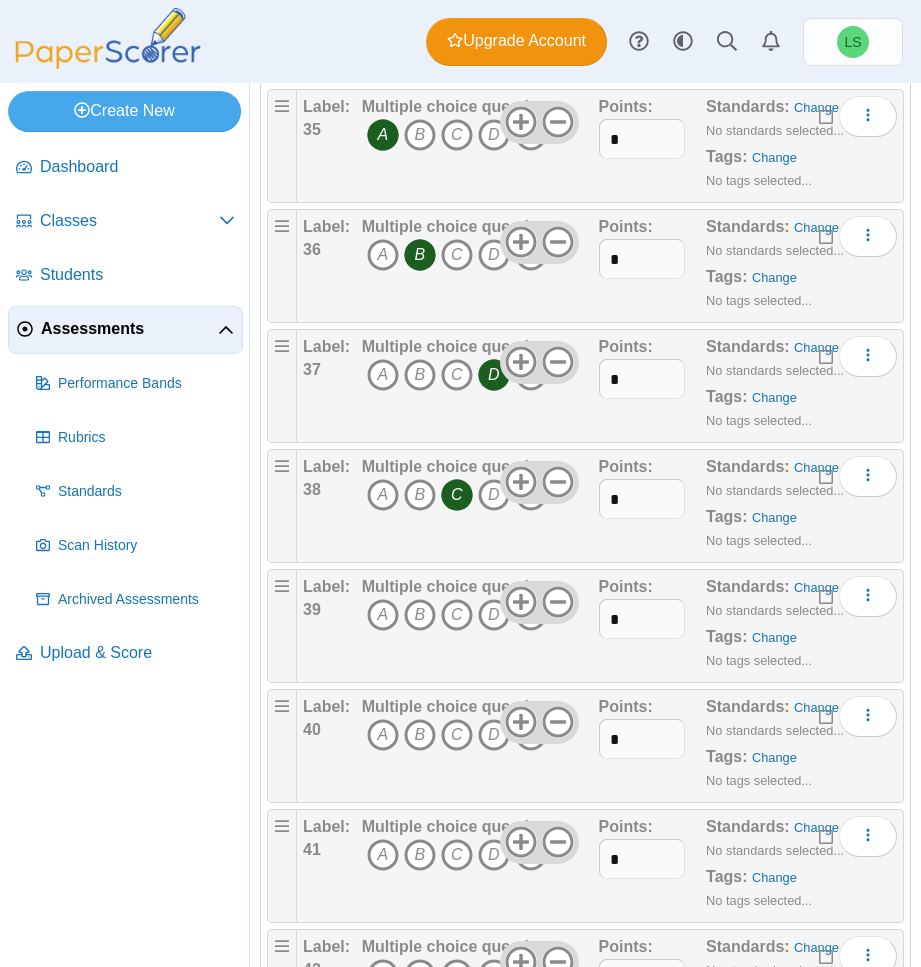 scroll, scrollTop: 4500, scrollLeft: 0, axis: vertical 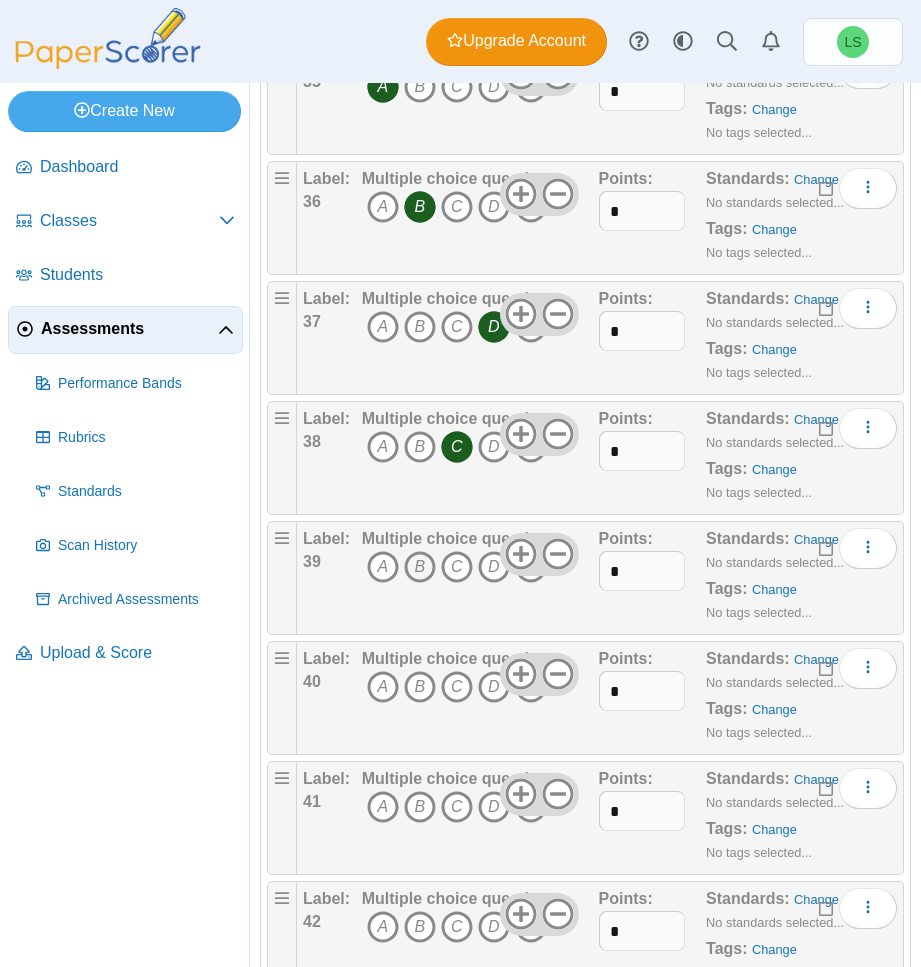 click on "B" at bounding box center (420, 567) 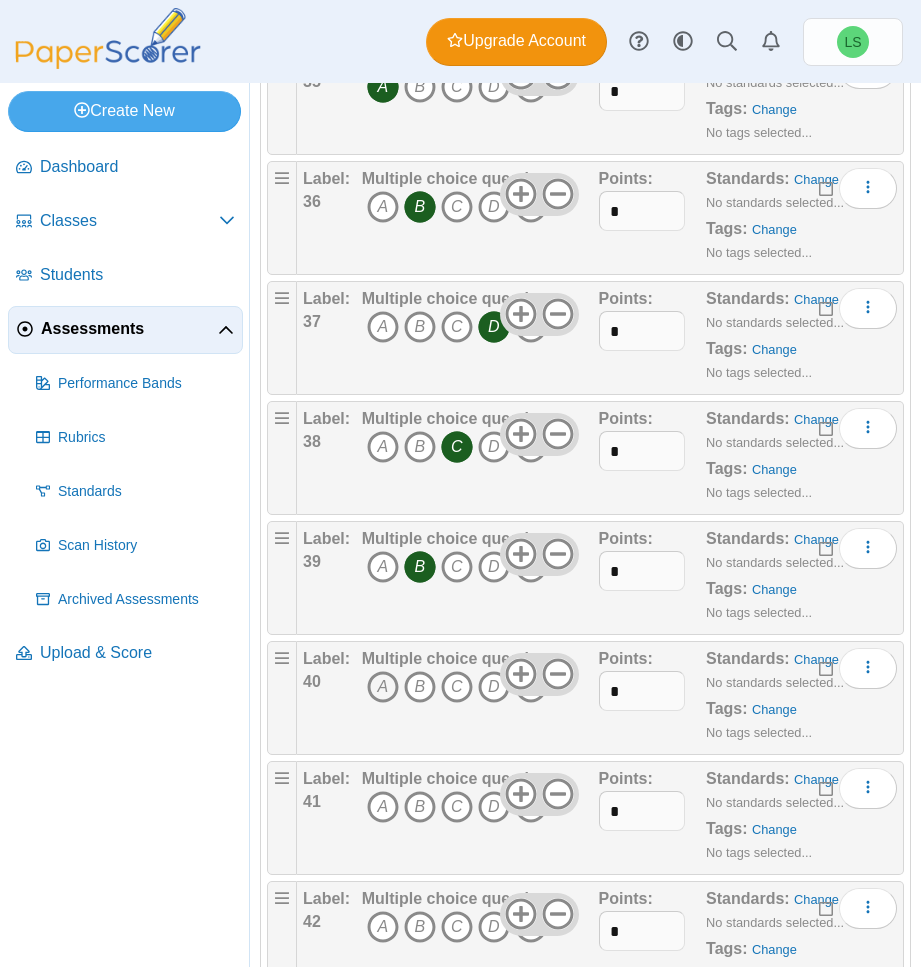click on "A" at bounding box center [383, 687] 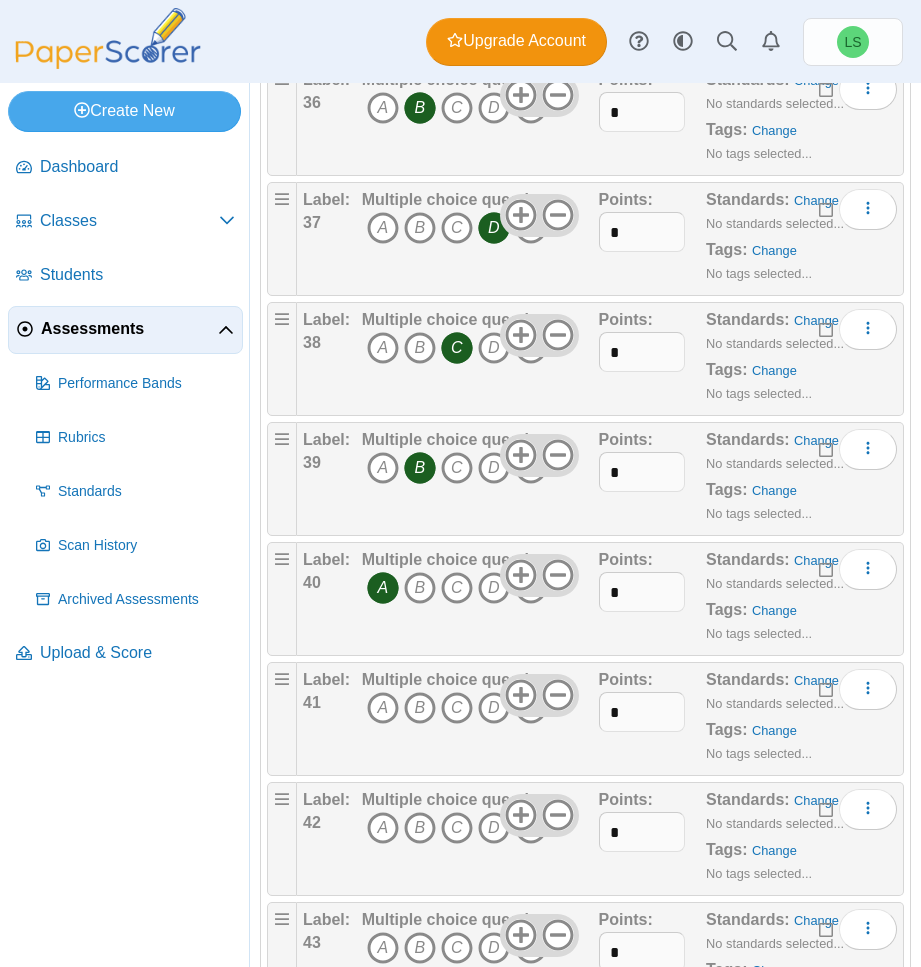 scroll, scrollTop: 4600, scrollLeft: 0, axis: vertical 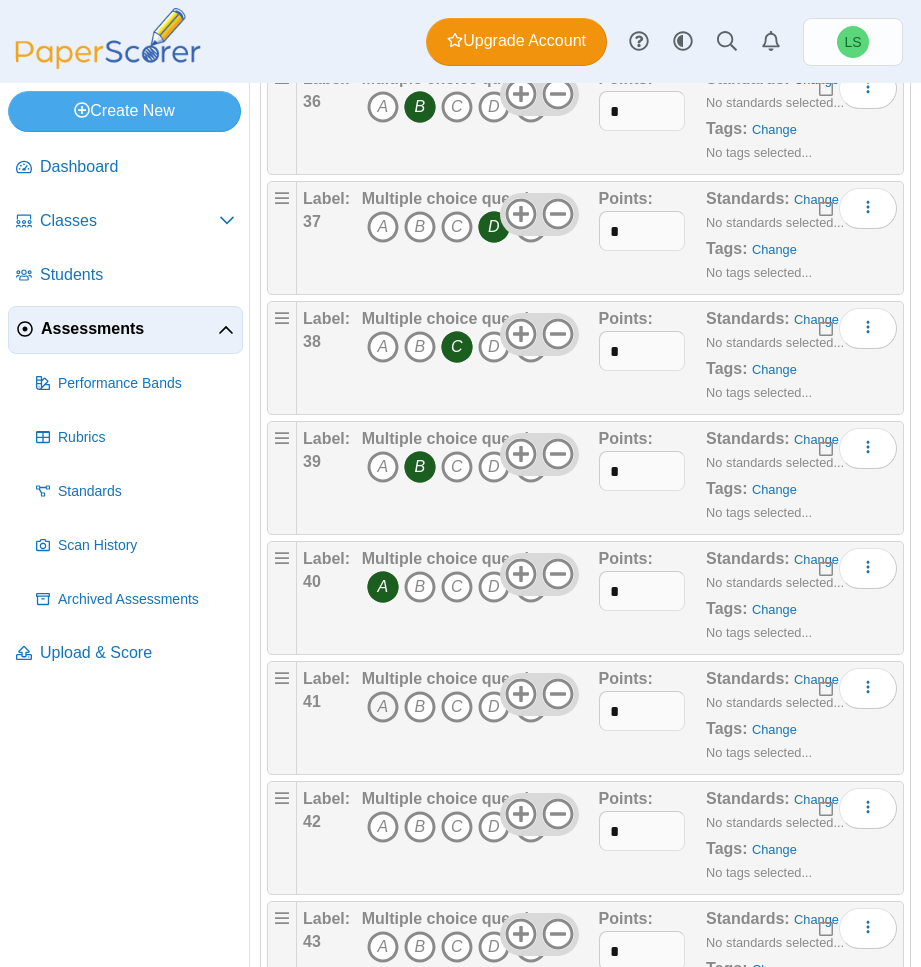 click on "A" at bounding box center (383, 707) 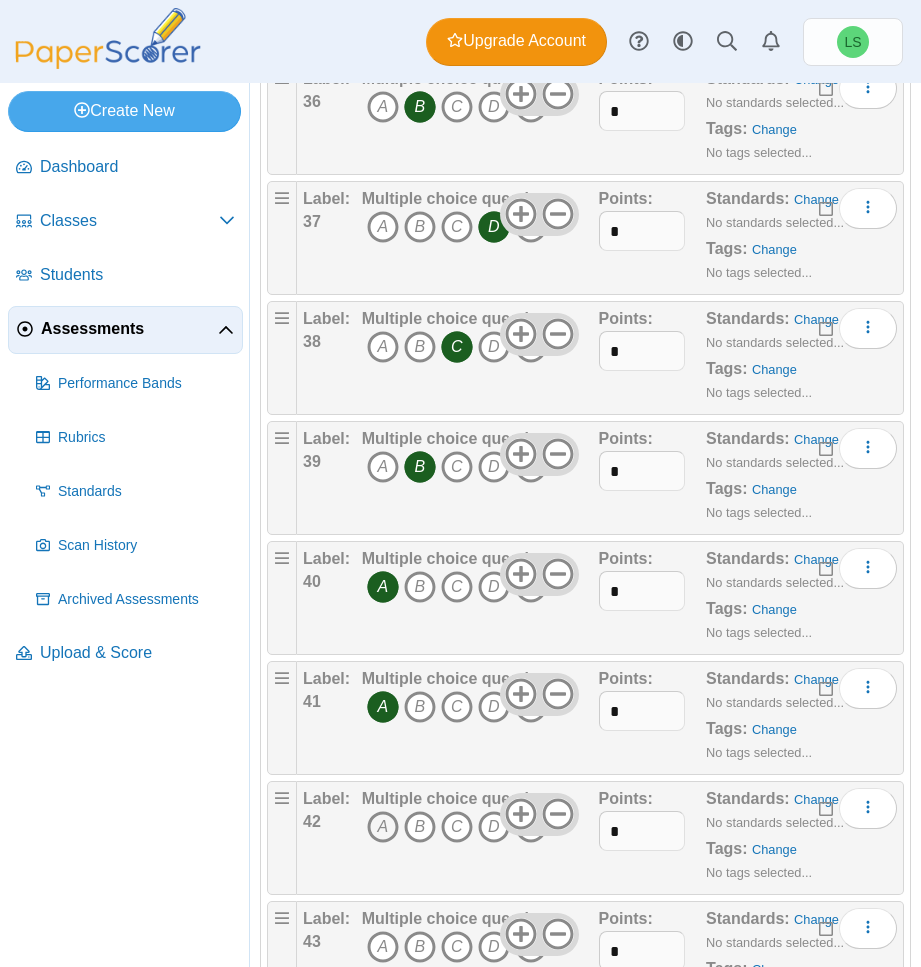 click on "A" at bounding box center [383, 827] 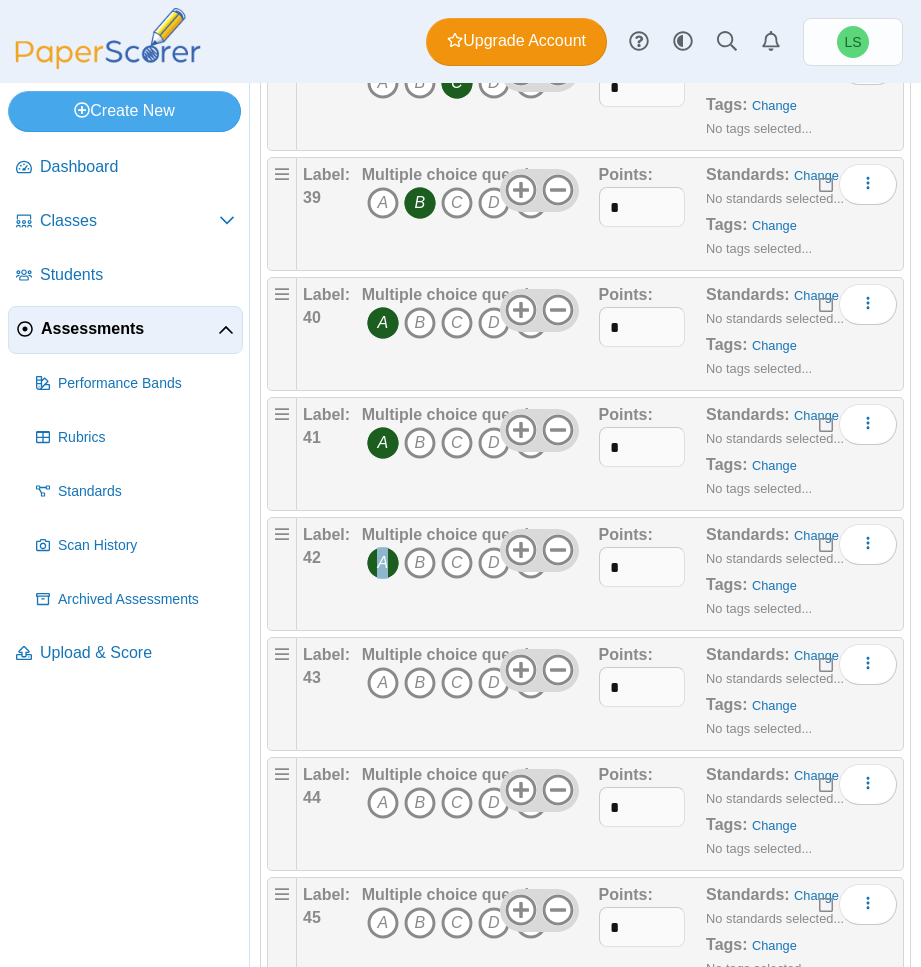 scroll, scrollTop: 4900, scrollLeft: 0, axis: vertical 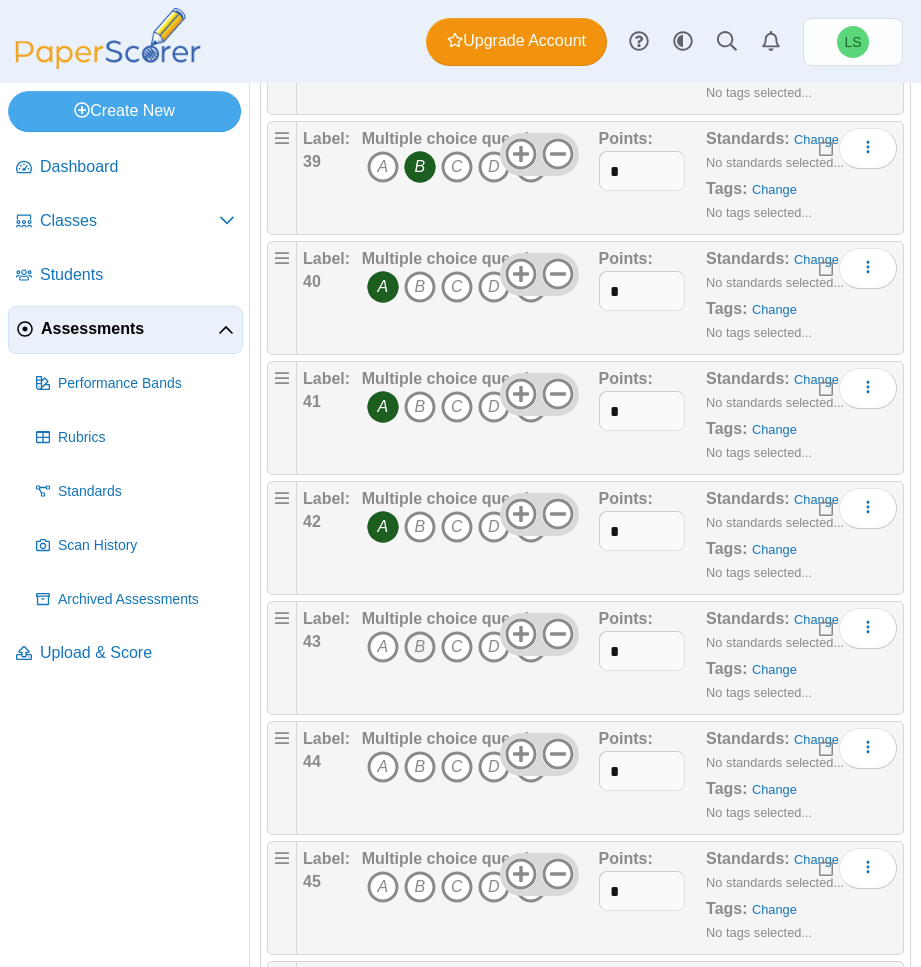 click on "B" at bounding box center [420, 647] 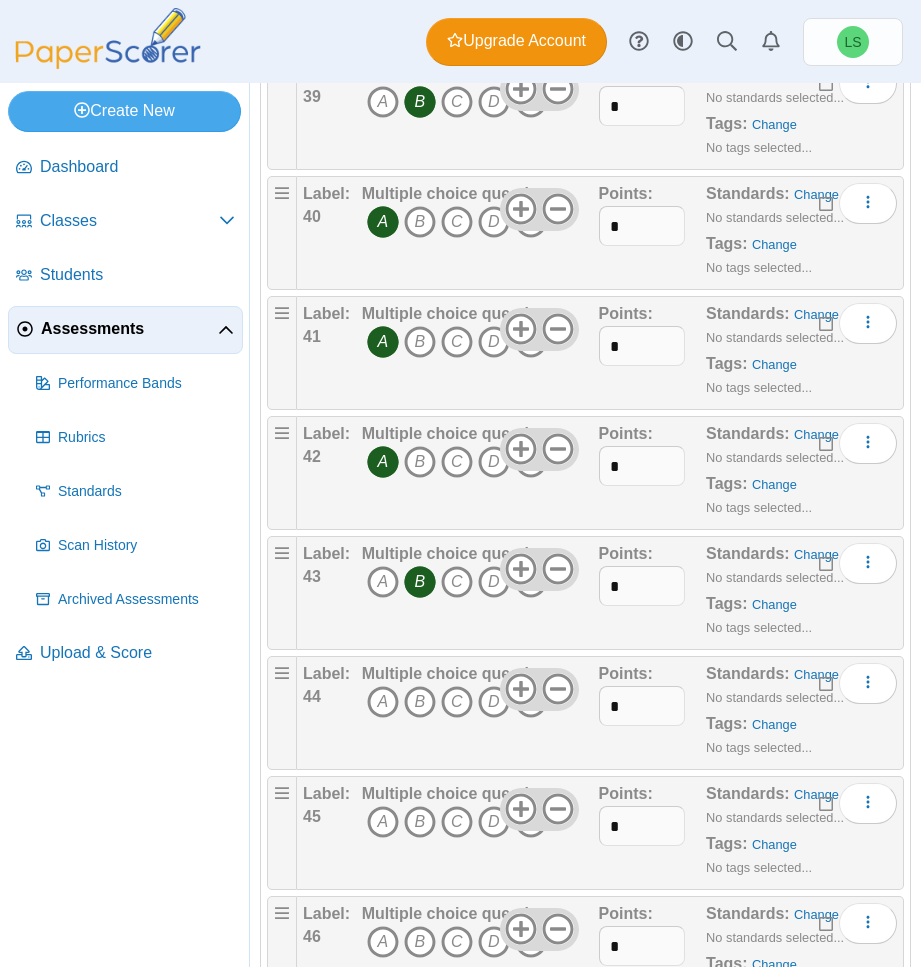 scroll, scrollTop: 5000, scrollLeft: 0, axis: vertical 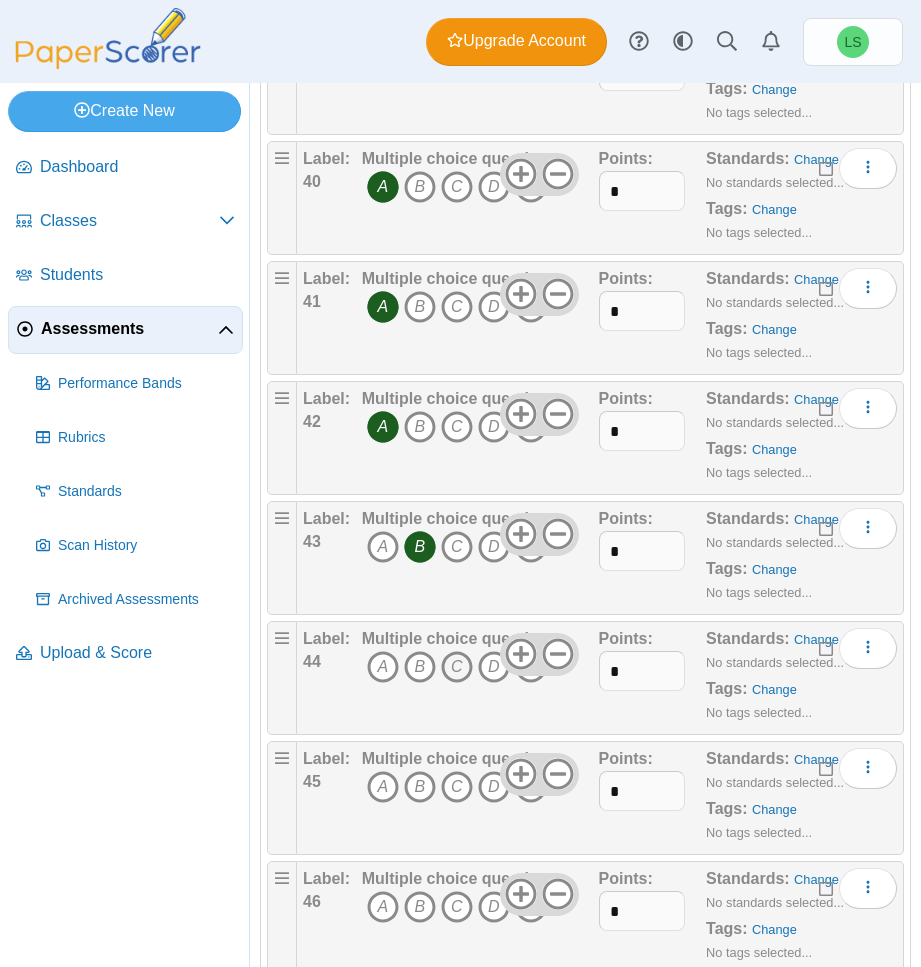 click on "C" at bounding box center [457, 667] 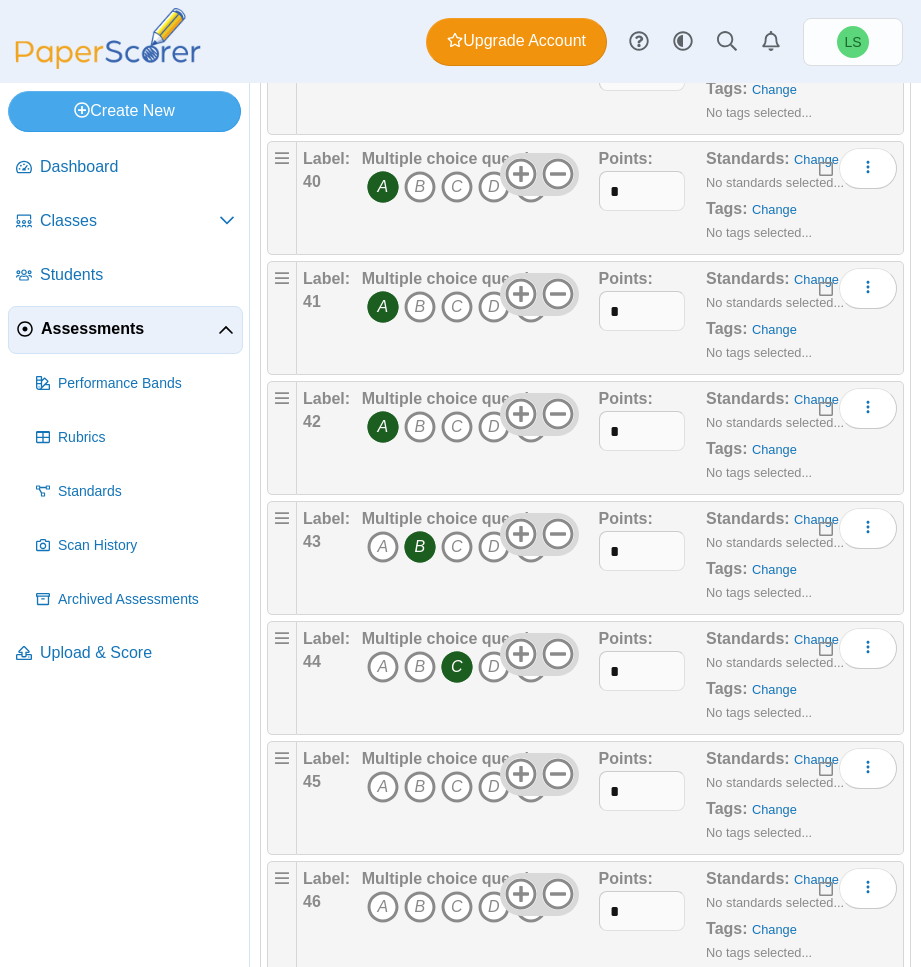 scroll, scrollTop: 5100, scrollLeft: 0, axis: vertical 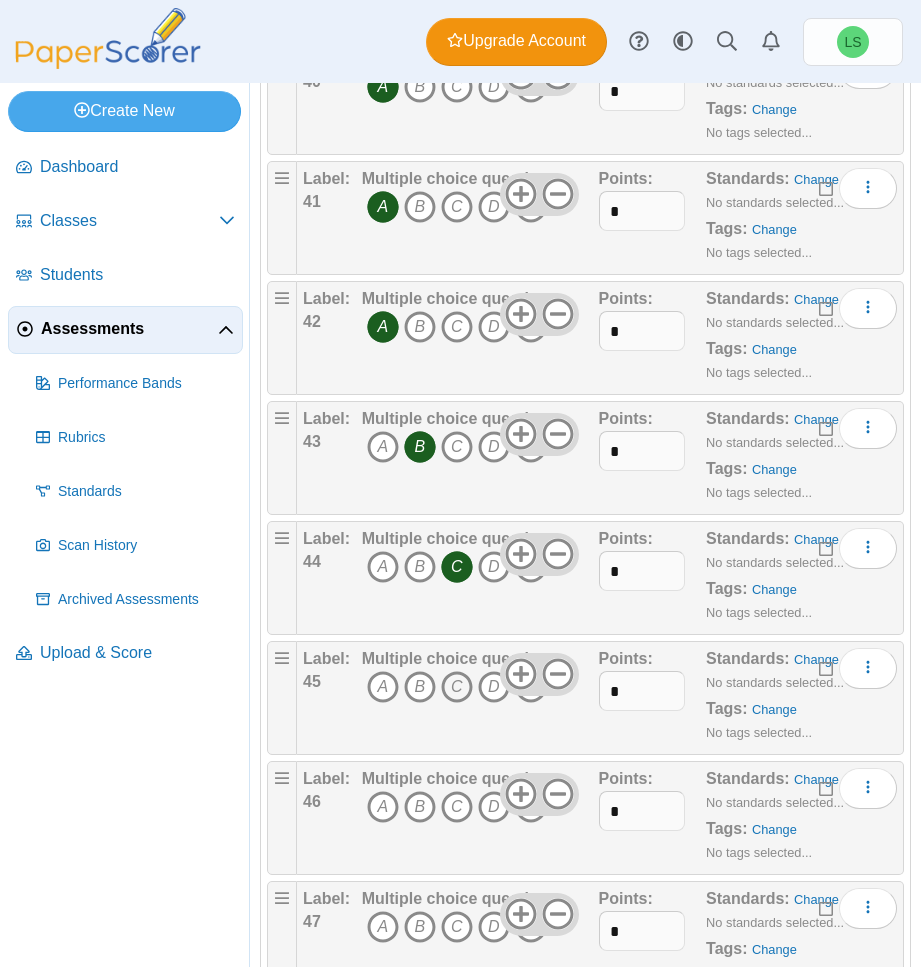 click on "C" at bounding box center [457, 687] 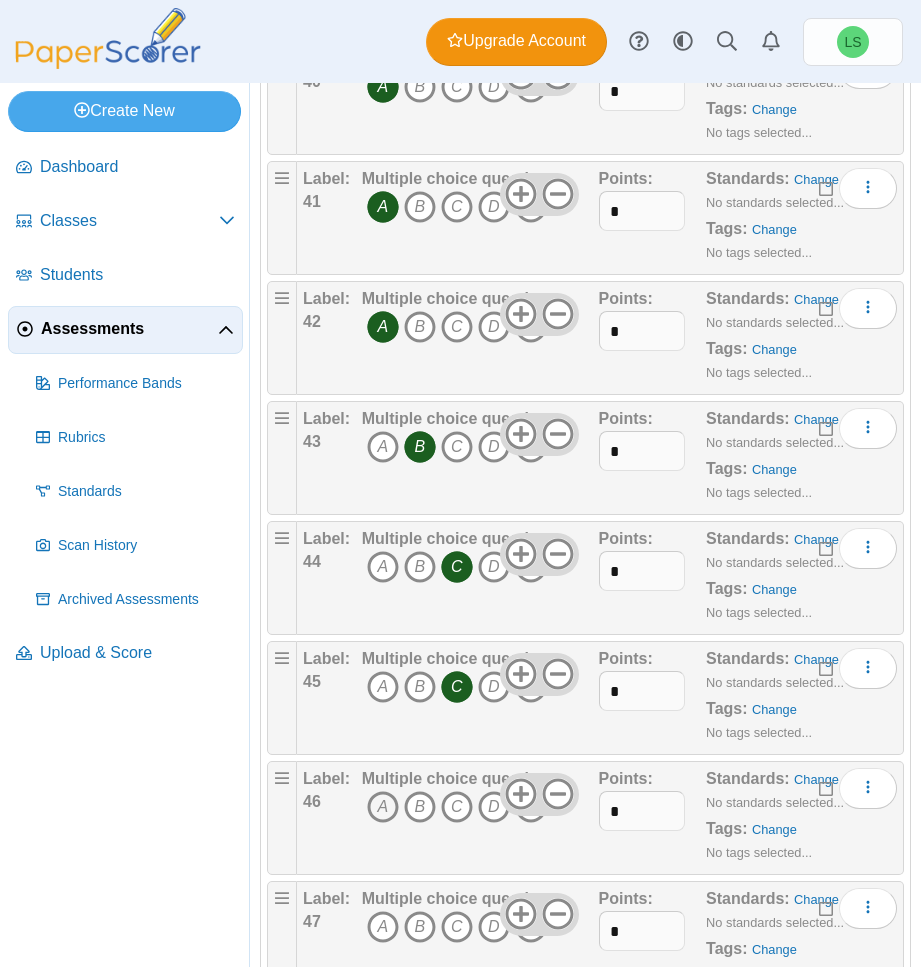 click on "A" at bounding box center [383, 807] 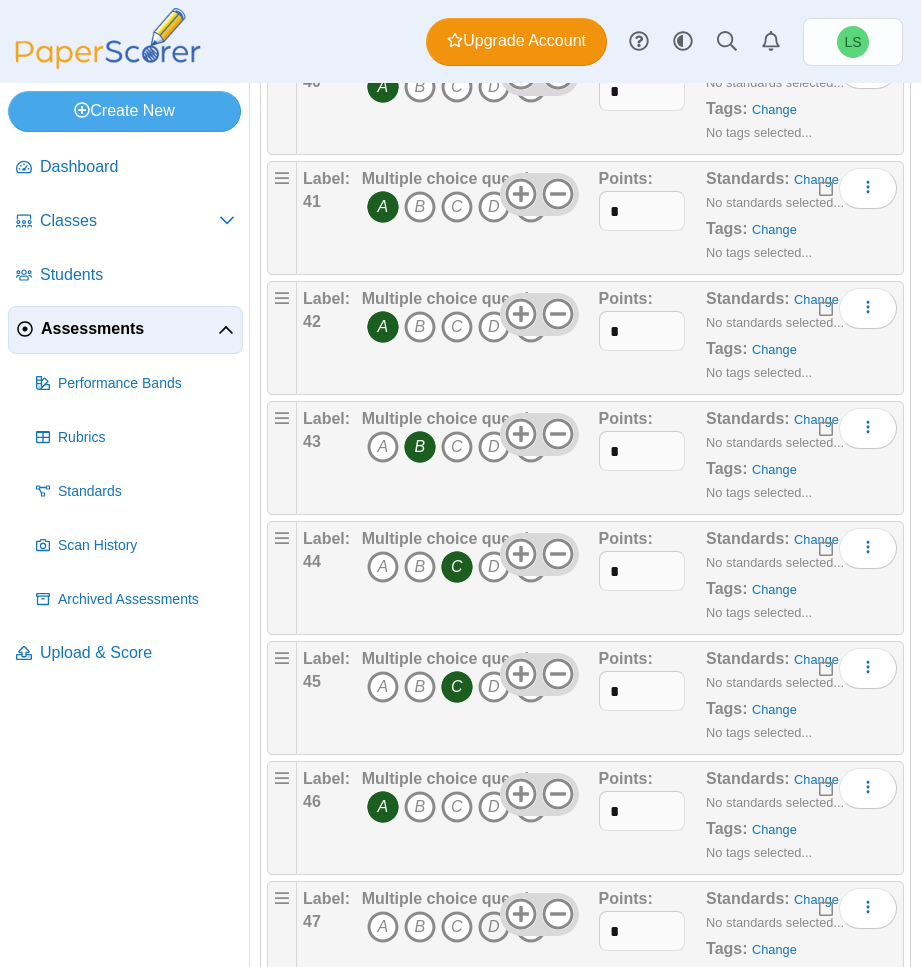 click on "D" at bounding box center [494, 927] 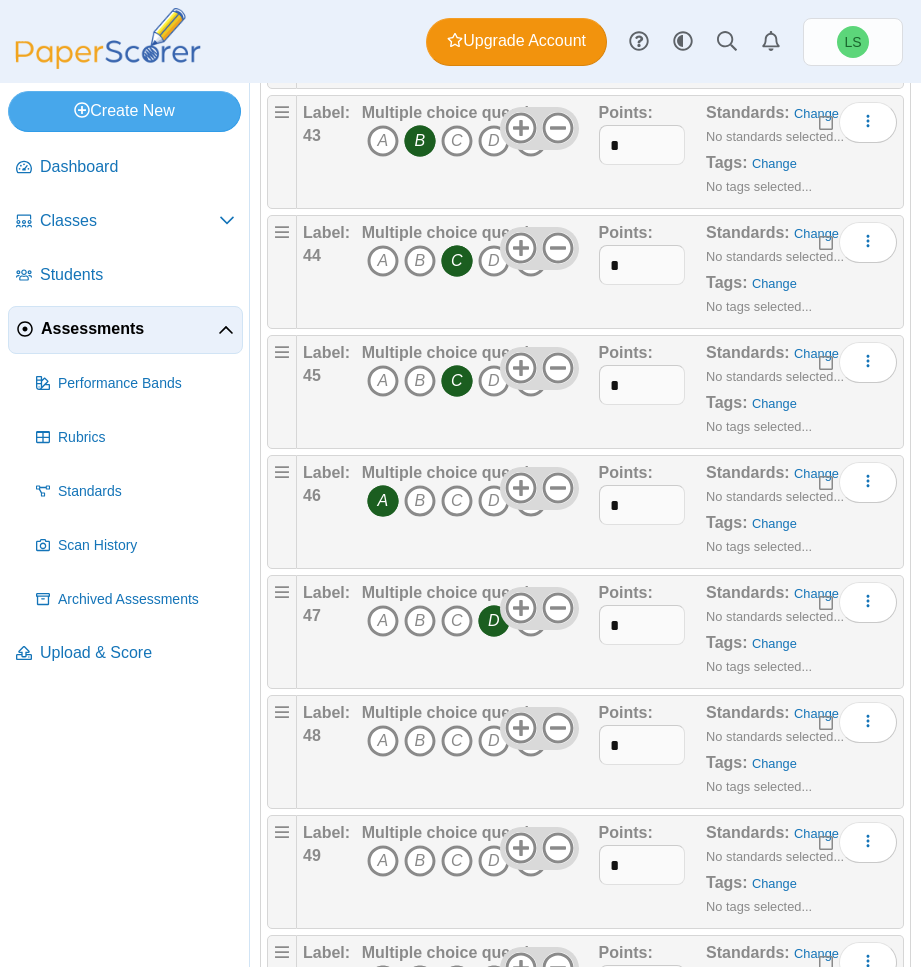 scroll, scrollTop: 5500, scrollLeft: 0, axis: vertical 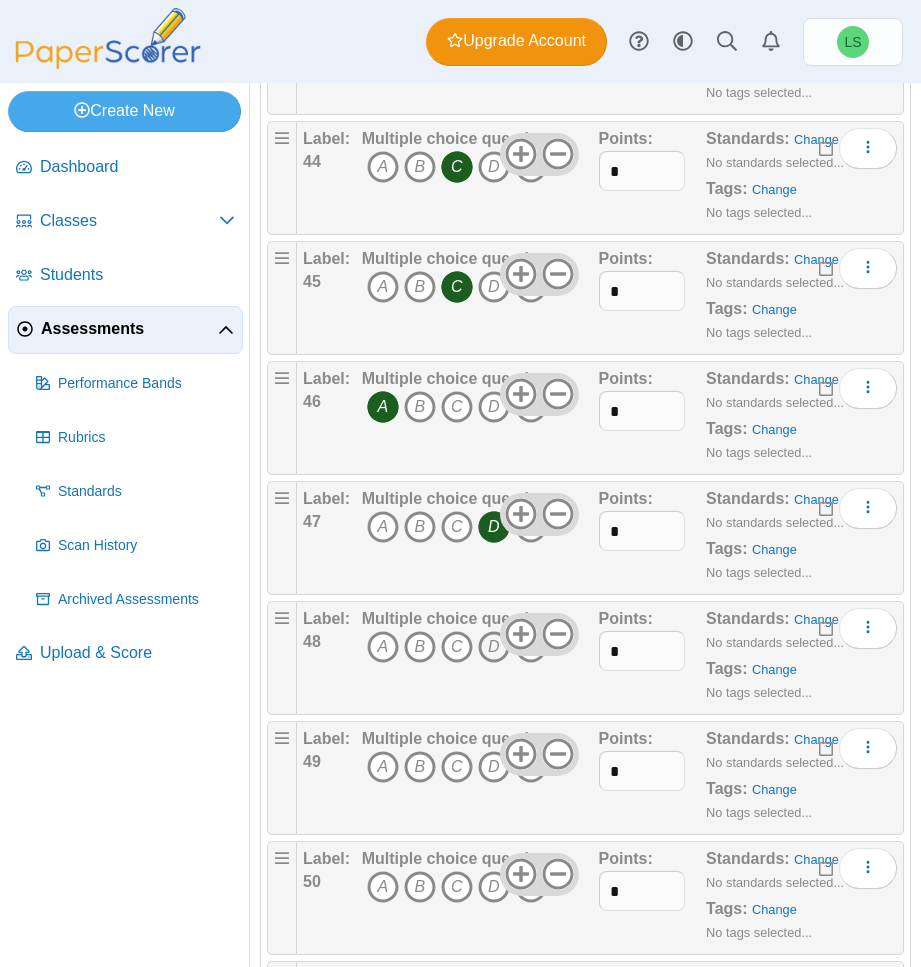 click on "D" at bounding box center [494, 647] 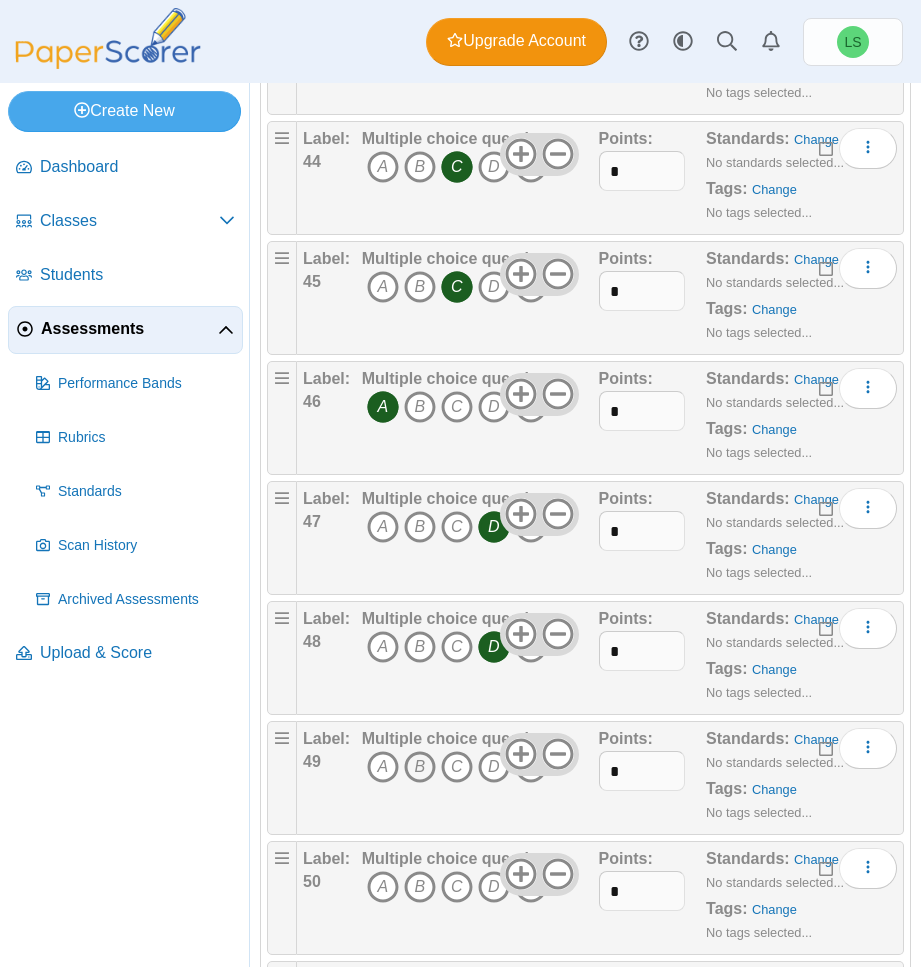 click on "B" at bounding box center [420, 767] 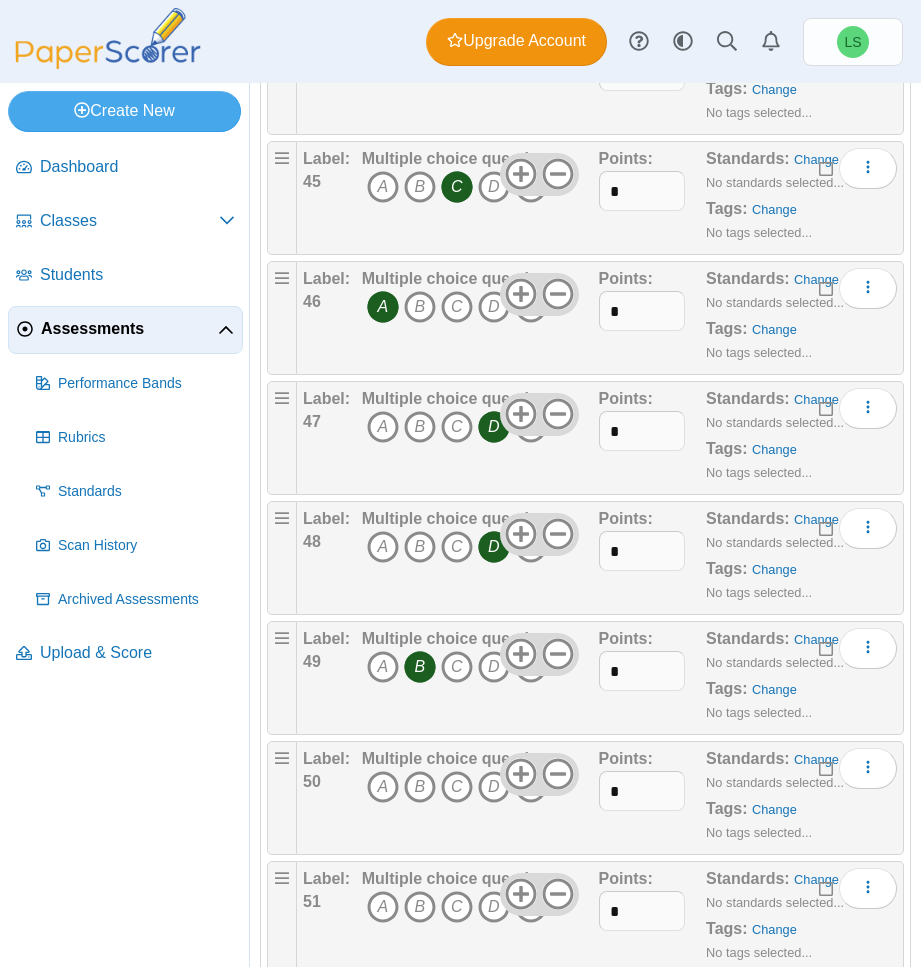 scroll, scrollTop: 5700, scrollLeft: 0, axis: vertical 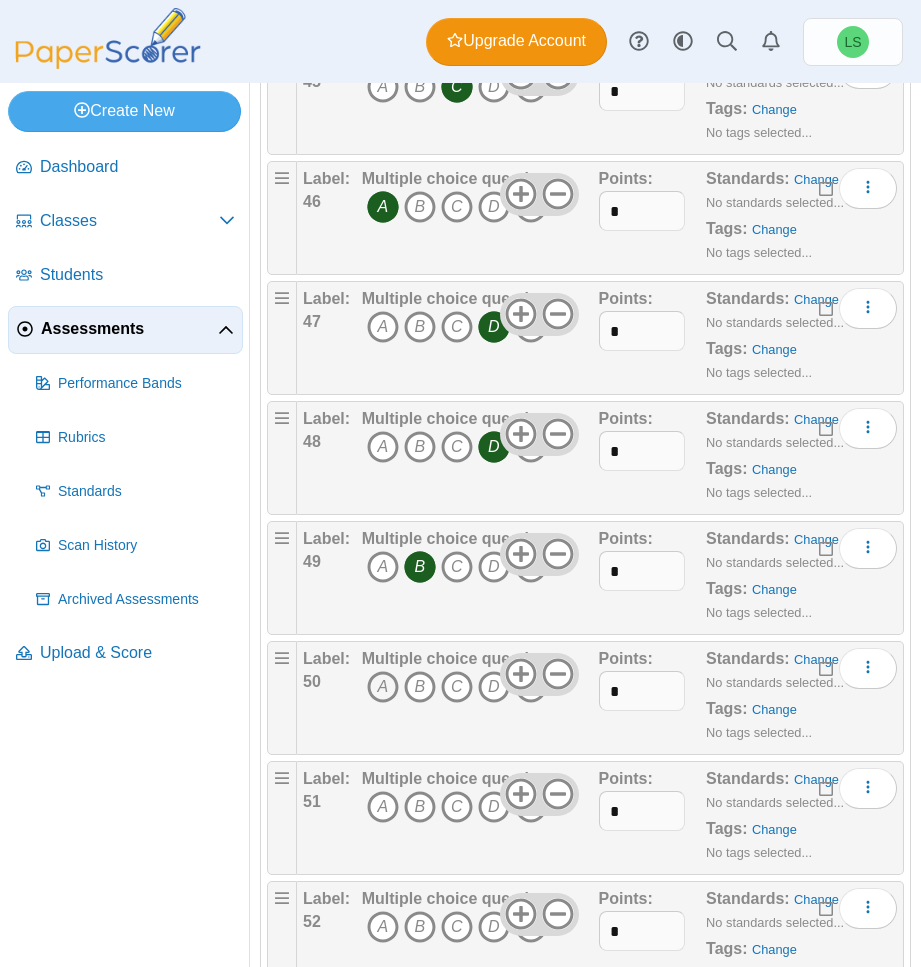 click on "A" at bounding box center (383, 687) 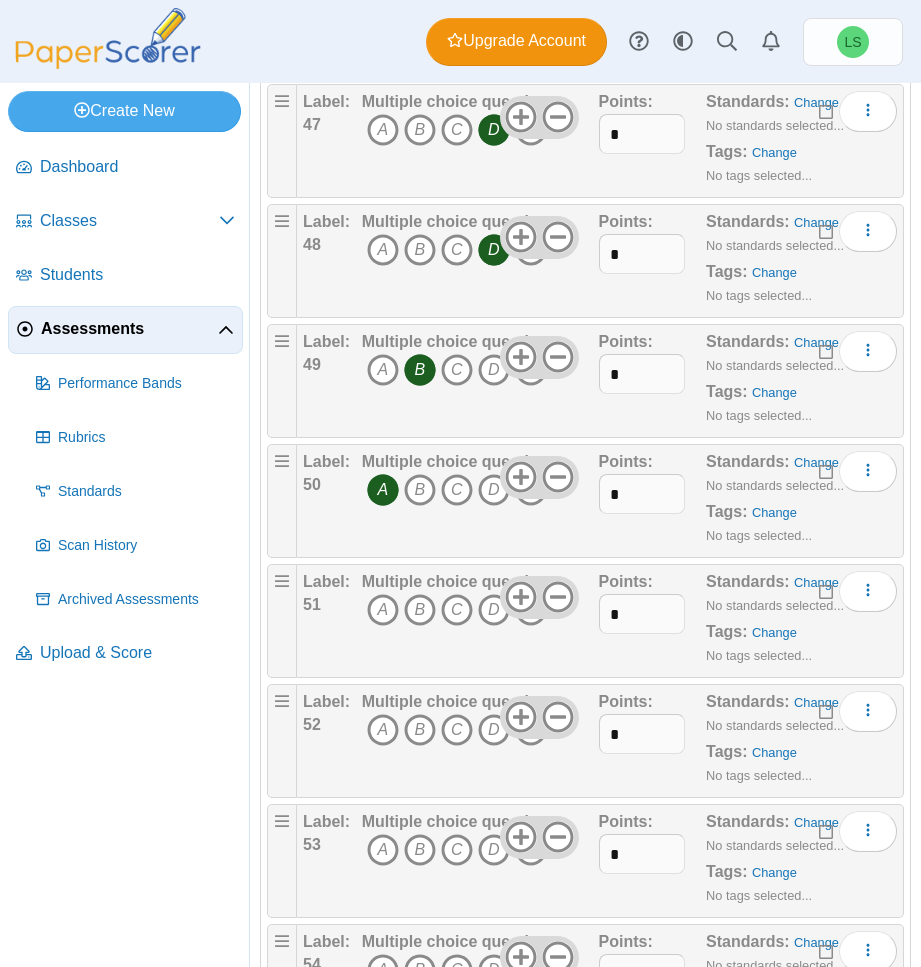 scroll, scrollTop: 5900, scrollLeft: 0, axis: vertical 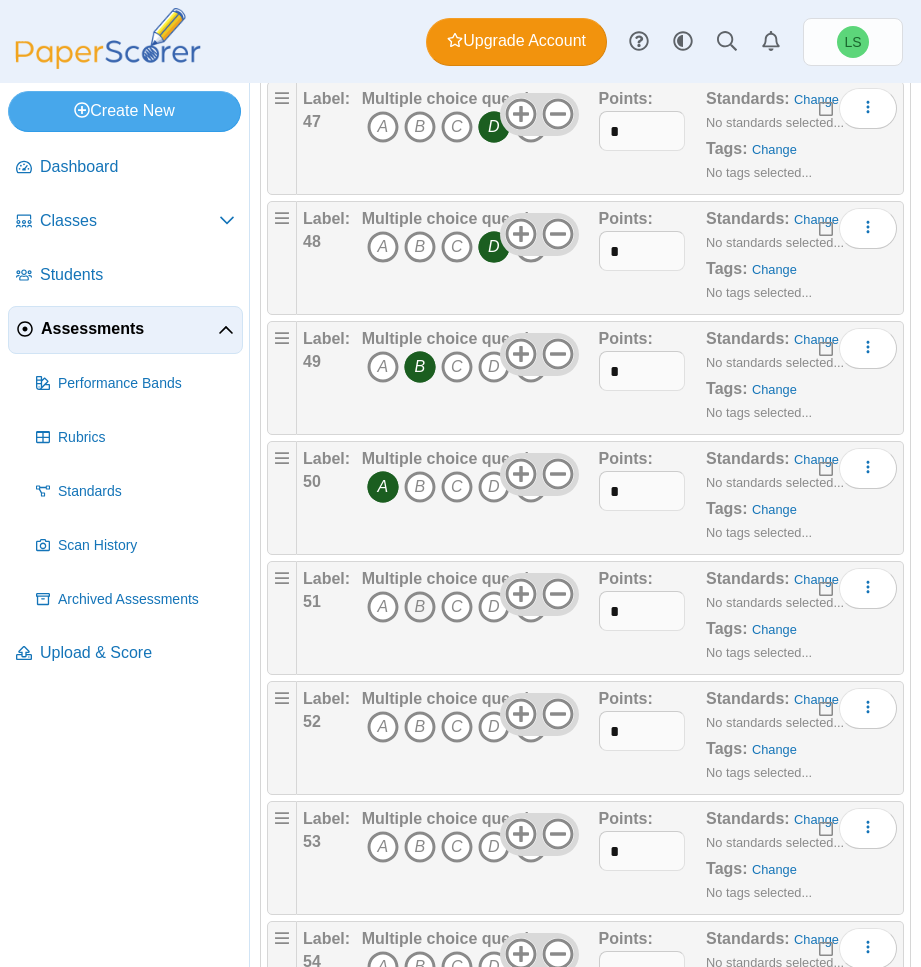 click on "B" at bounding box center (420, 607) 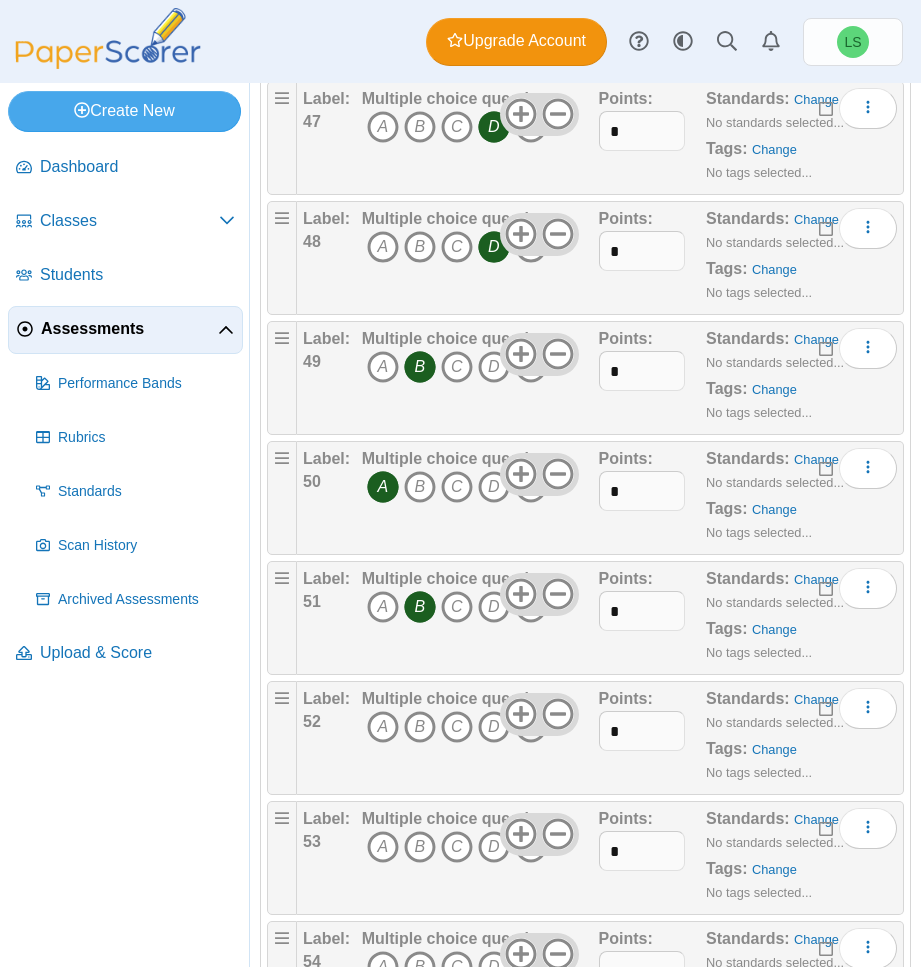 click on "E" at bounding box center (531, 727) 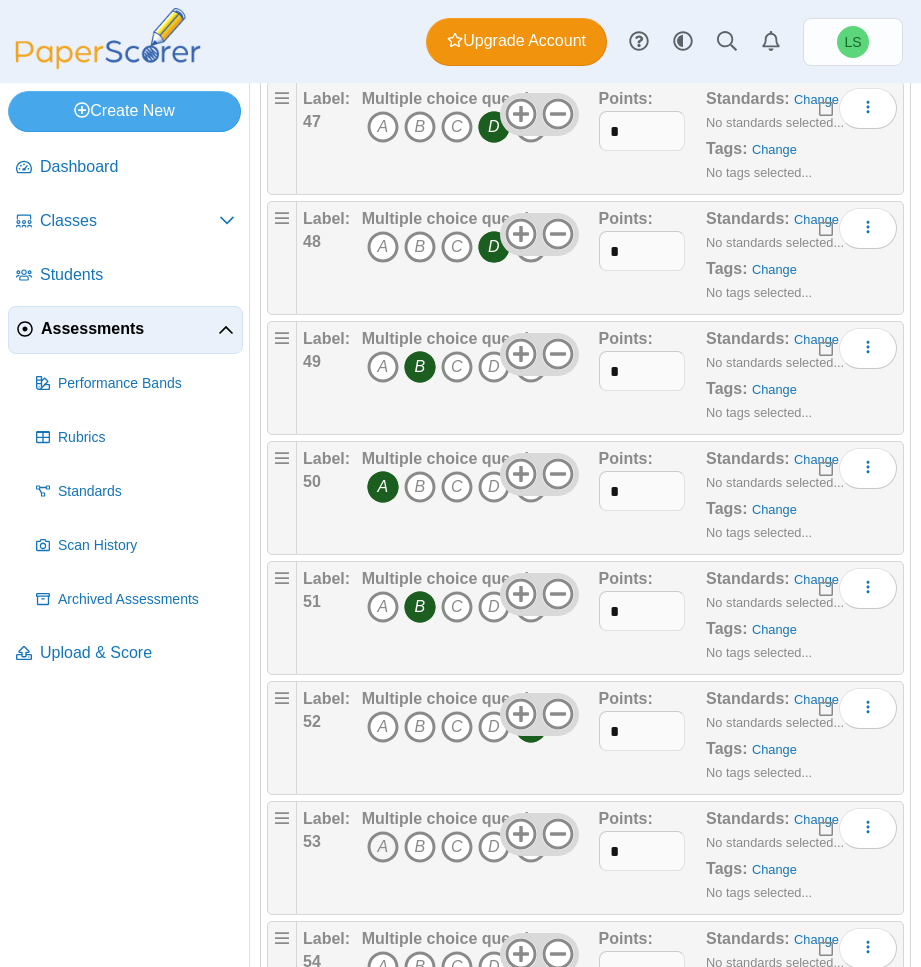 click on "A" at bounding box center (383, 847) 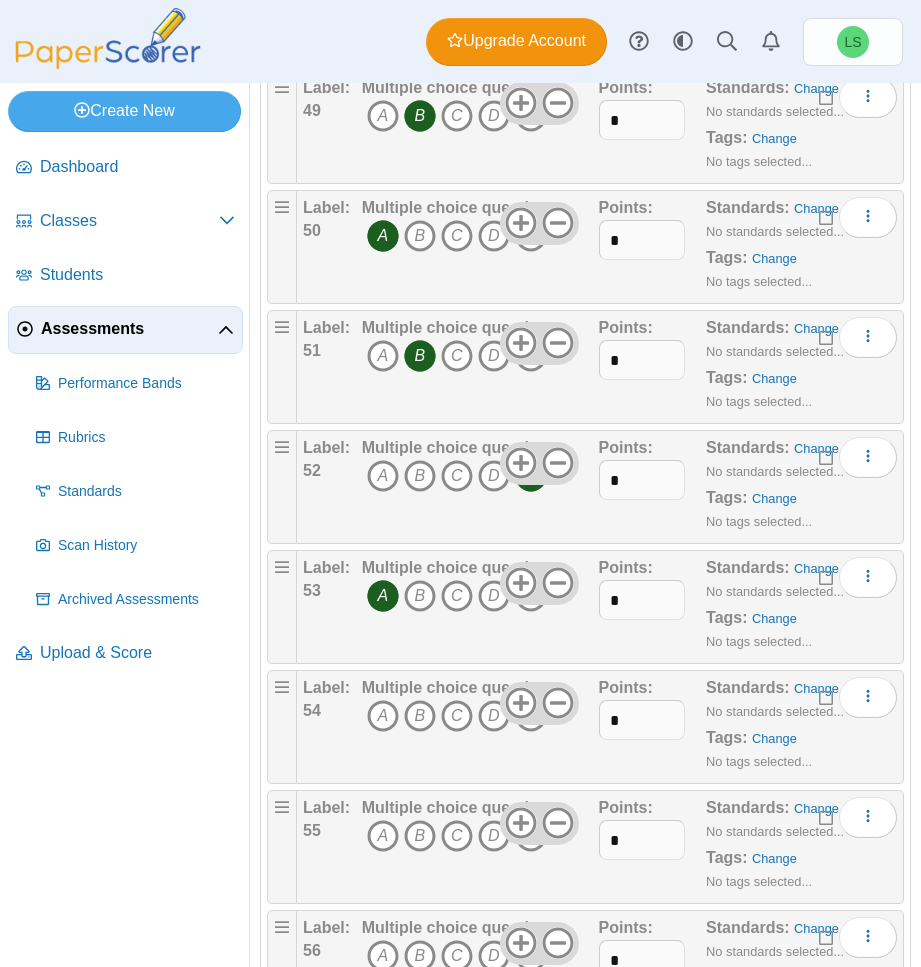 scroll, scrollTop: 6200, scrollLeft: 0, axis: vertical 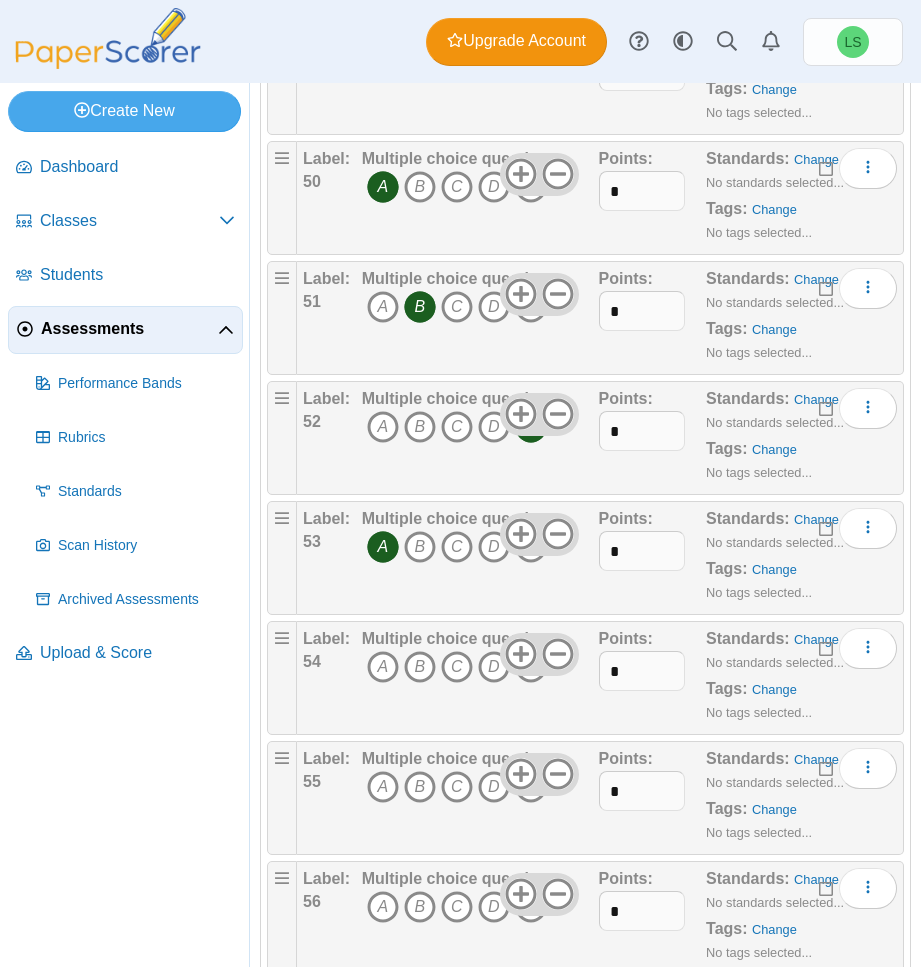 drag, startPoint x: 373, startPoint y: 669, endPoint x: 473, endPoint y: 690, distance: 102.18121 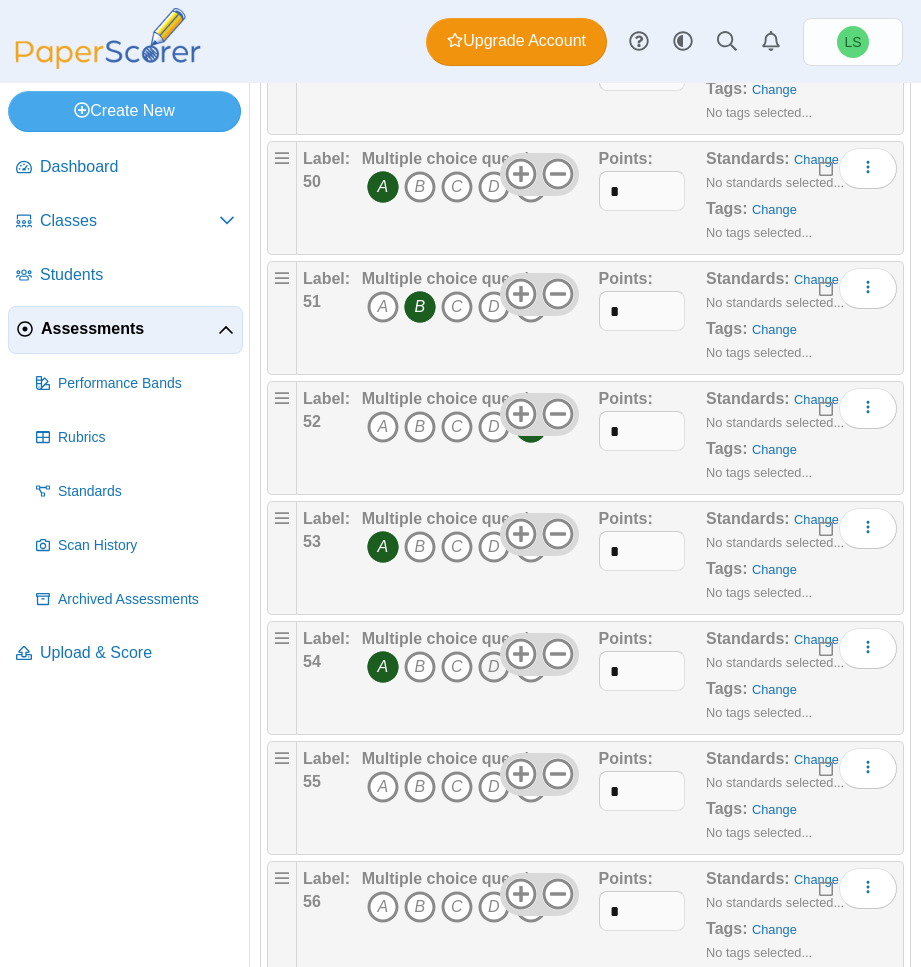 click on "D" at bounding box center [494, 667] 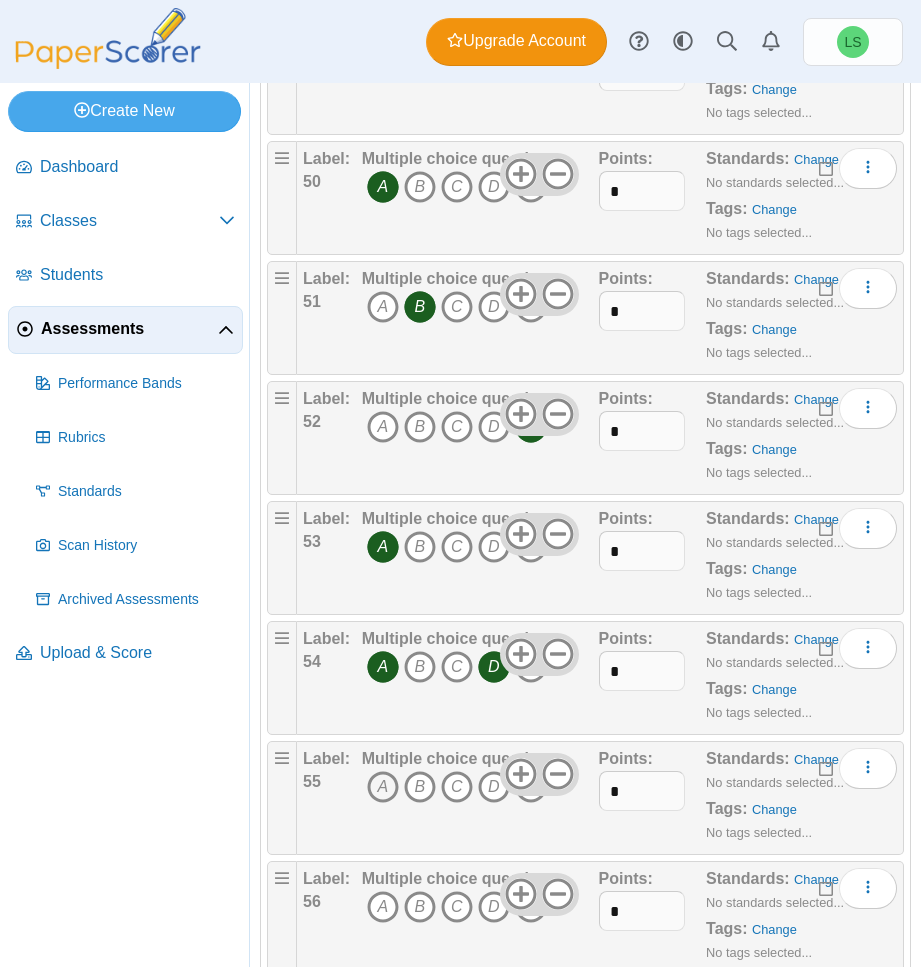 click on "A" at bounding box center [383, 787] 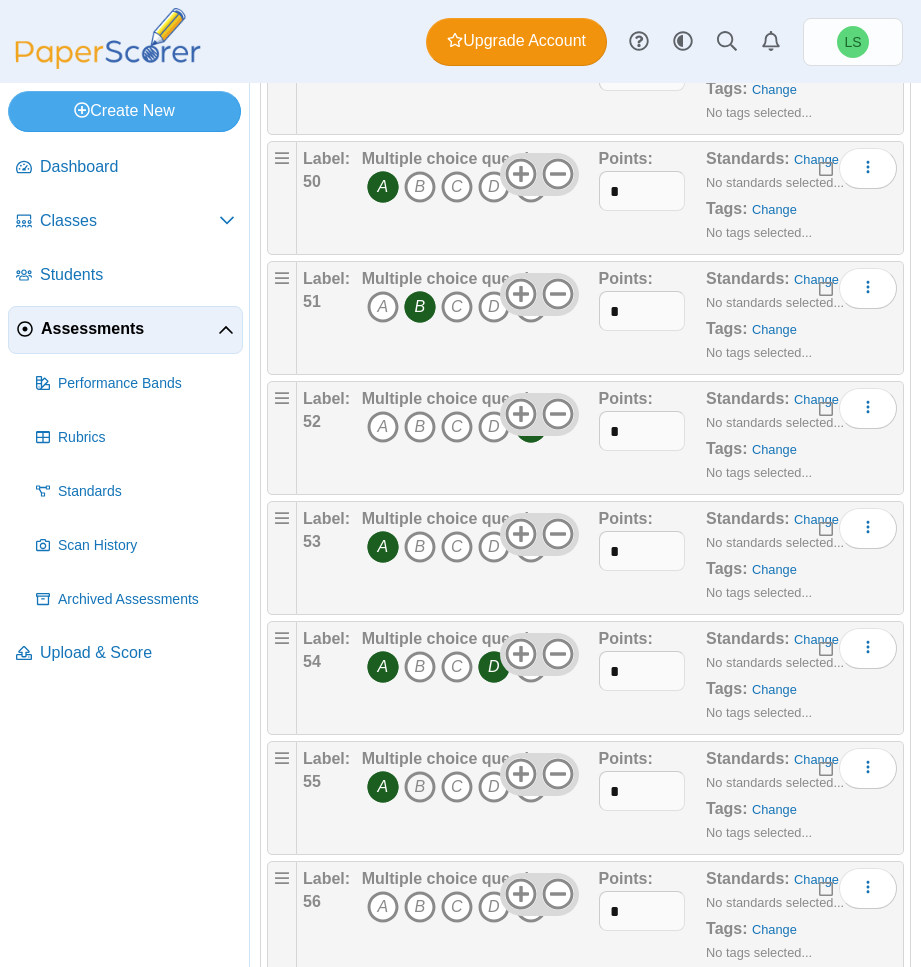 click on "B" at bounding box center [420, 787] 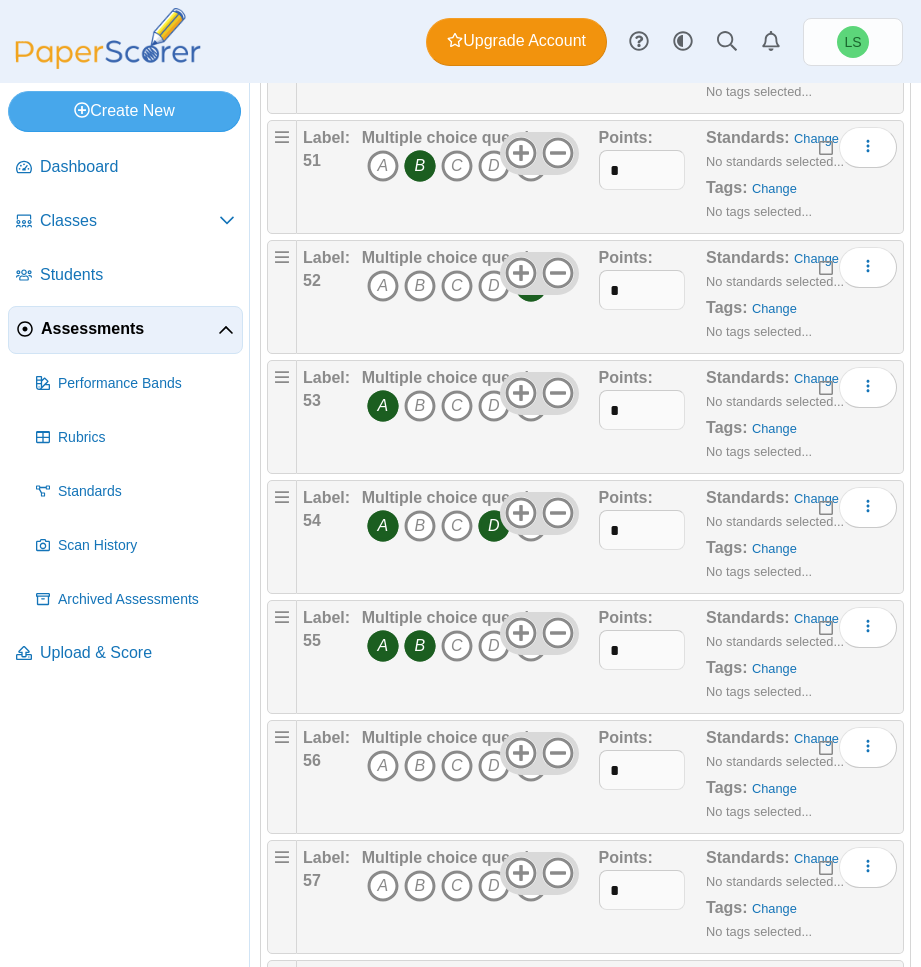 scroll, scrollTop: 6400, scrollLeft: 0, axis: vertical 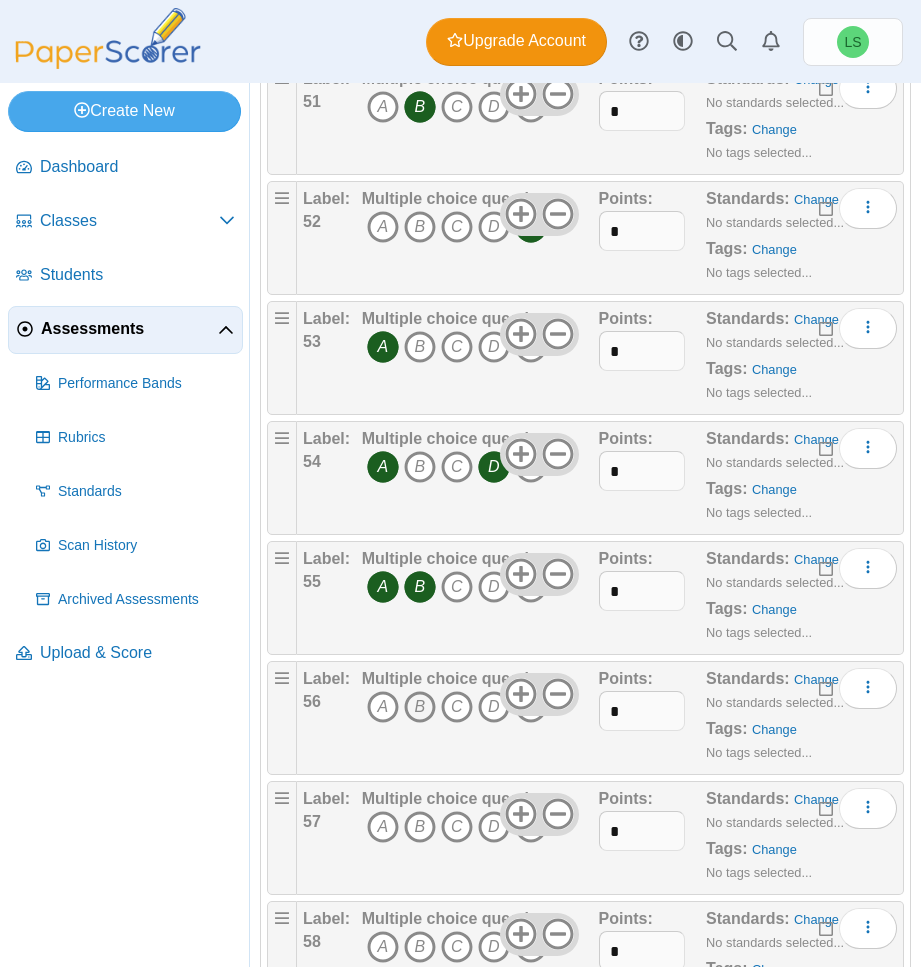 click on "B" at bounding box center [420, 707] 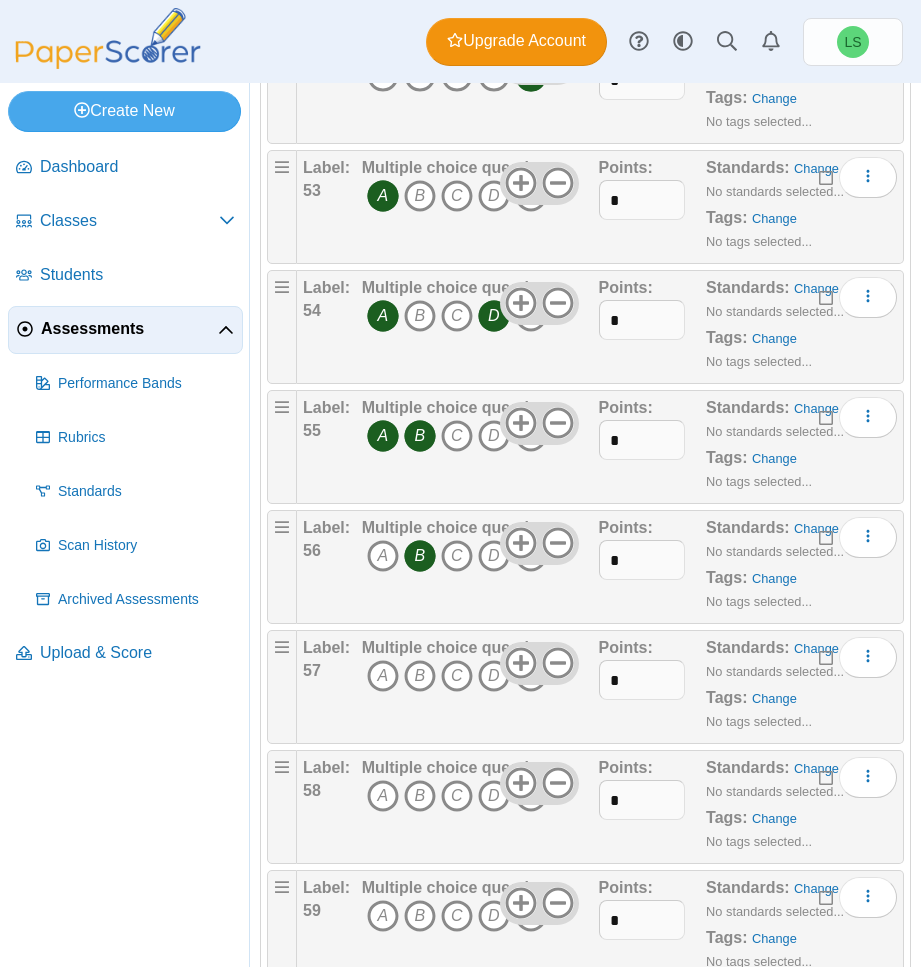 scroll, scrollTop: 6600, scrollLeft: 0, axis: vertical 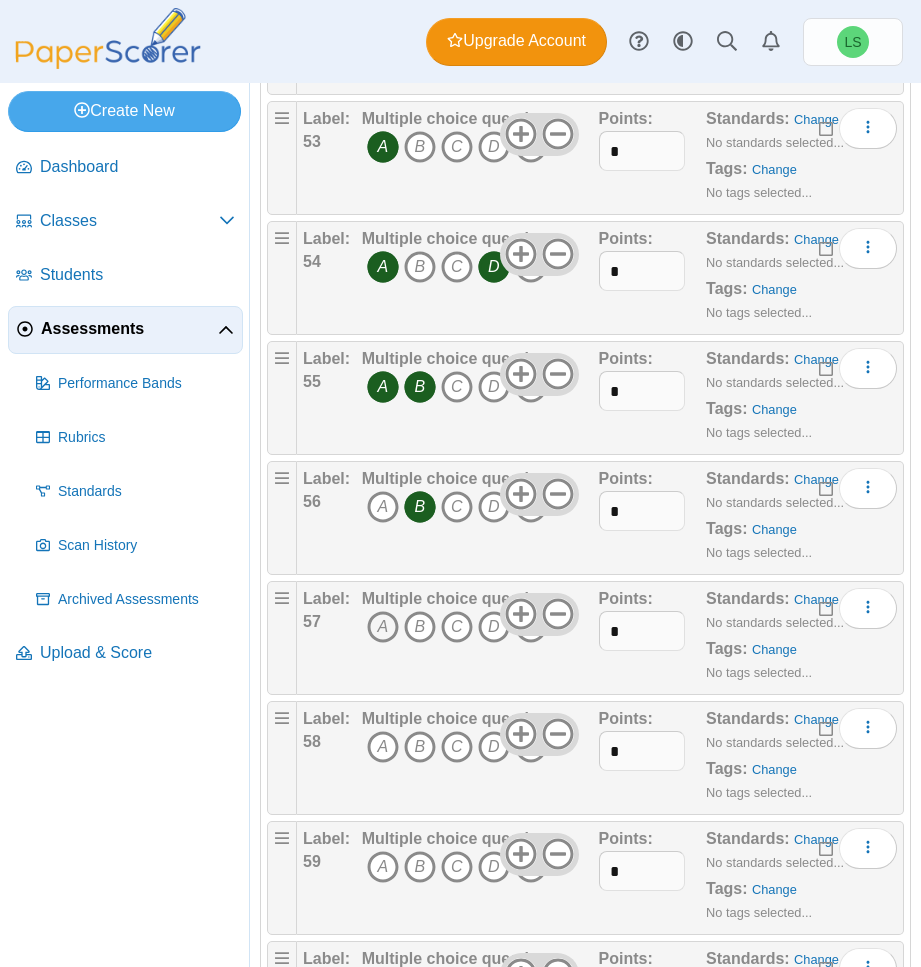 click on "A" at bounding box center [383, 627] 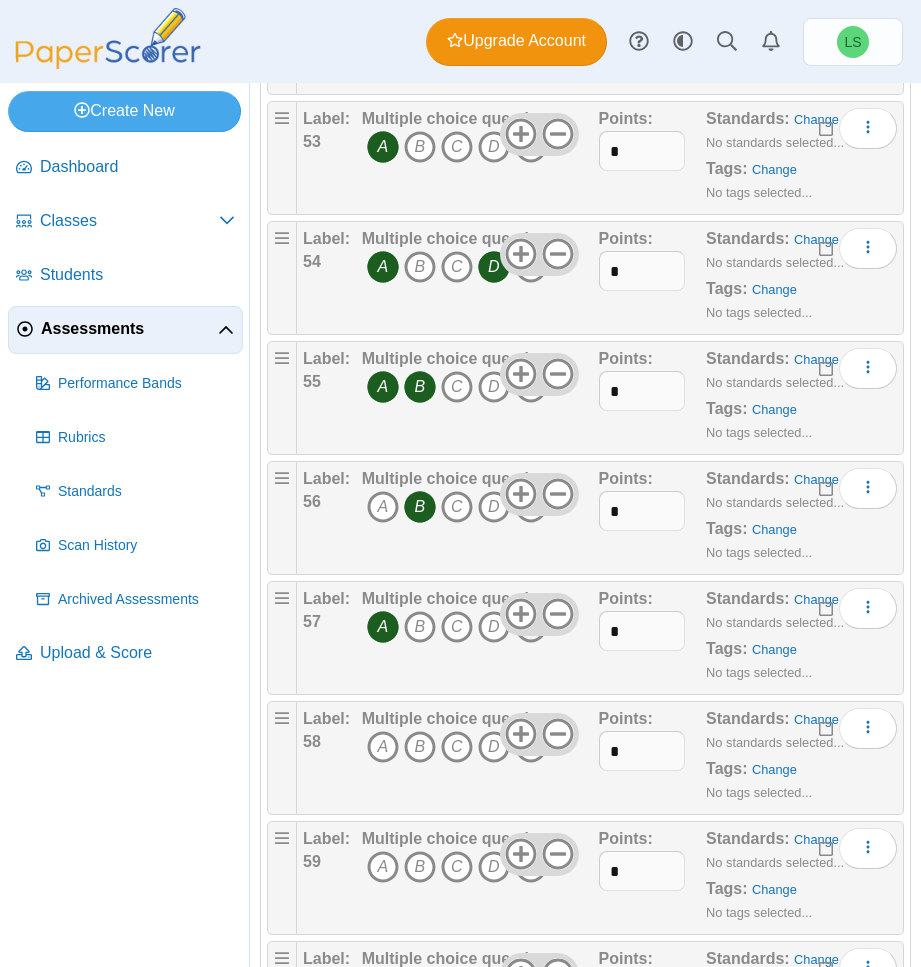 click on "E" at bounding box center (531, 627) 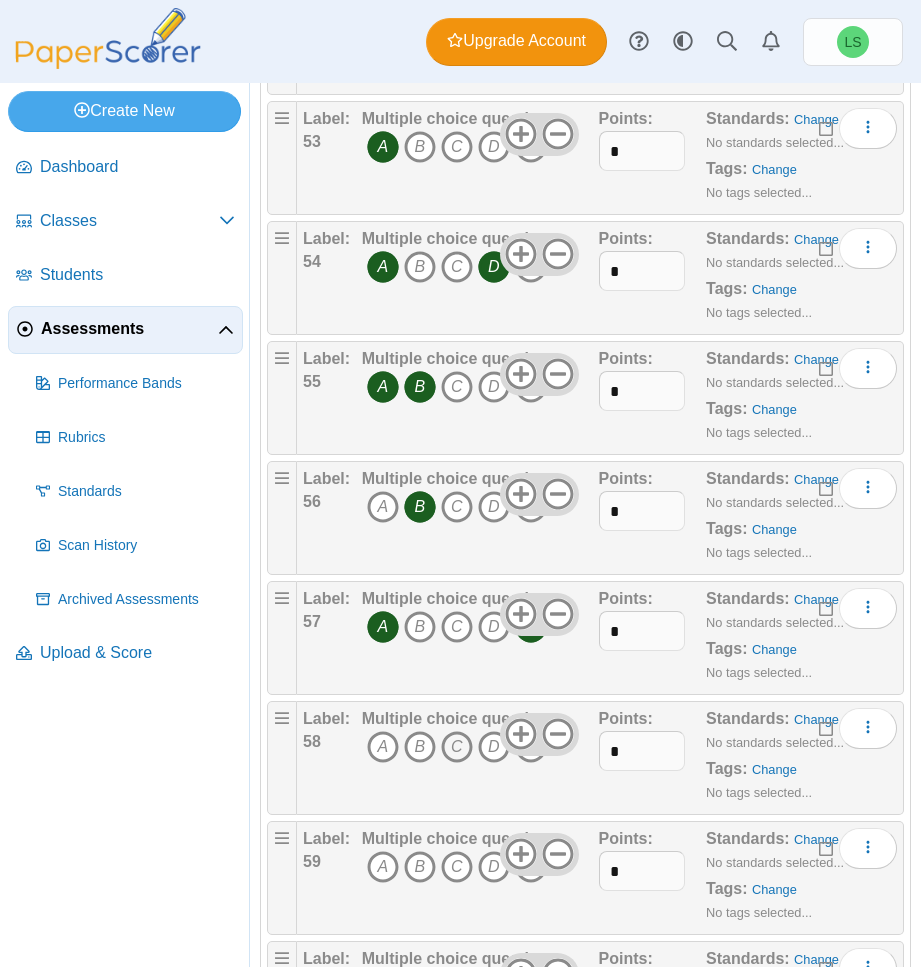 click on "C" at bounding box center (457, 747) 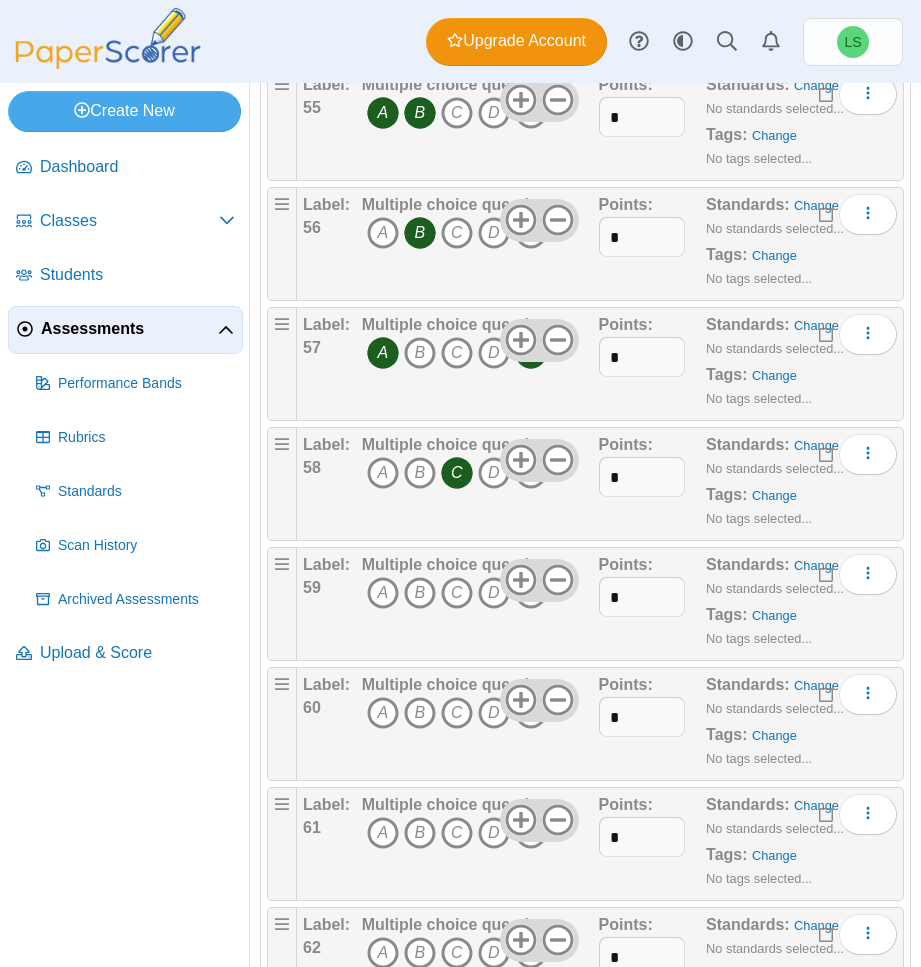 scroll, scrollTop: 6900, scrollLeft: 0, axis: vertical 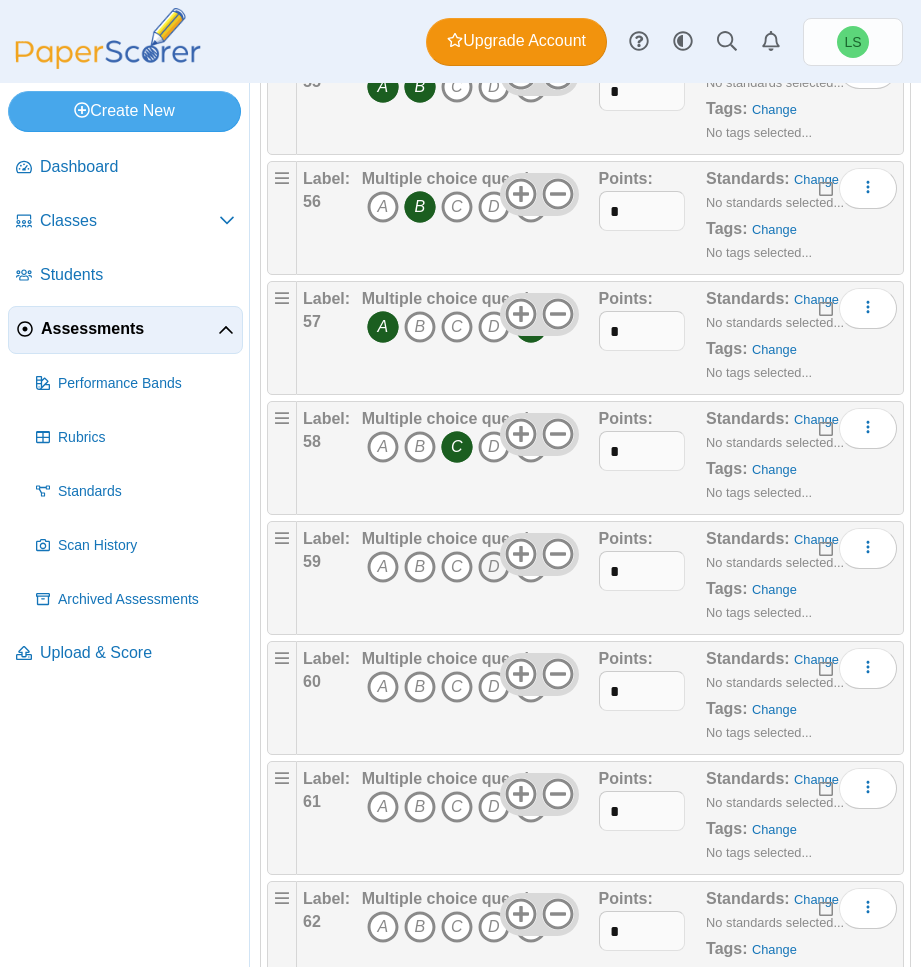 click on "D" at bounding box center [494, 567] 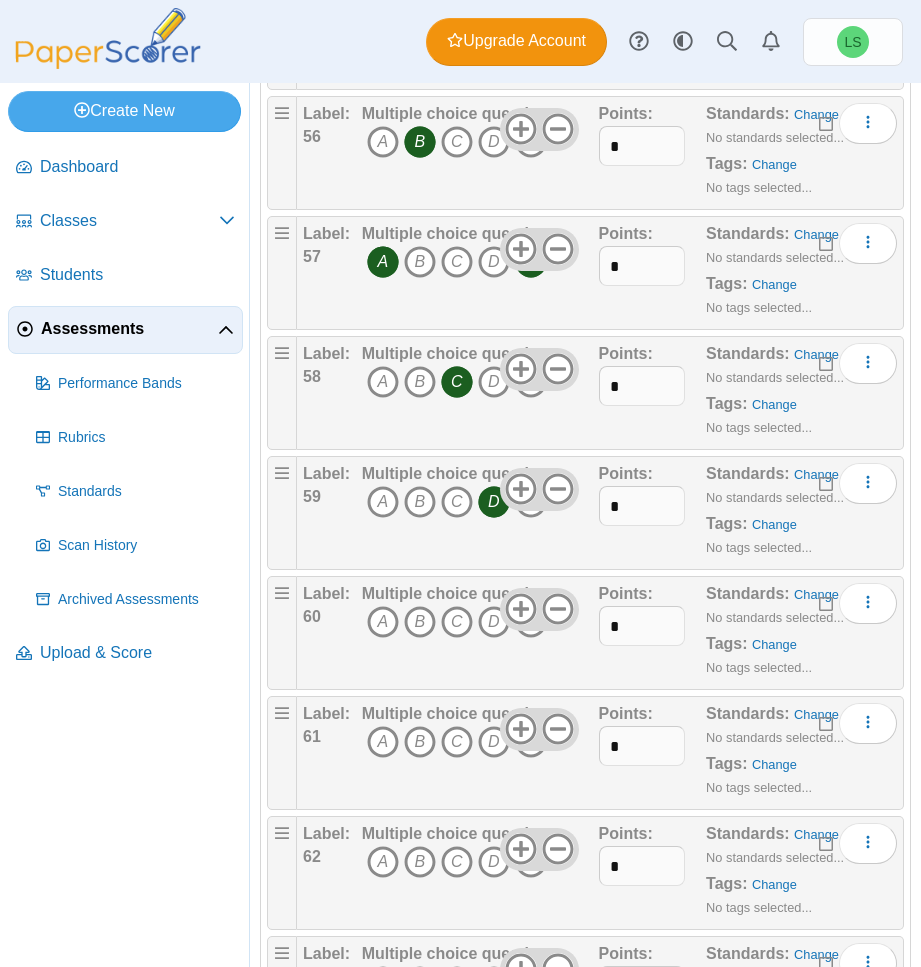 scroll, scrollTop: 7000, scrollLeft: 0, axis: vertical 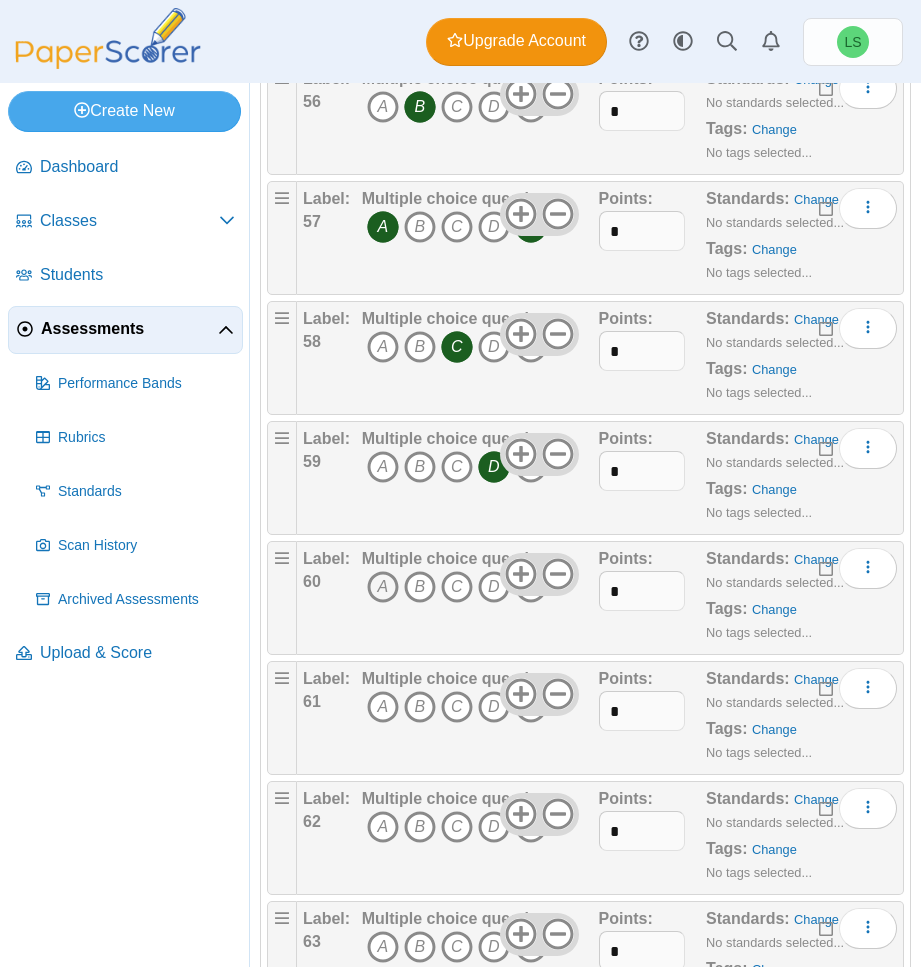 click on "A" at bounding box center [383, 587] 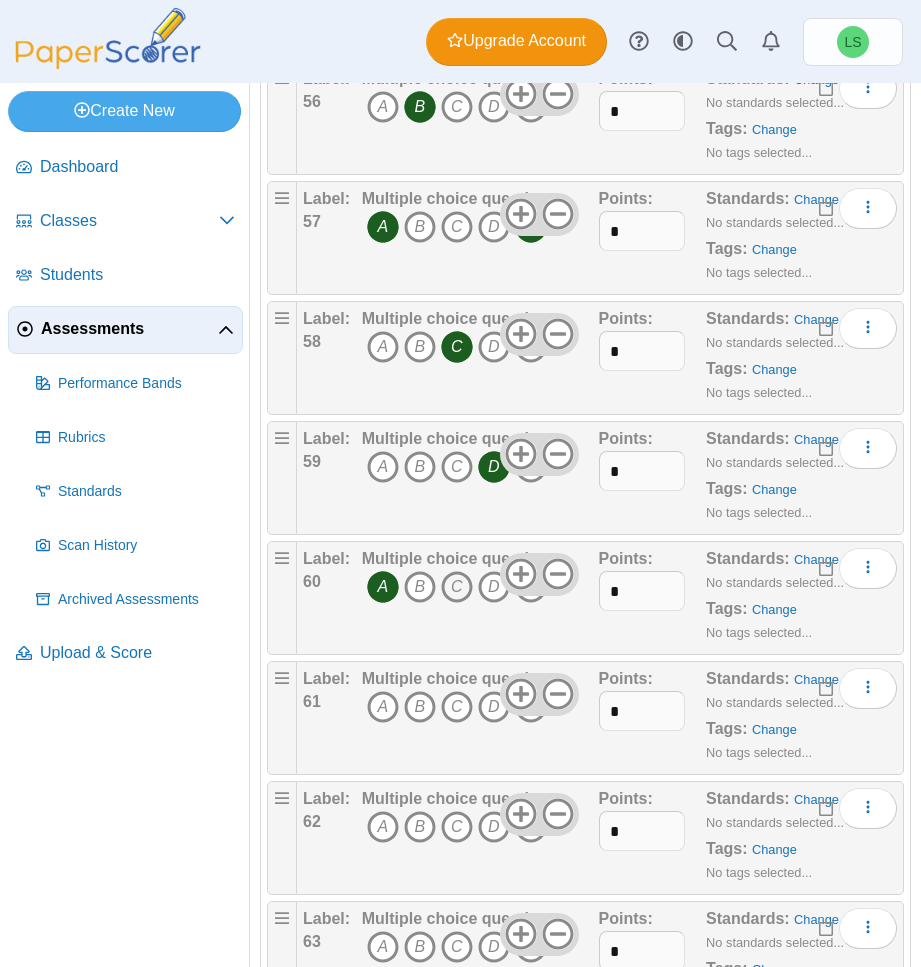 click on "C" at bounding box center [457, 587] 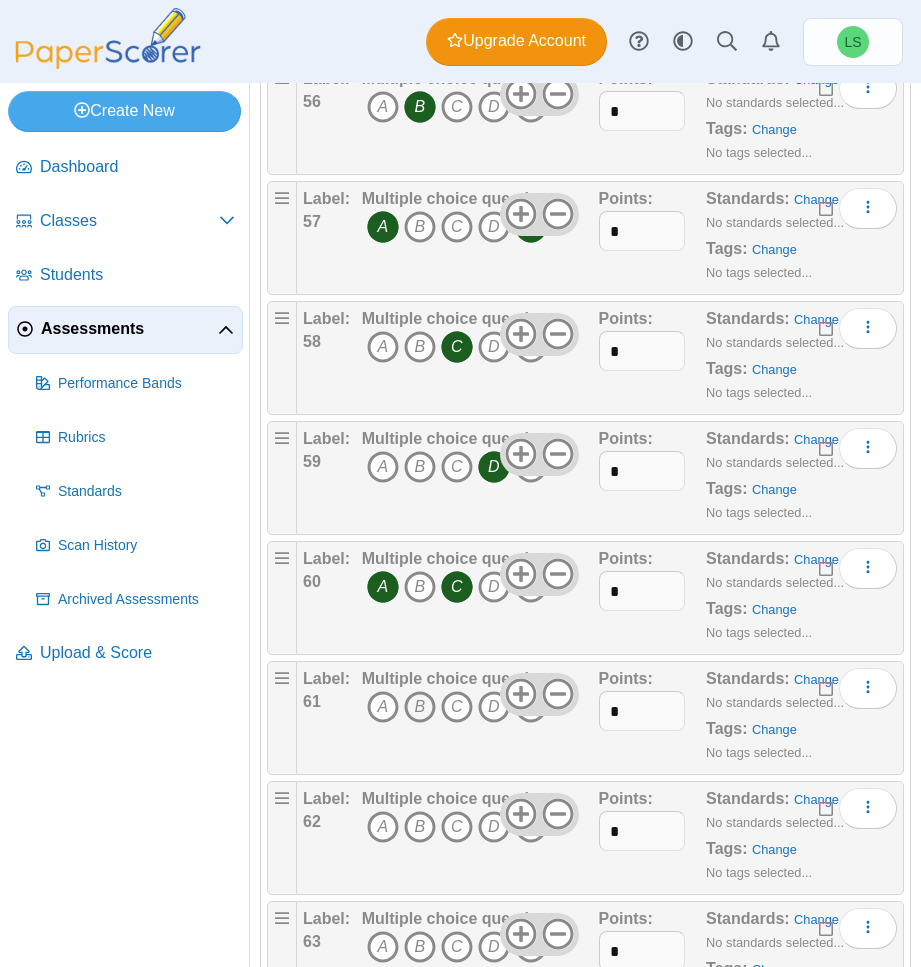click on "B" at bounding box center (420, 707) 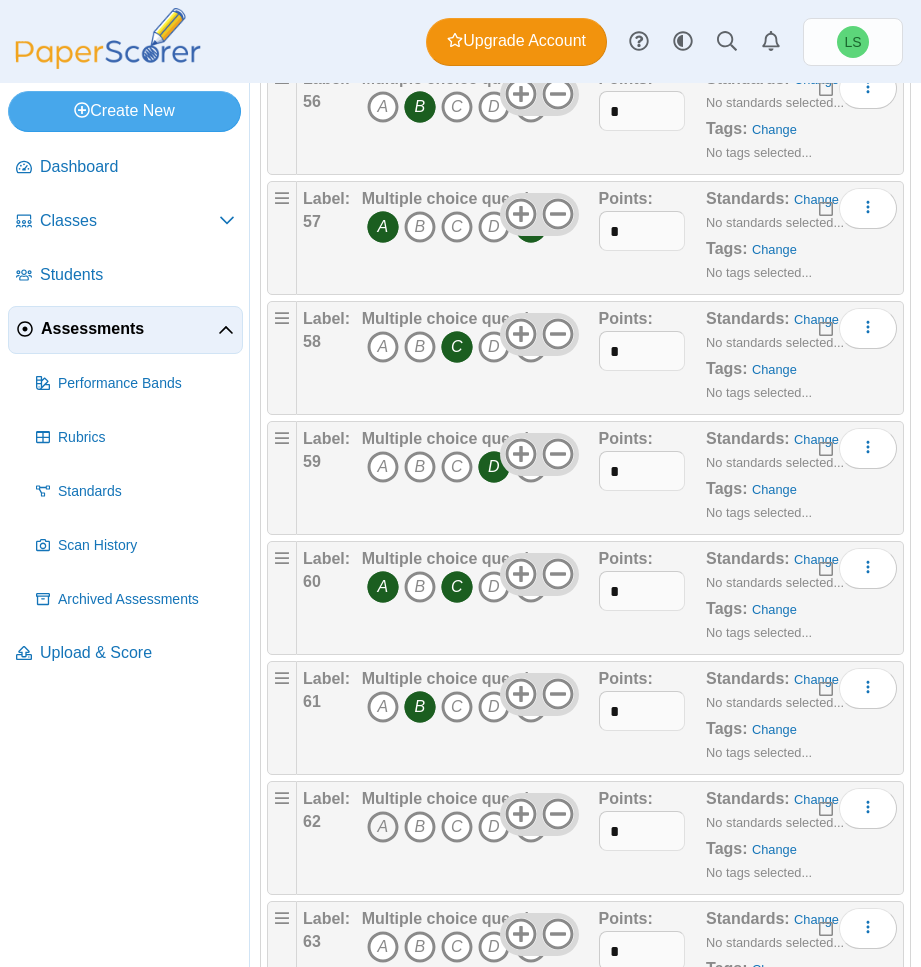 click on "A" at bounding box center [383, 827] 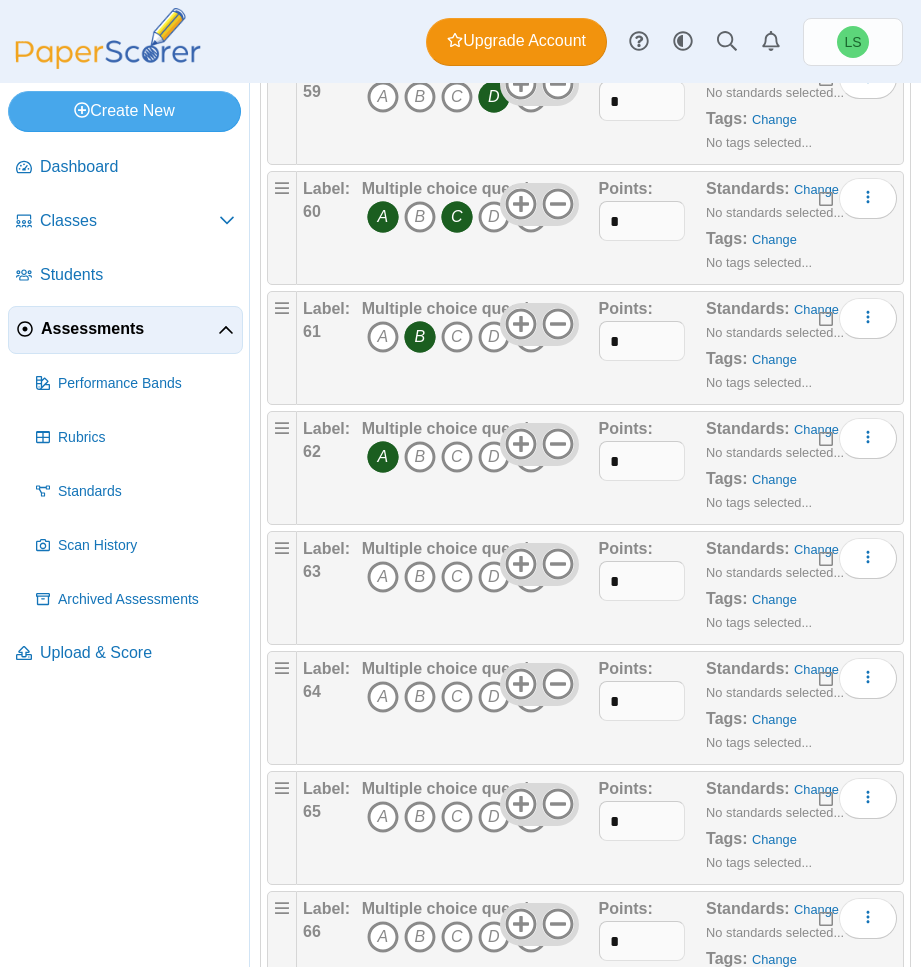 scroll, scrollTop: 7400, scrollLeft: 0, axis: vertical 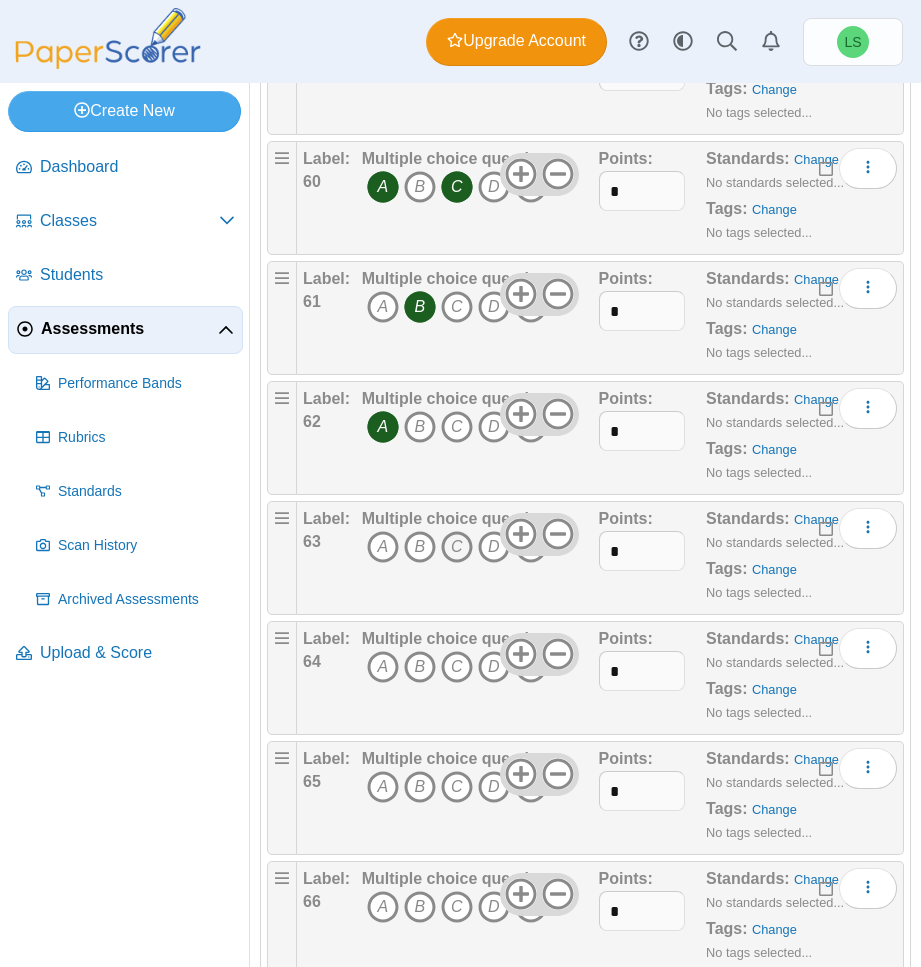 click on "C" at bounding box center [457, 547] 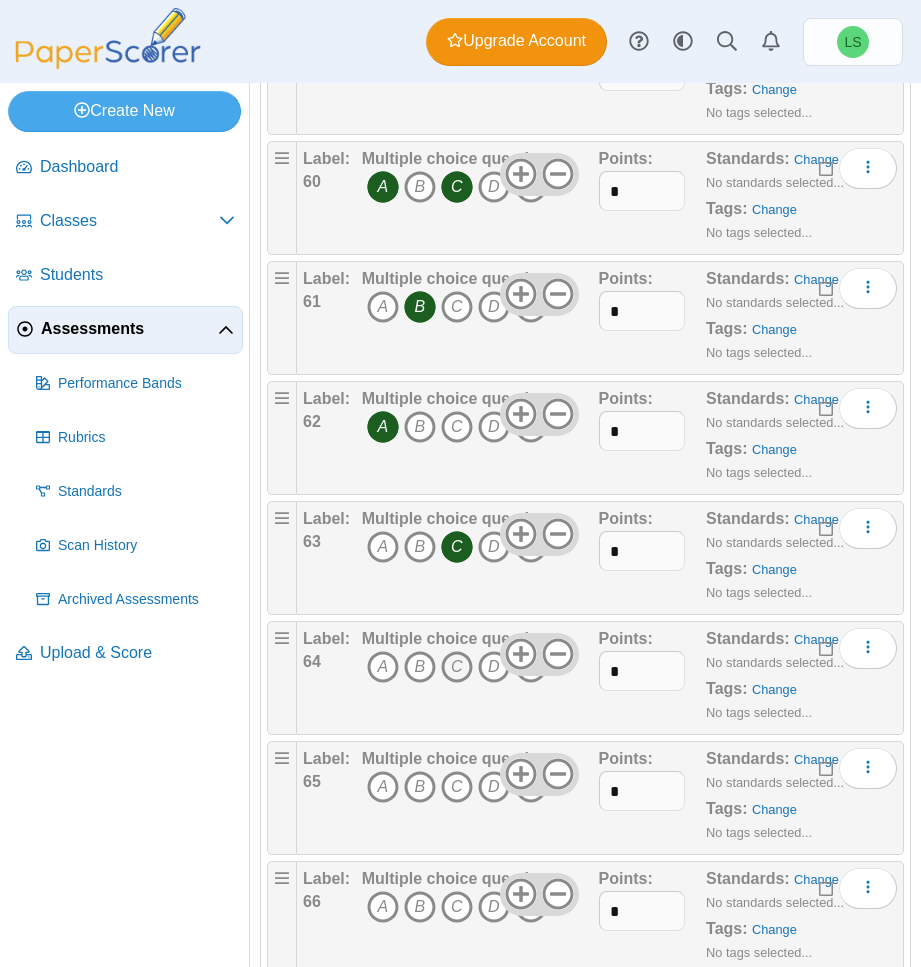 click on "C" at bounding box center (457, 667) 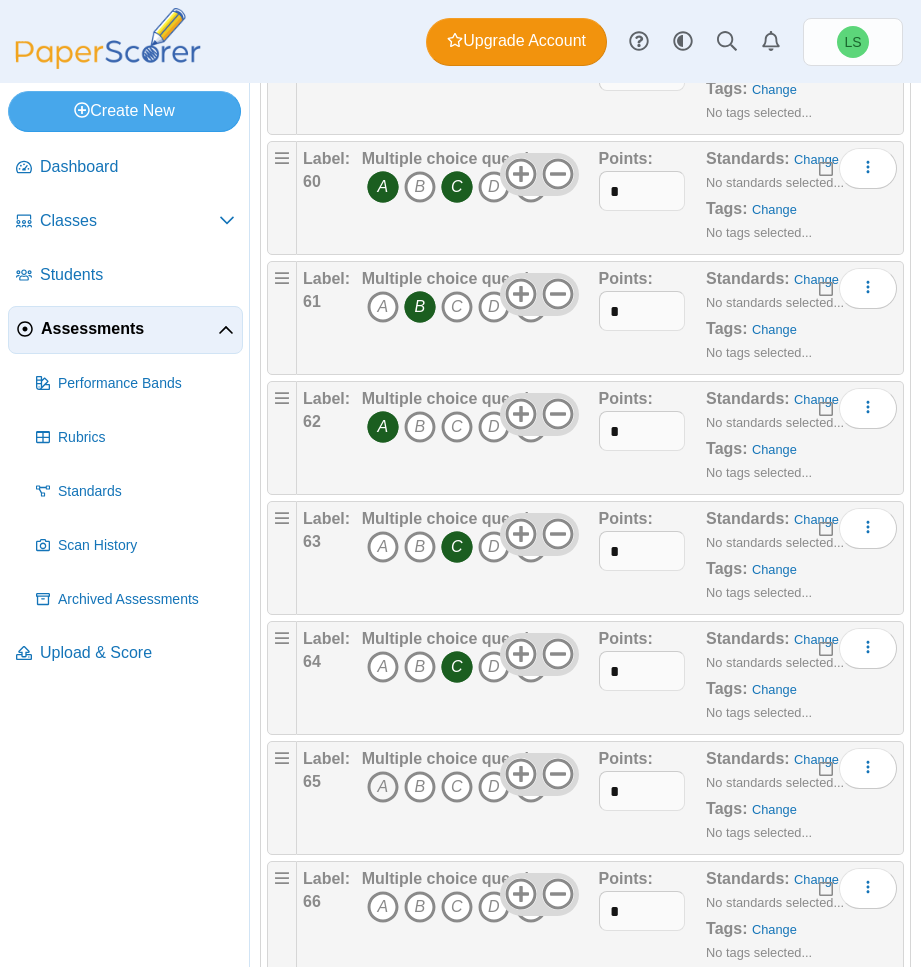 click on "A" at bounding box center [383, 787] 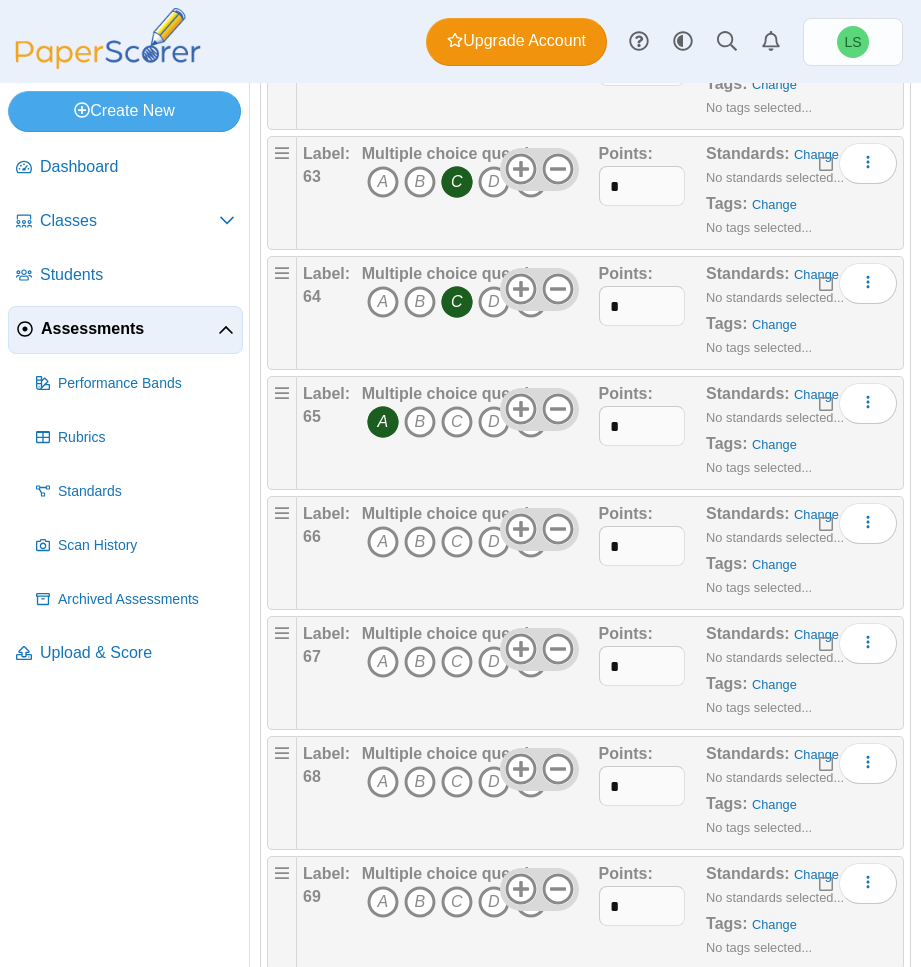 scroll, scrollTop: 7800, scrollLeft: 0, axis: vertical 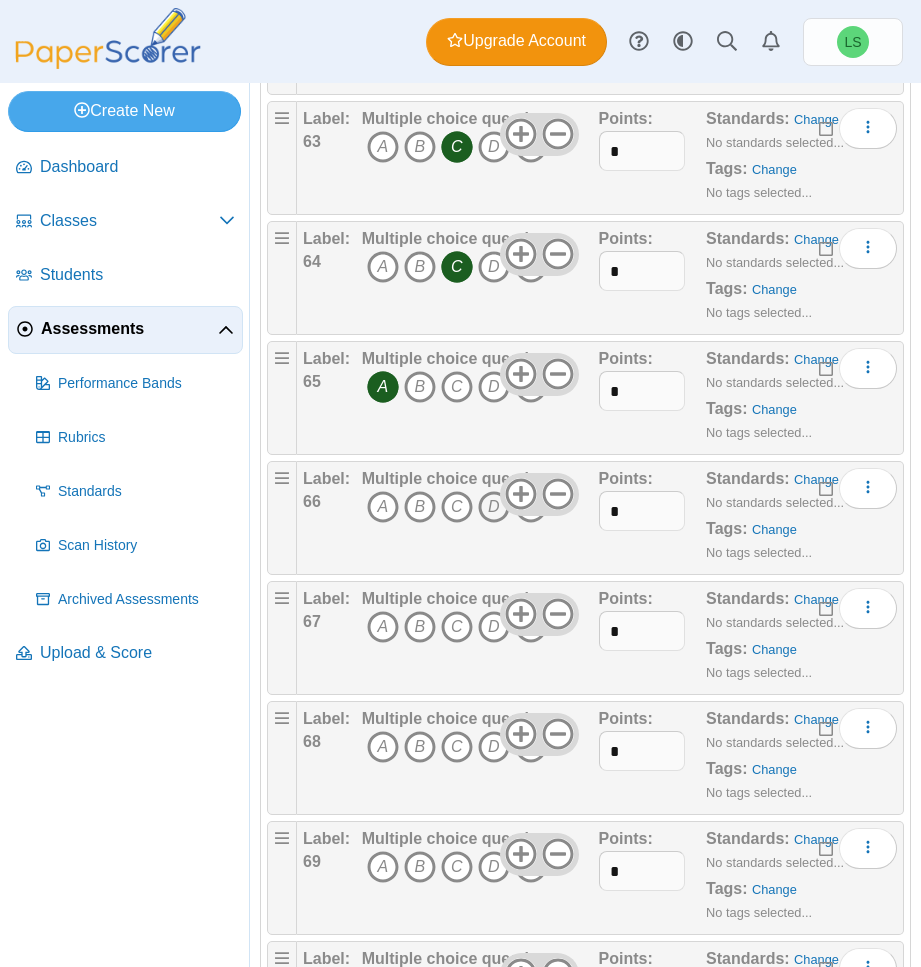click on "D" at bounding box center [494, 507] 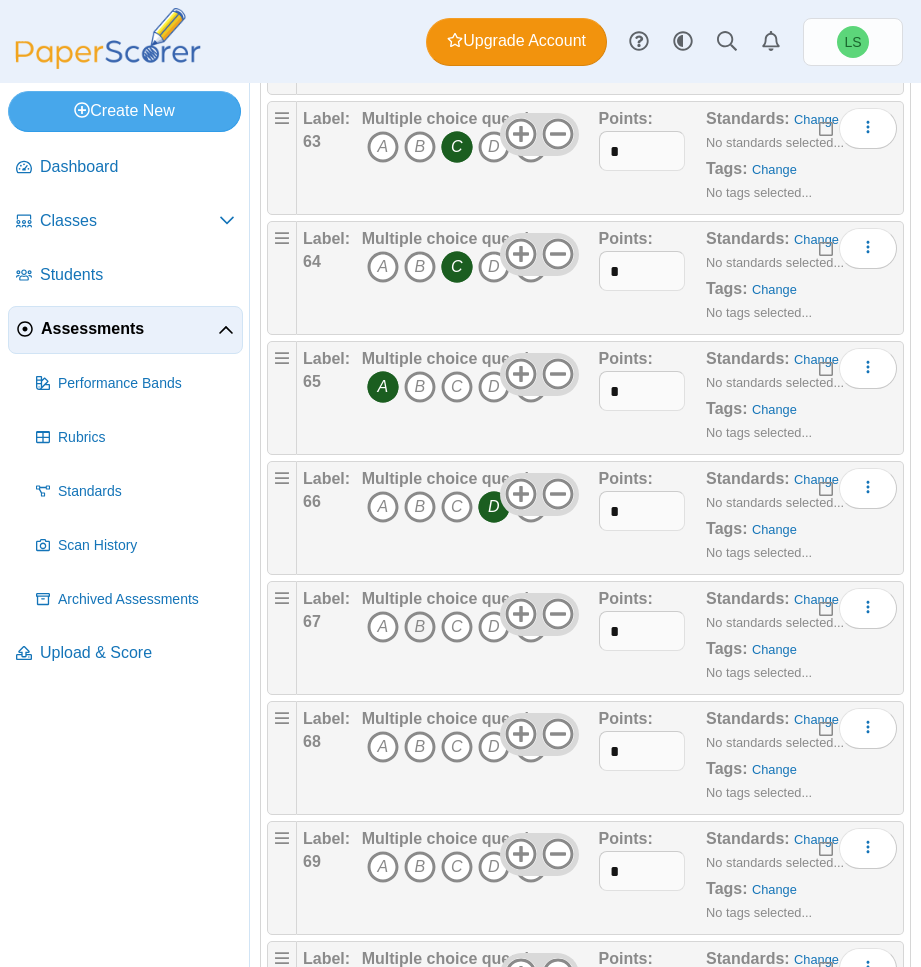 click on "B" at bounding box center (420, 627) 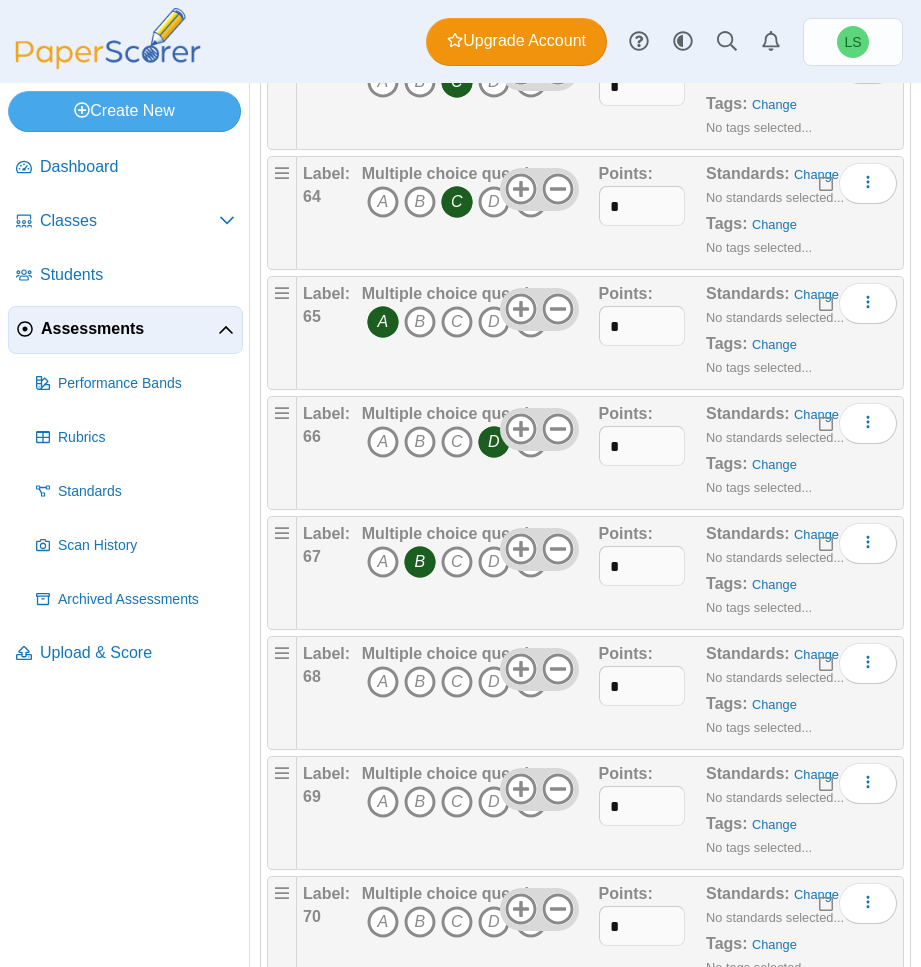 scroll, scrollTop: 7900, scrollLeft: 0, axis: vertical 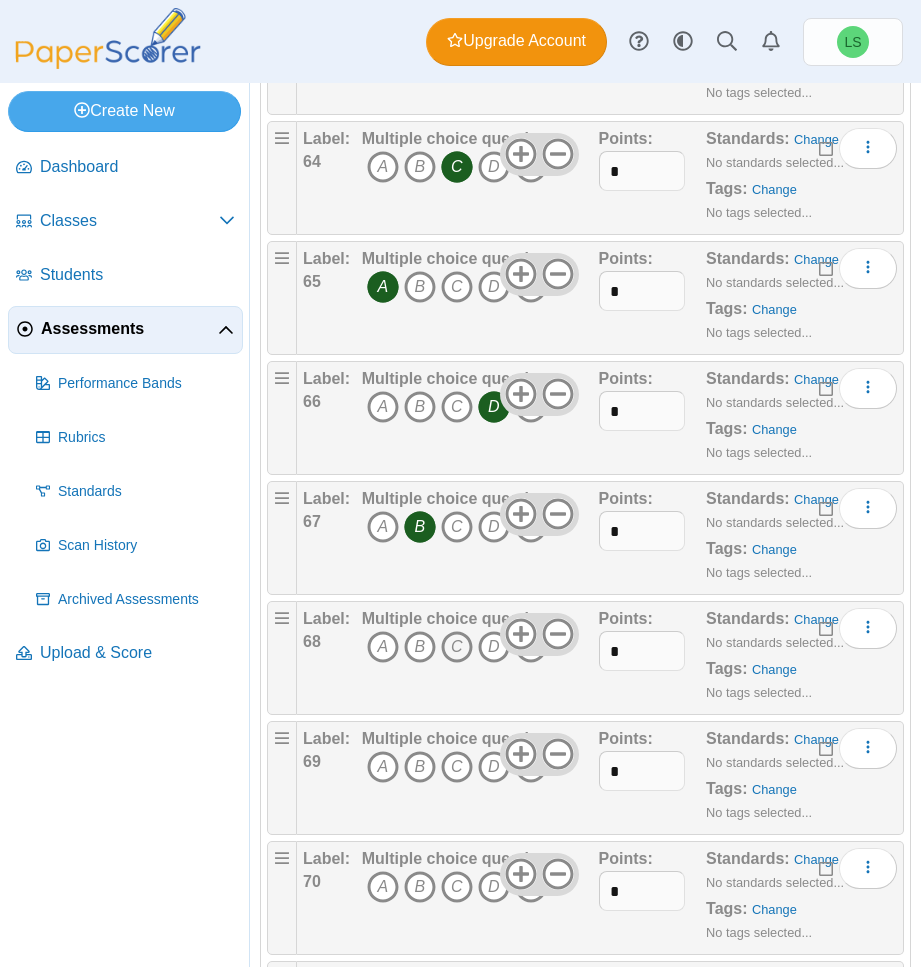 click on "C" at bounding box center (457, 647) 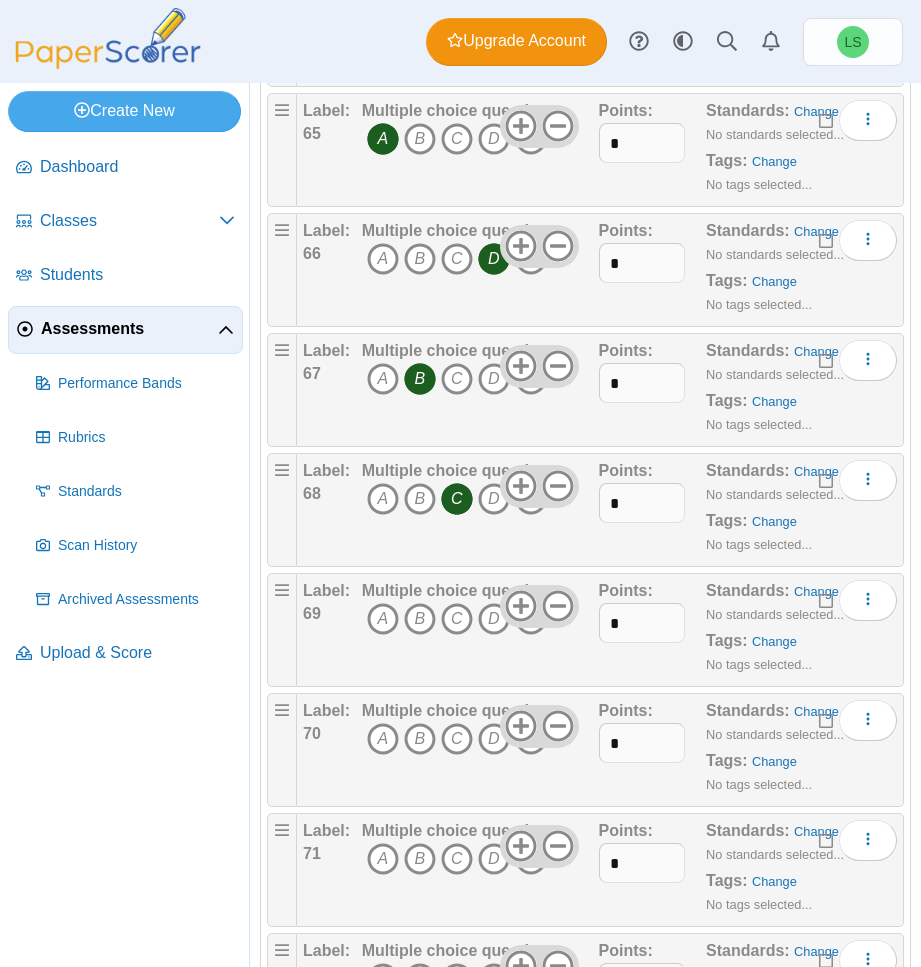 scroll, scrollTop: 8100, scrollLeft: 0, axis: vertical 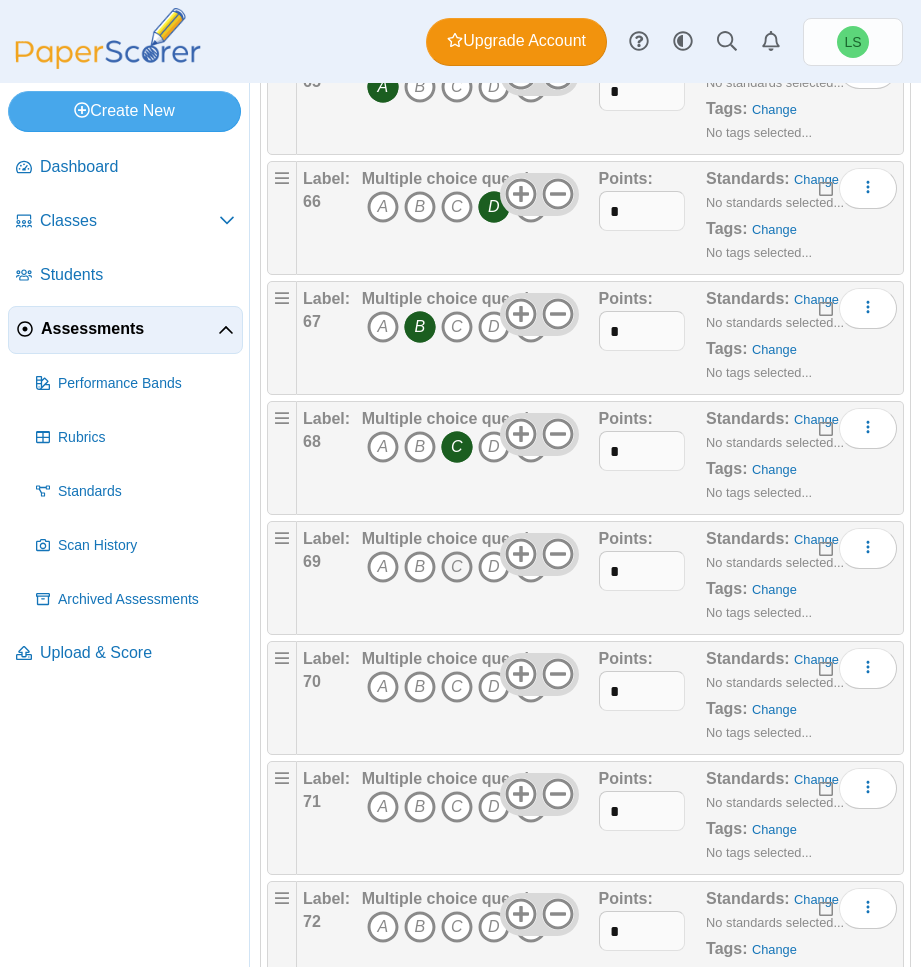 click on "C" at bounding box center [457, 567] 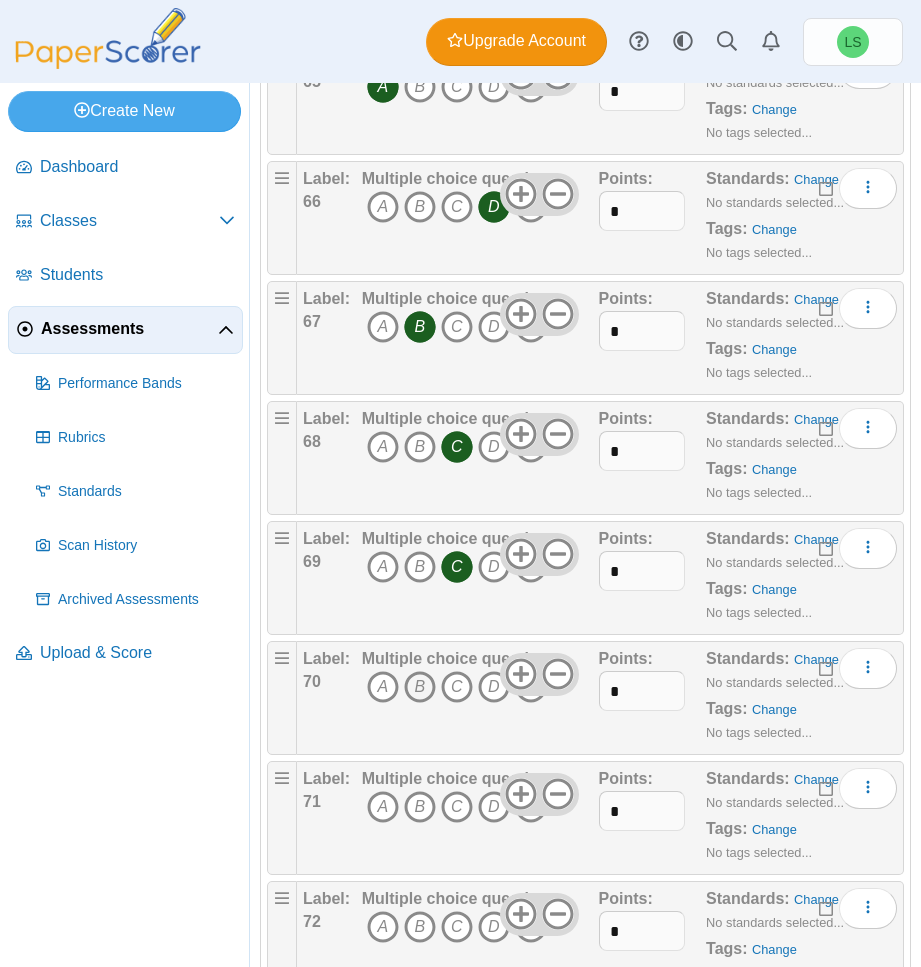 click on "B" at bounding box center (420, 687) 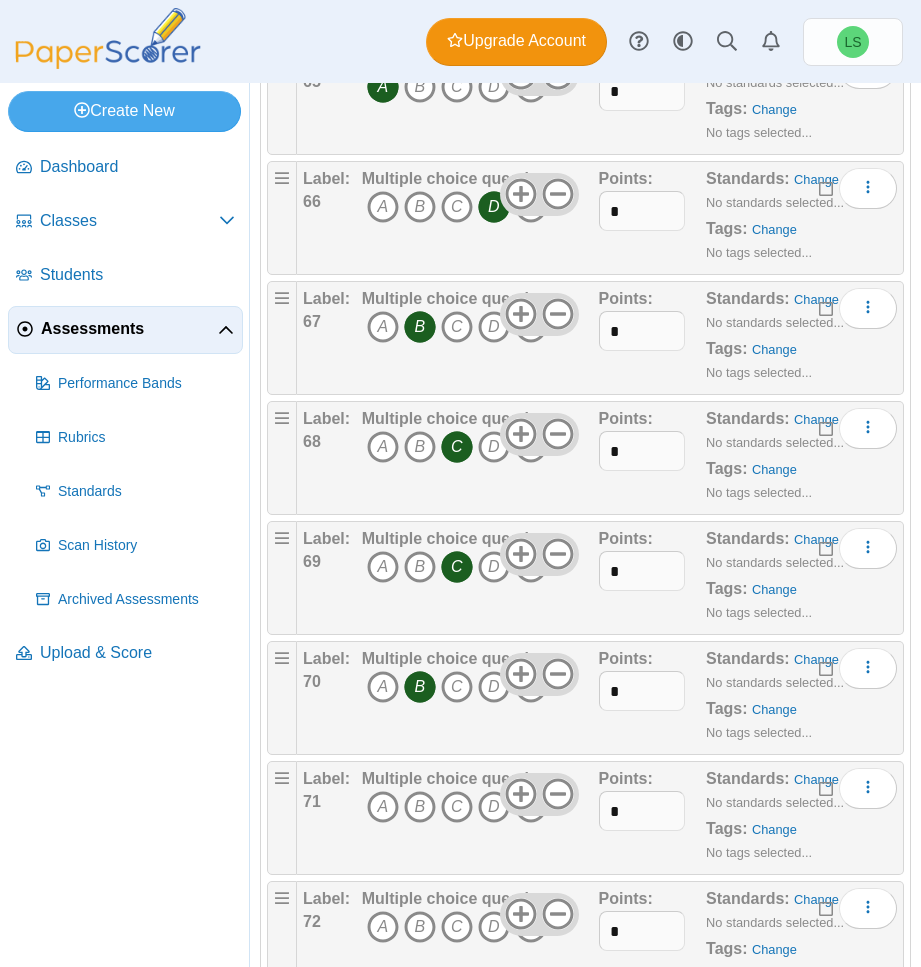 drag, startPoint x: 526, startPoint y: 815, endPoint x: 421, endPoint y: 783, distance: 109.76794 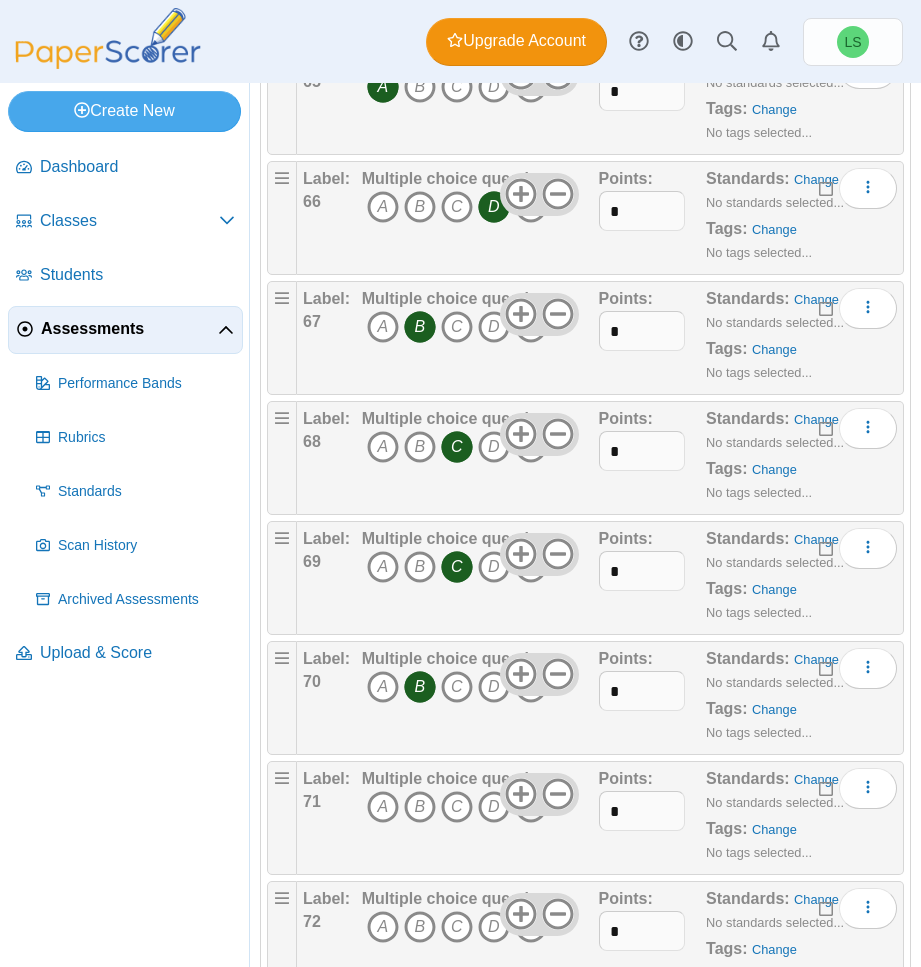 click on "E" at bounding box center [531, 807] 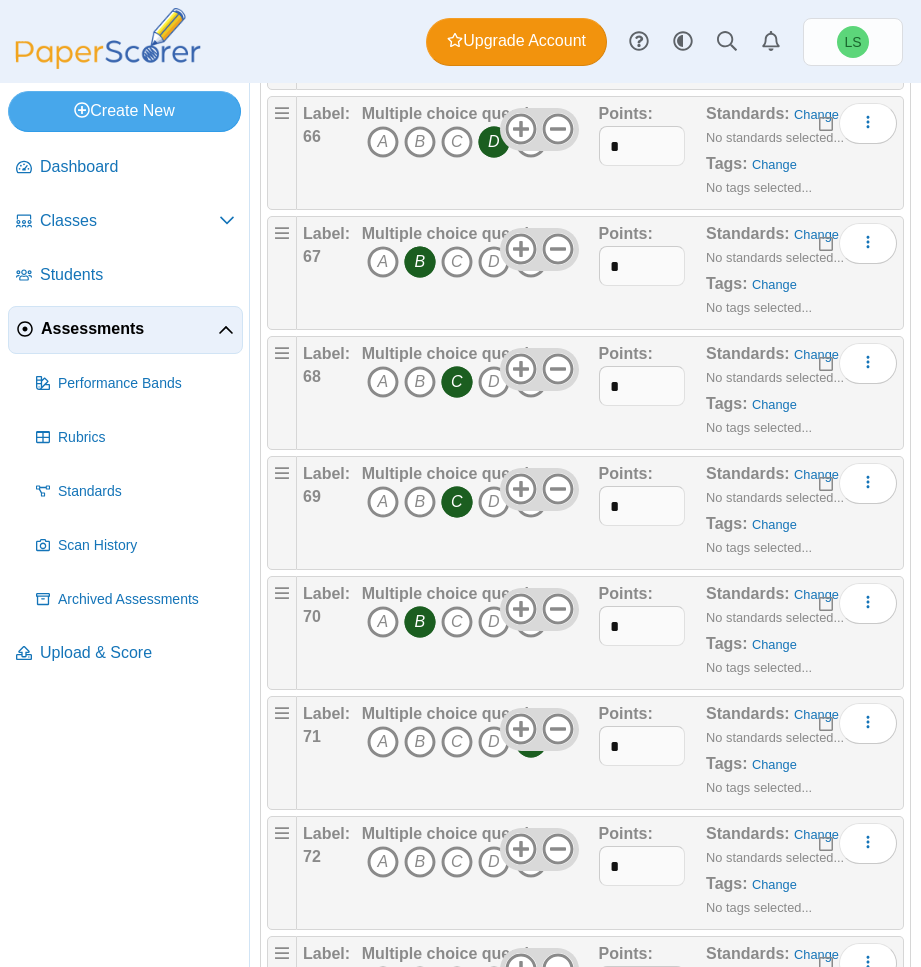 scroll, scrollTop: 8300, scrollLeft: 0, axis: vertical 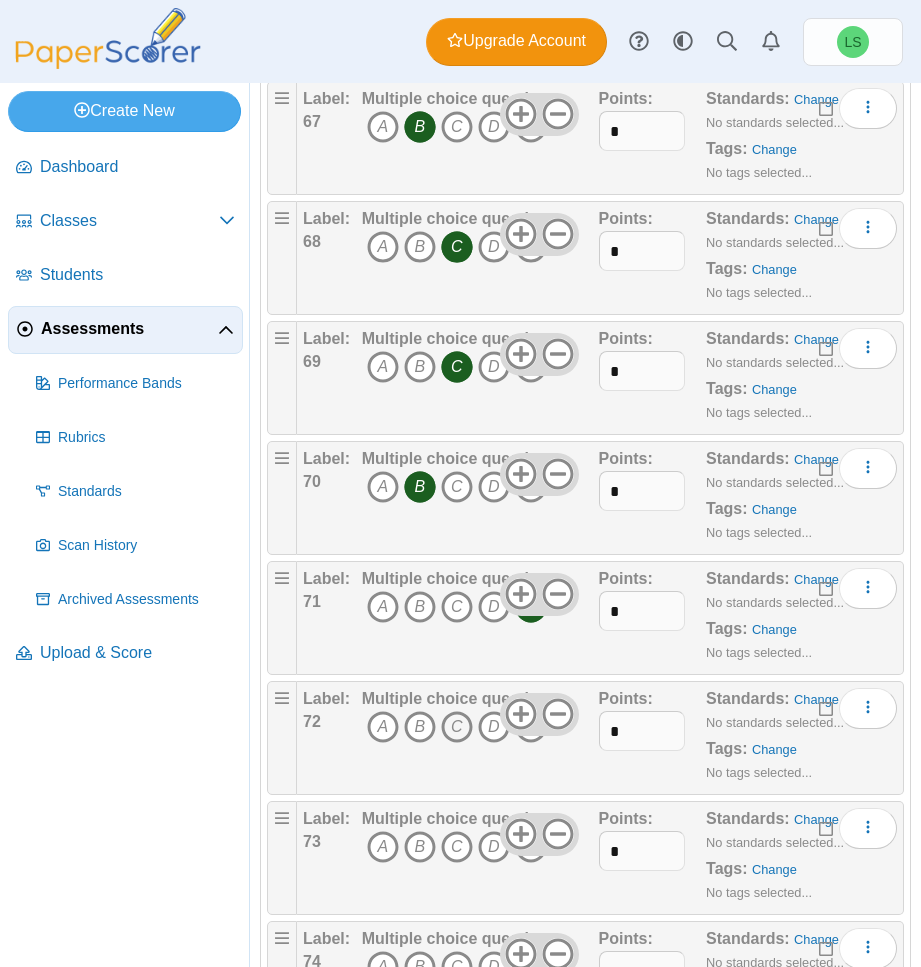 click on "C" at bounding box center (457, 727) 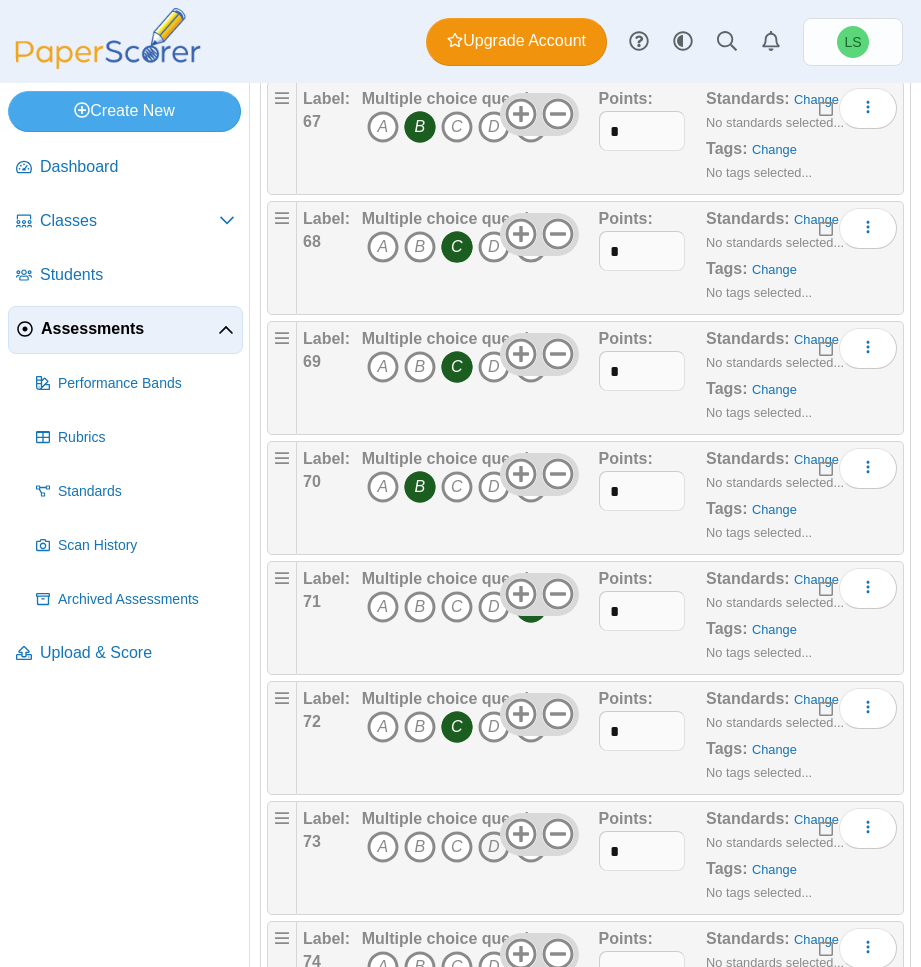 click on "D" at bounding box center (494, 847) 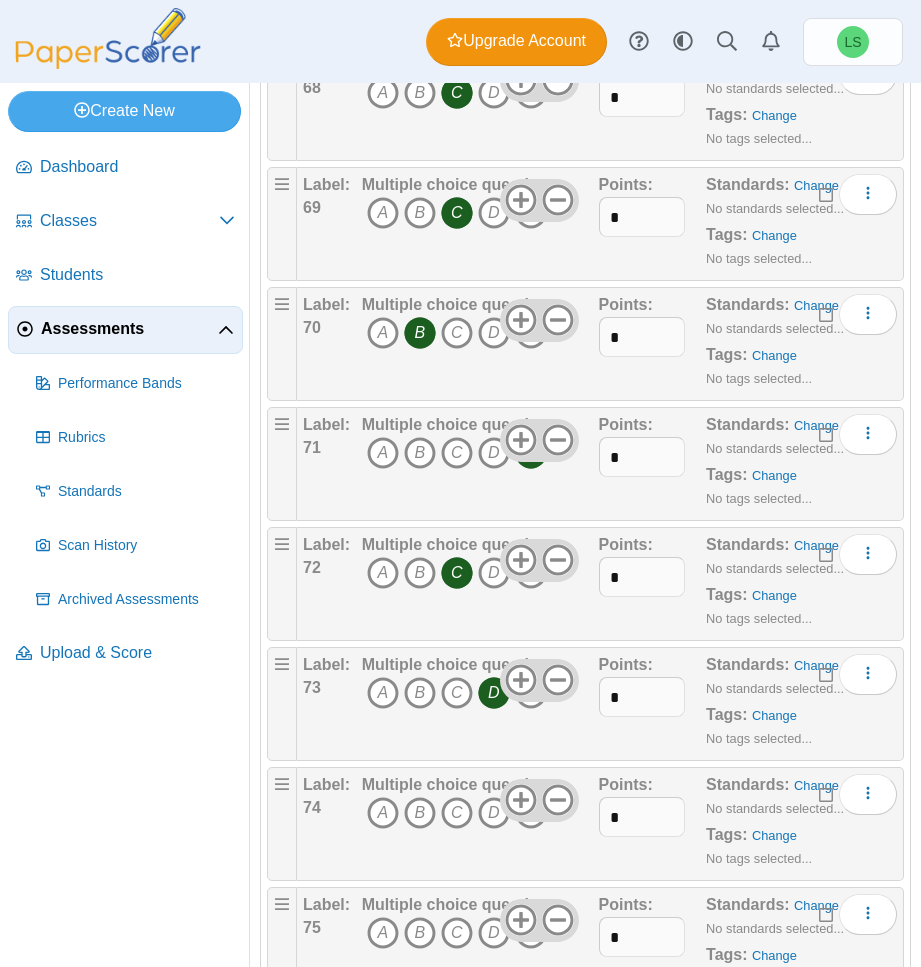 scroll, scrollTop: 8500, scrollLeft: 0, axis: vertical 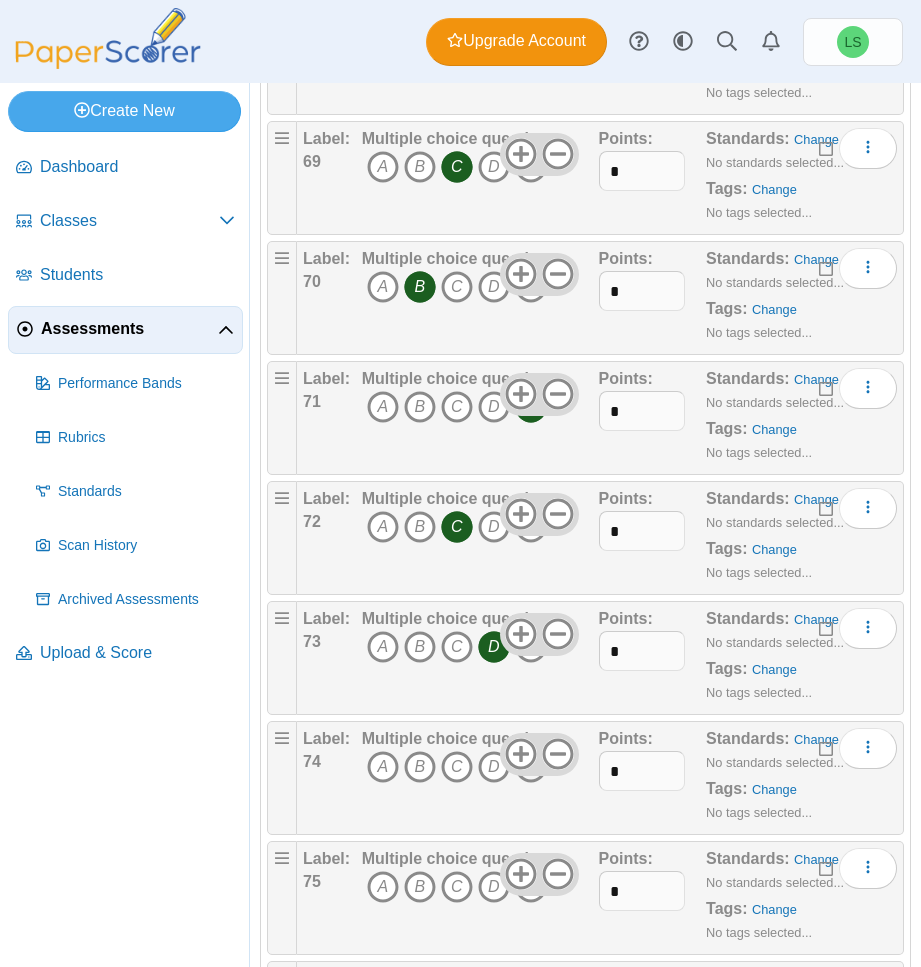 click on "E" at bounding box center [531, 767] 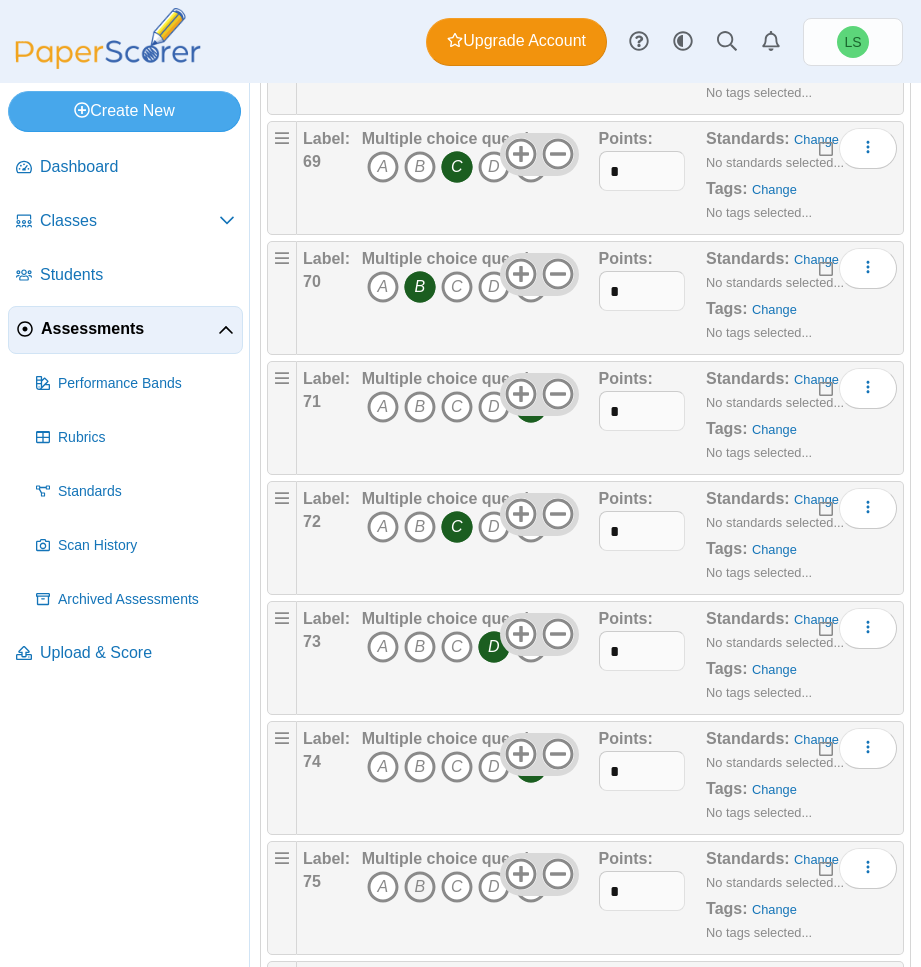 drag, startPoint x: 529, startPoint y: 776, endPoint x: 420, endPoint y: 886, distance: 154.858 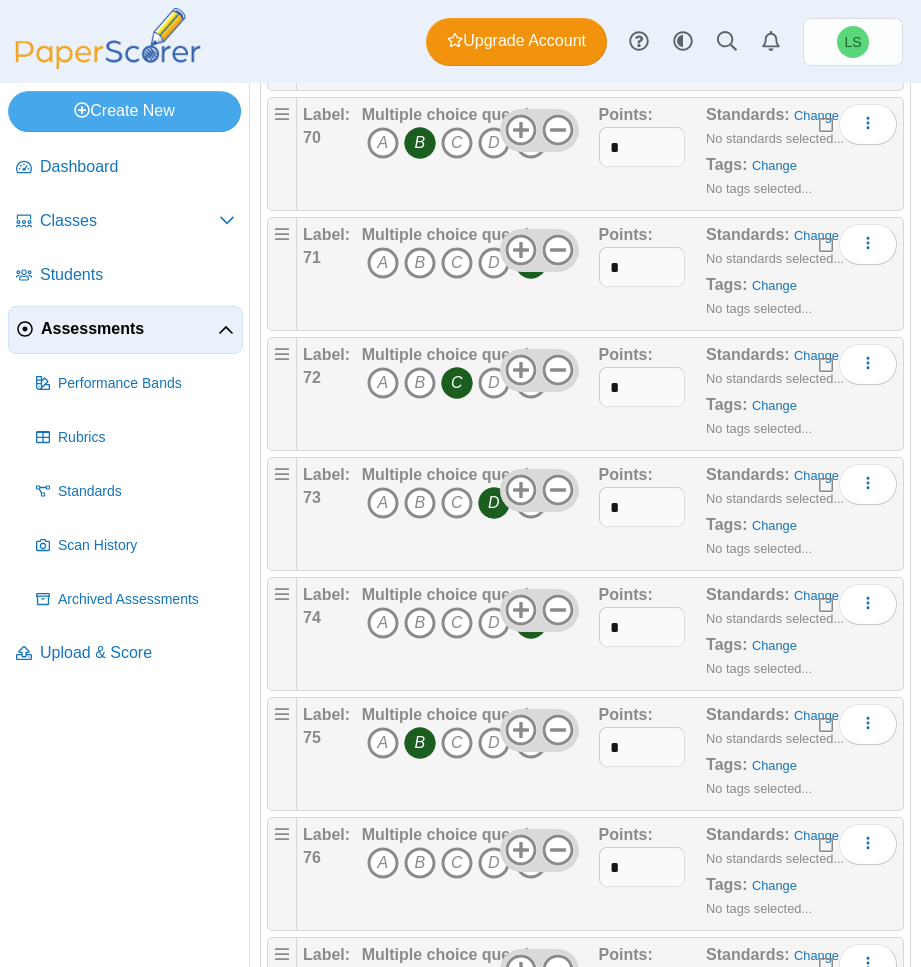scroll, scrollTop: 8700, scrollLeft: 0, axis: vertical 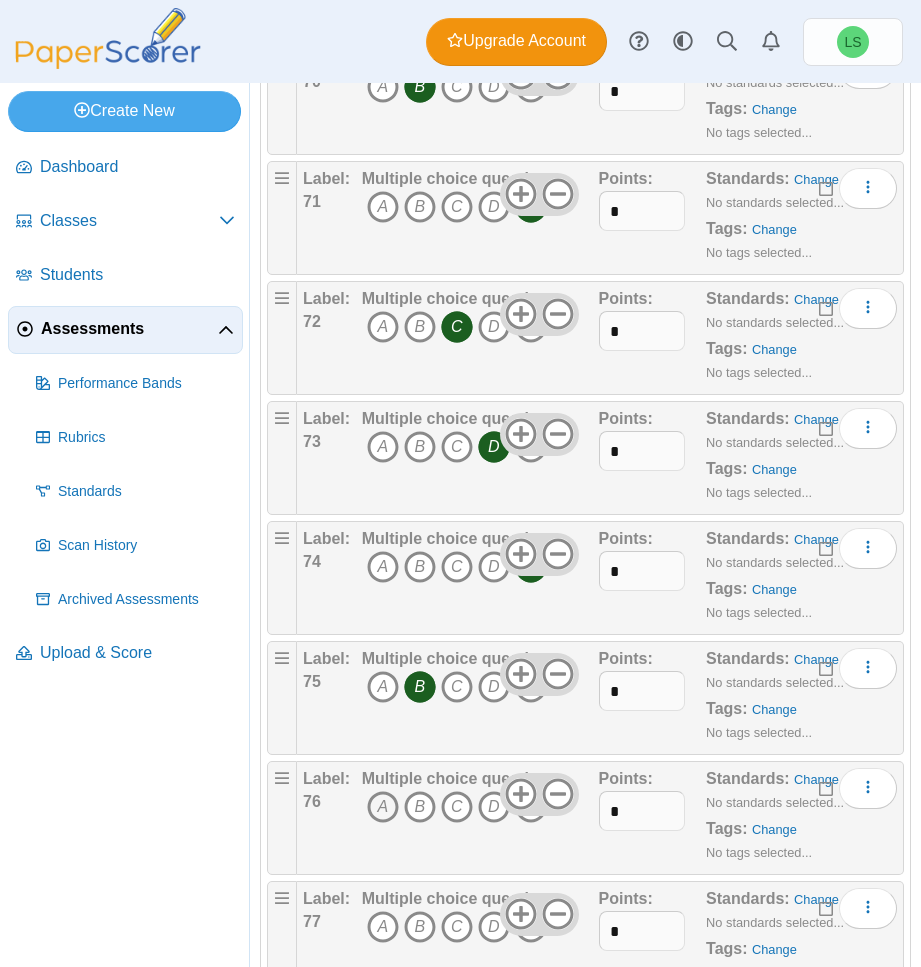 click on "A" at bounding box center [383, 807] 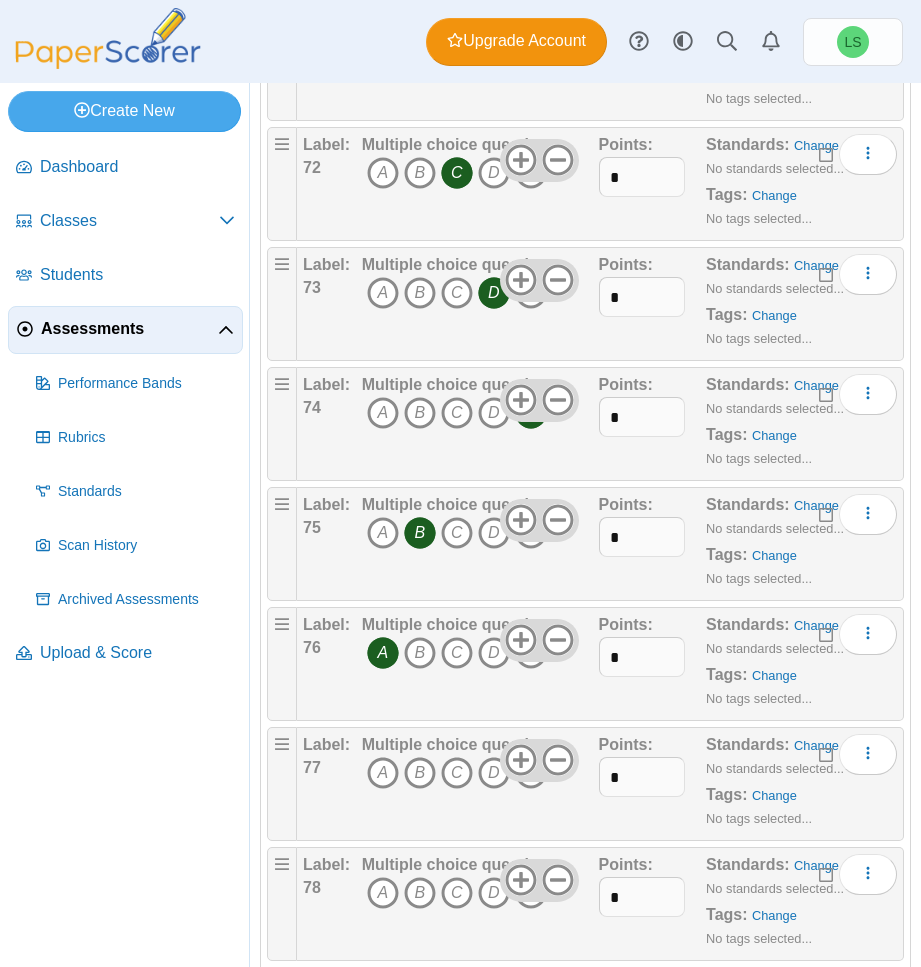 scroll, scrollTop: 8900, scrollLeft: 0, axis: vertical 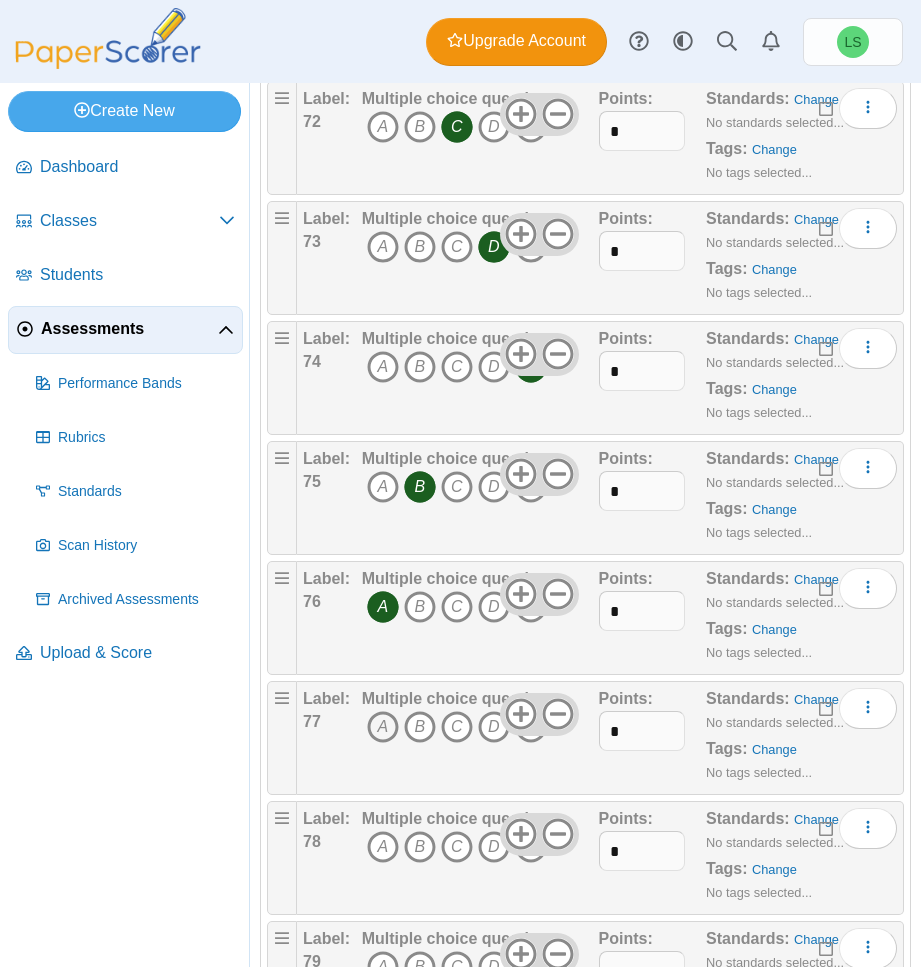 click on "A" at bounding box center (383, 727) 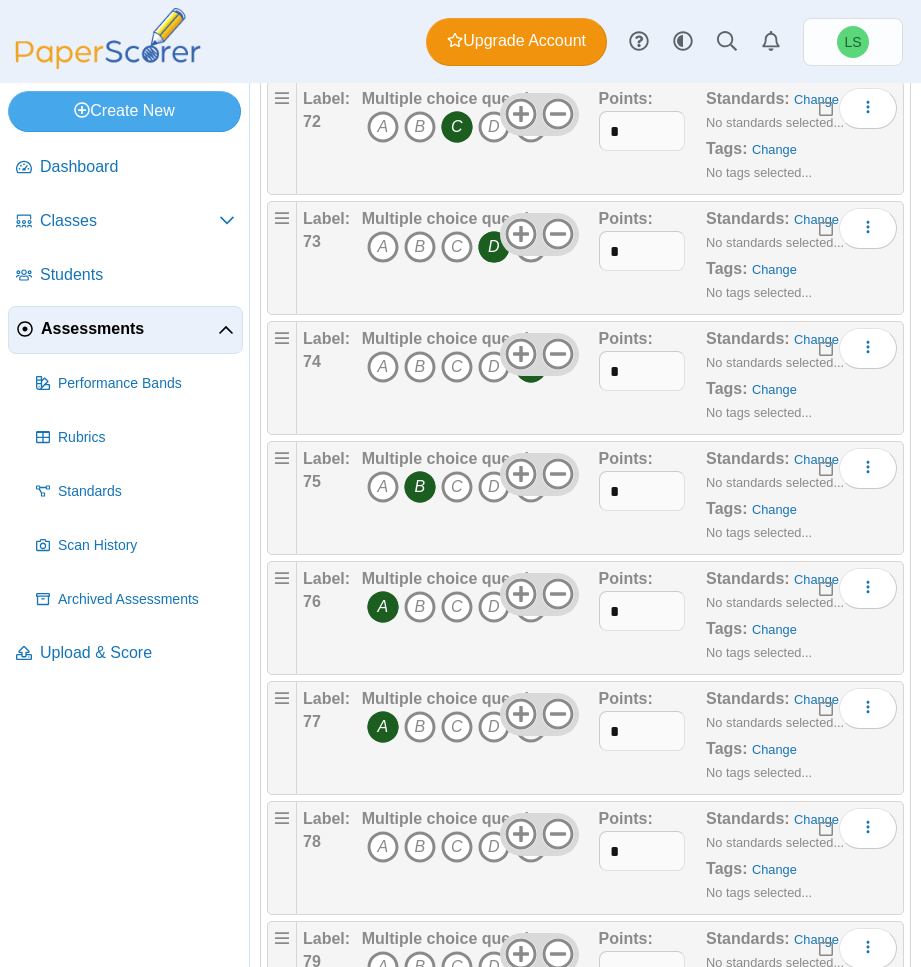 click on "E" at bounding box center (531, 727) 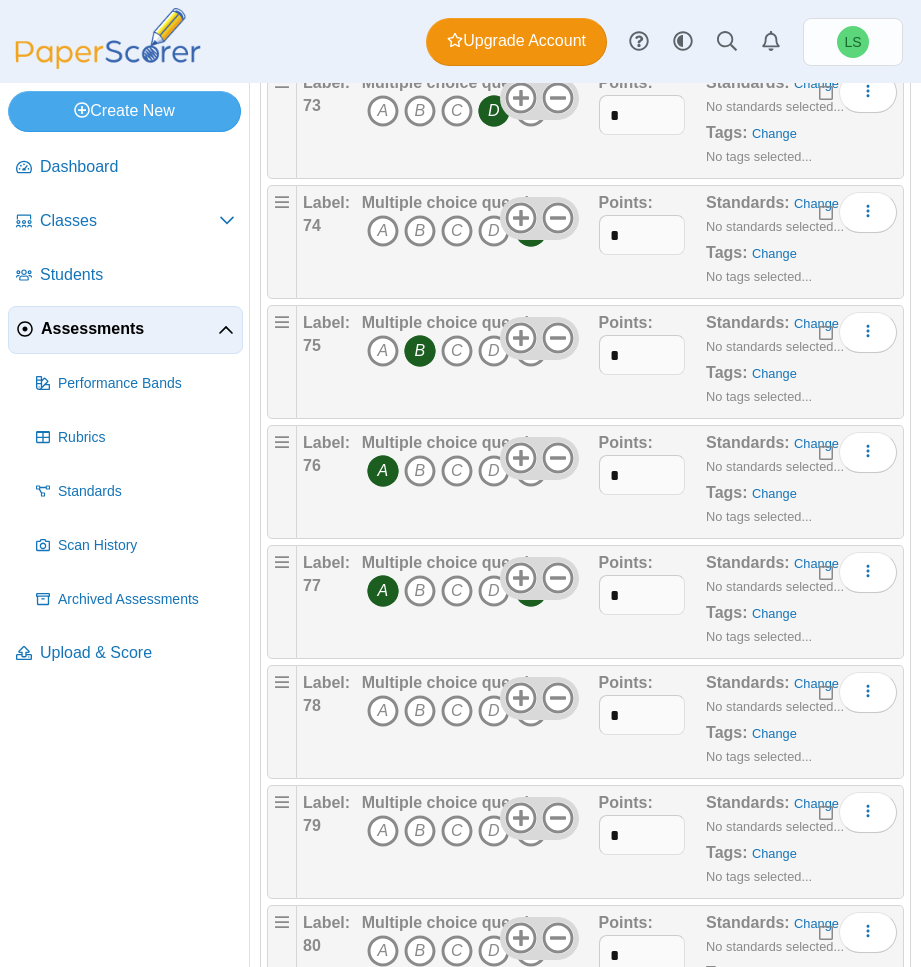 scroll, scrollTop: 9100, scrollLeft: 0, axis: vertical 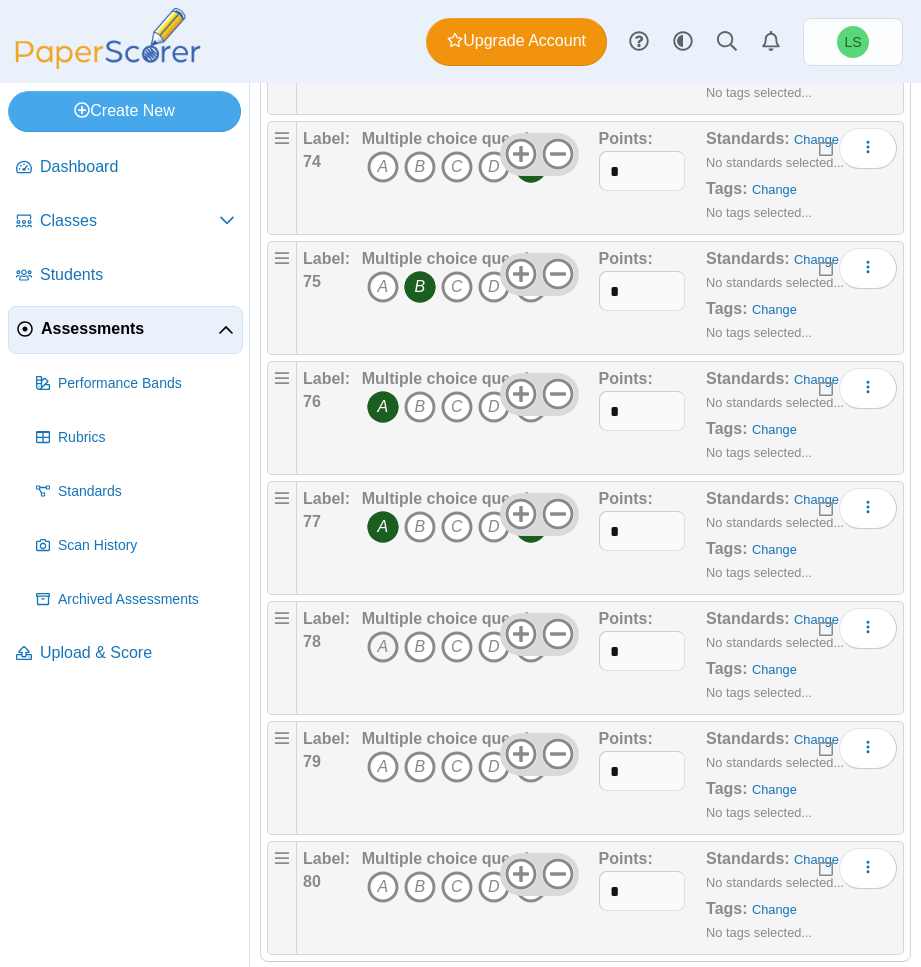click on "A" at bounding box center [383, 647] 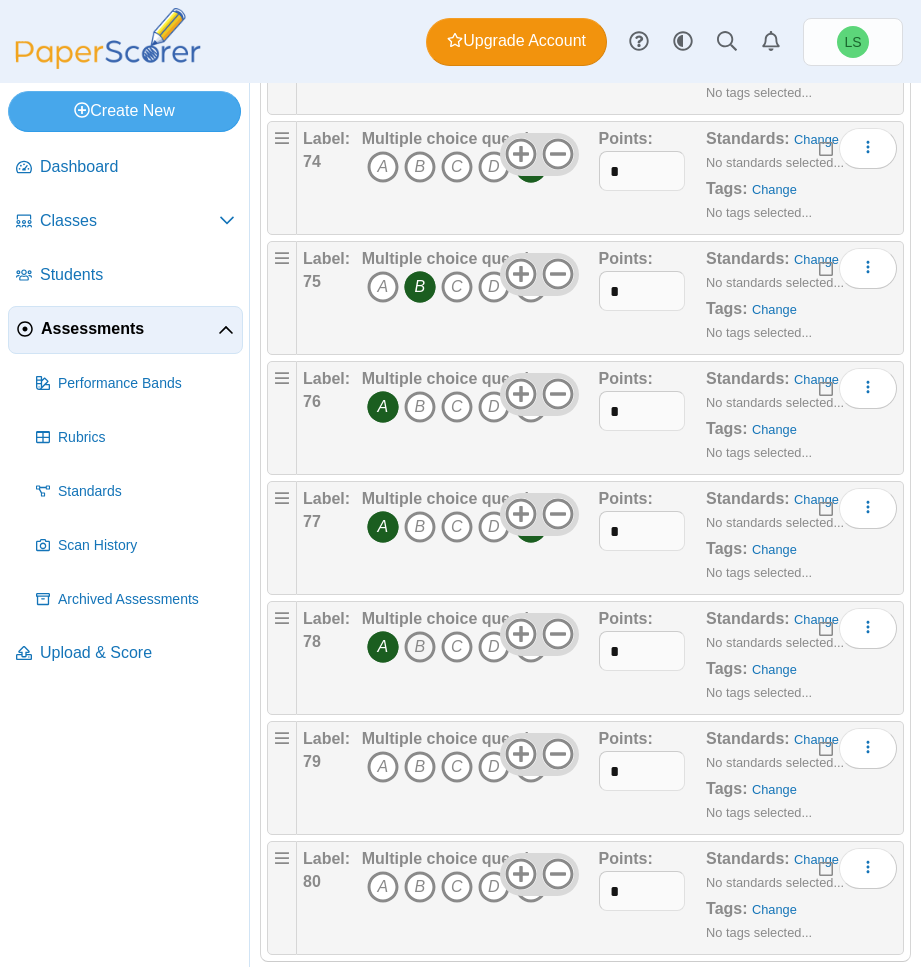 click on "B" at bounding box center (420, 647) 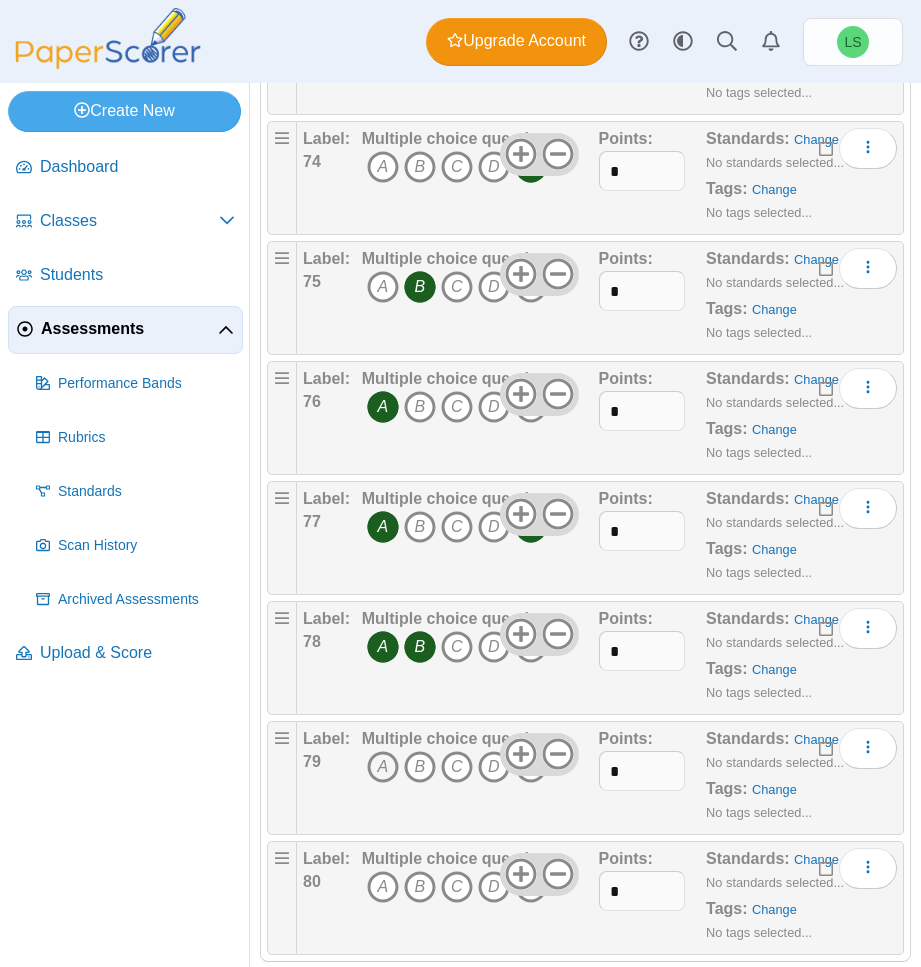 click on "A" at bounding box center (383, 767) 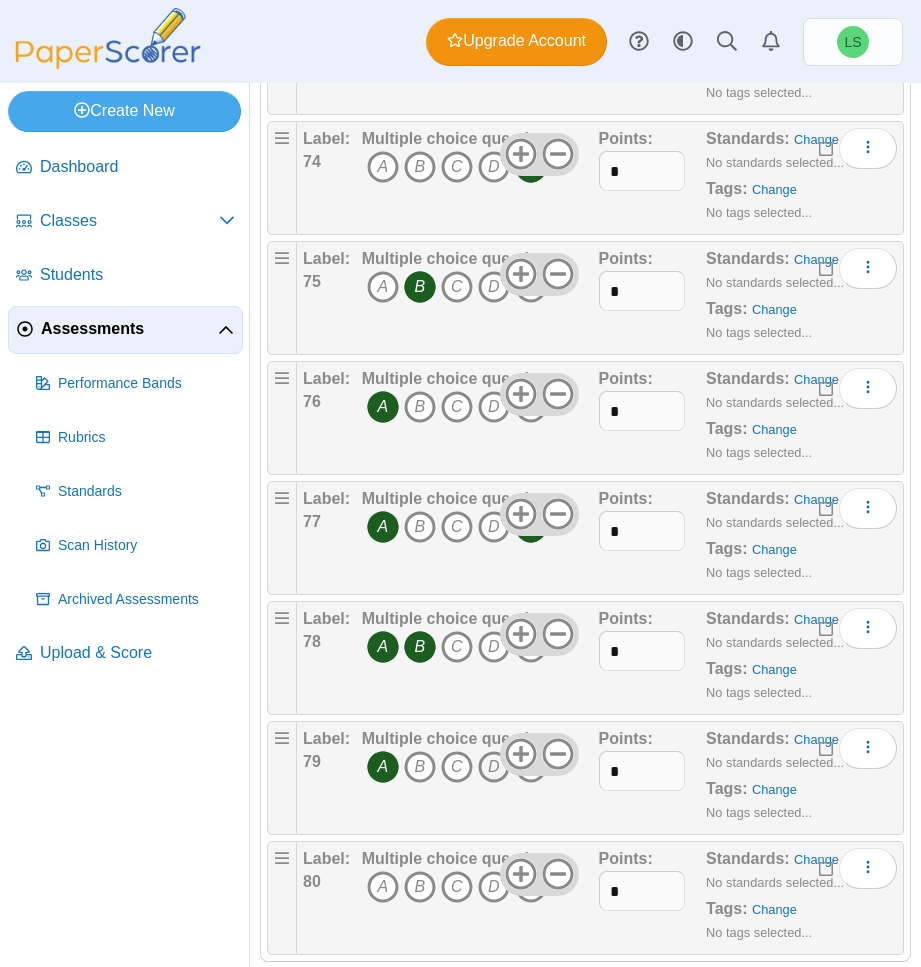 drag, startPoint x: 492, startPoint y: 769, endPoint x: 481, endPoint y: 759, distance: 14.866069 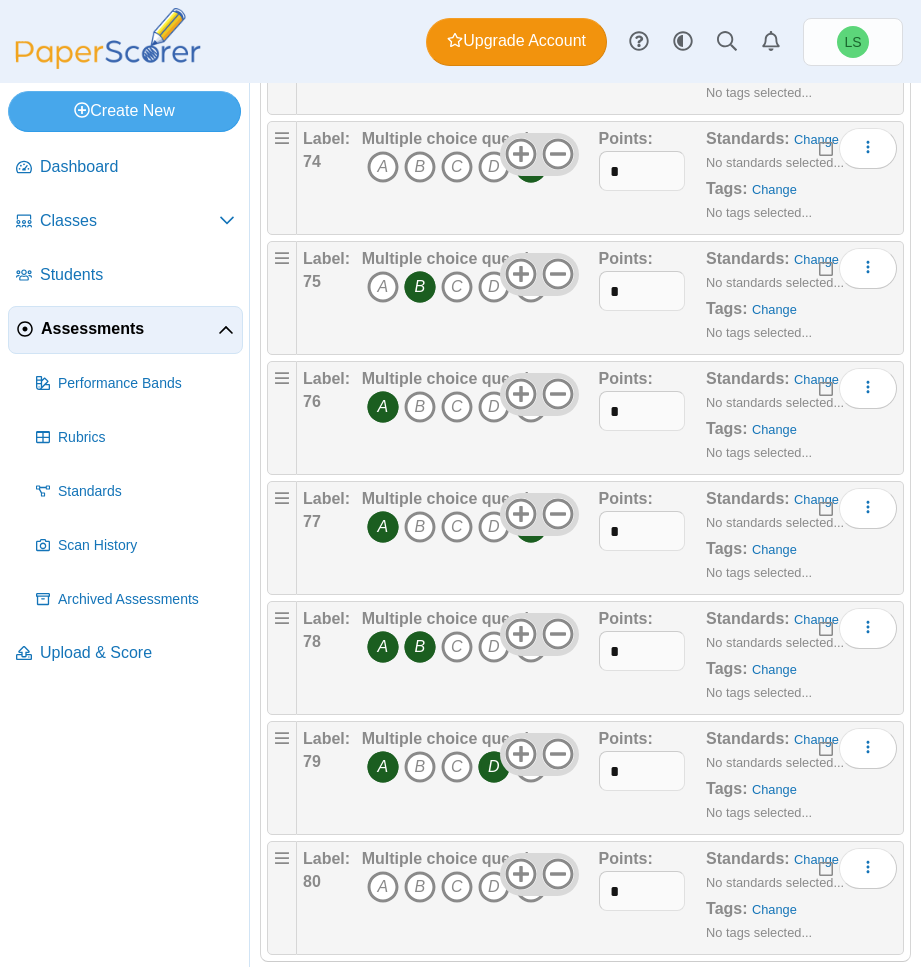scroll, scrollTop: 9135, scrollLeft: 0, axis: vertical 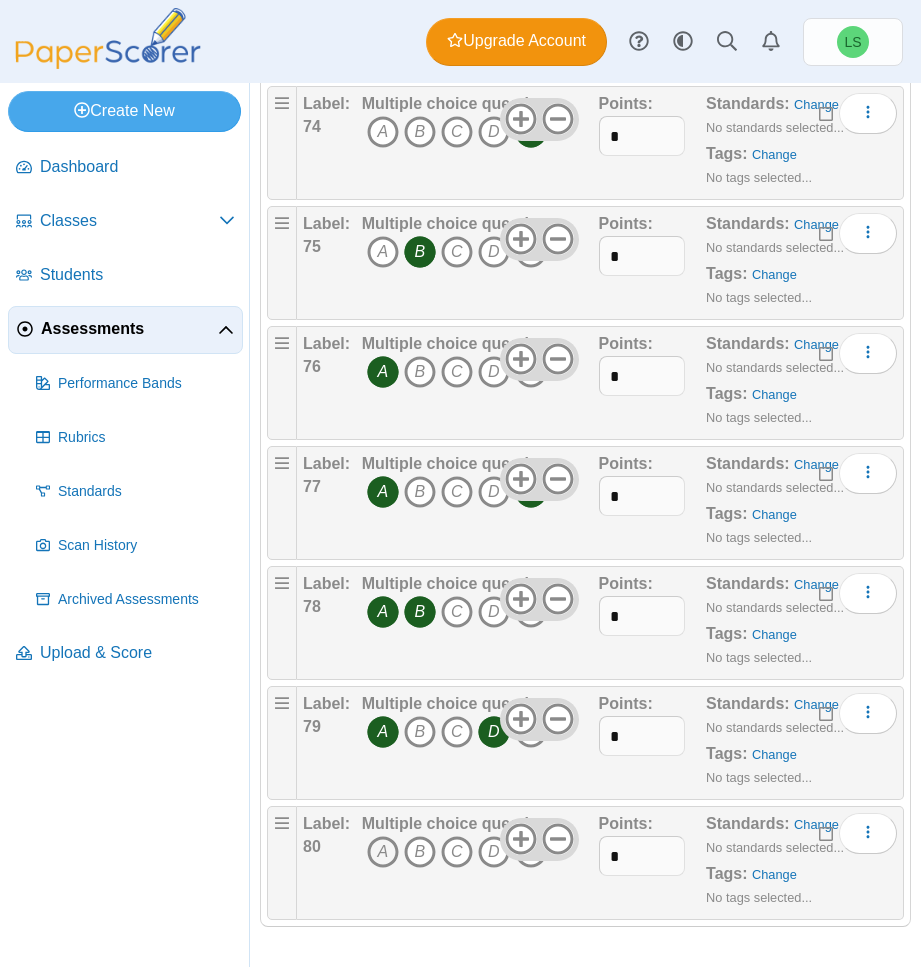 click on "A" at bounding box center [383, 852] 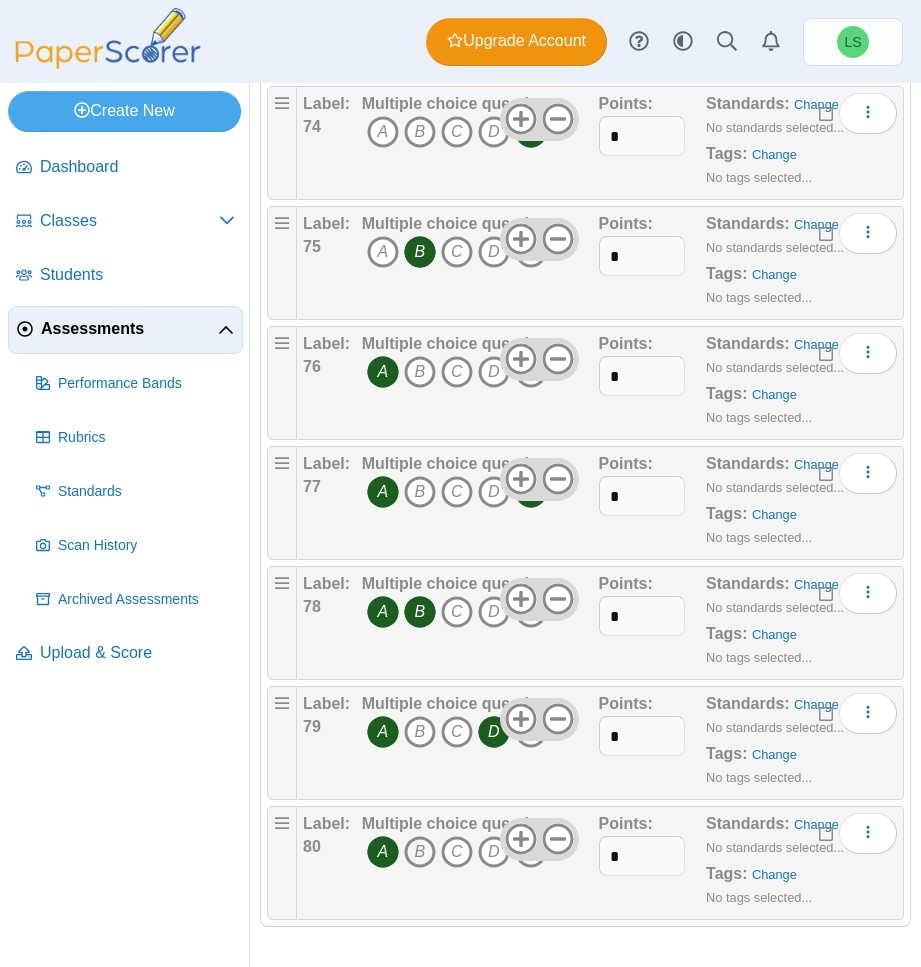 click on "B" at bounding box center [420, 852] 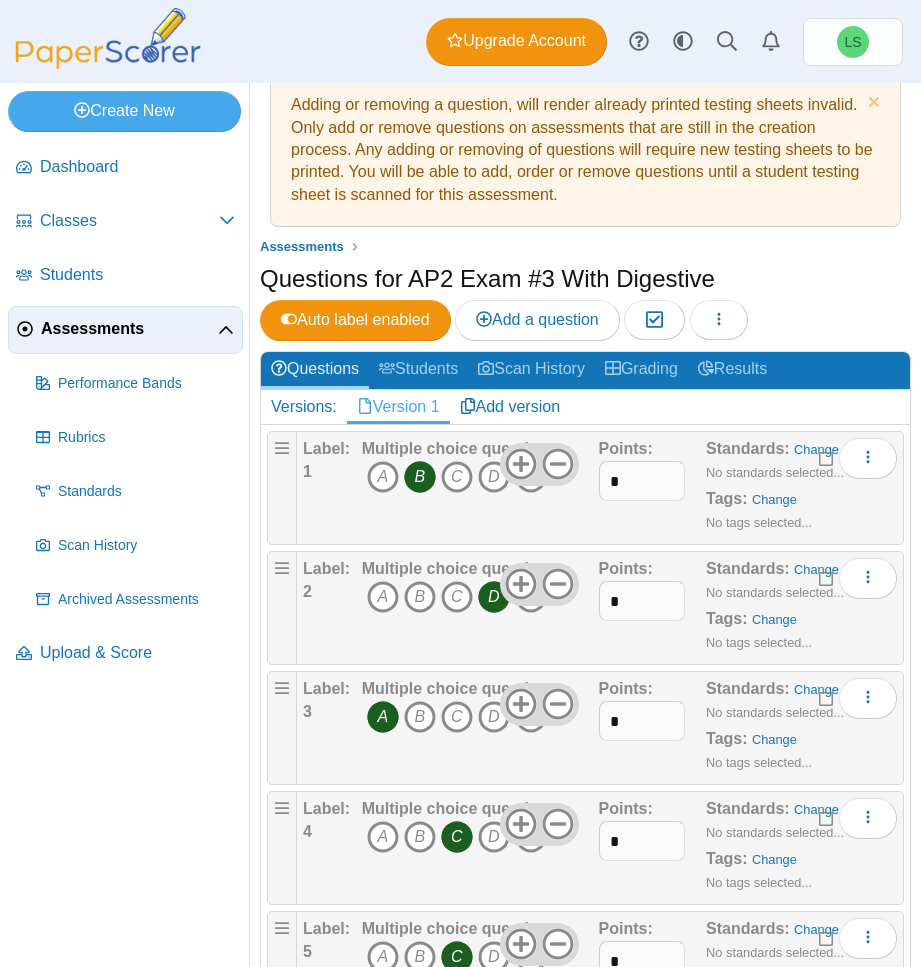 scroll, scrollTop: 0, scrollLeft: 0, axis: both 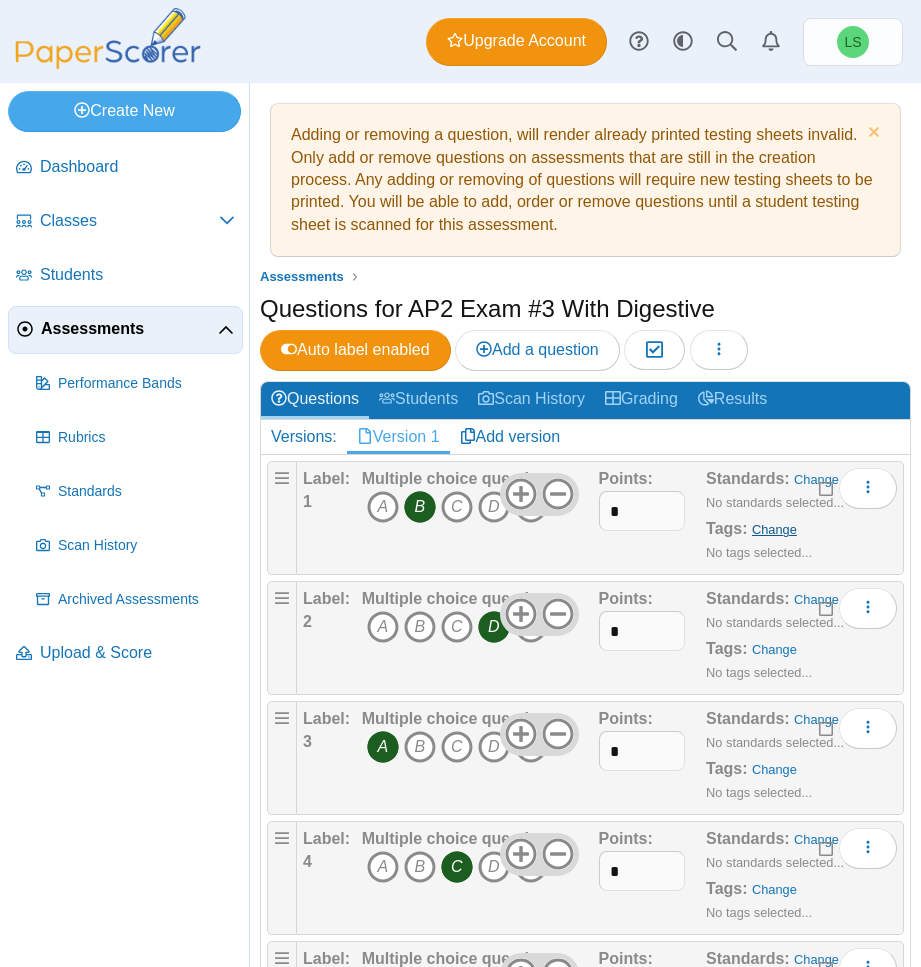 click on "Change" at bounding box center [774, 529] 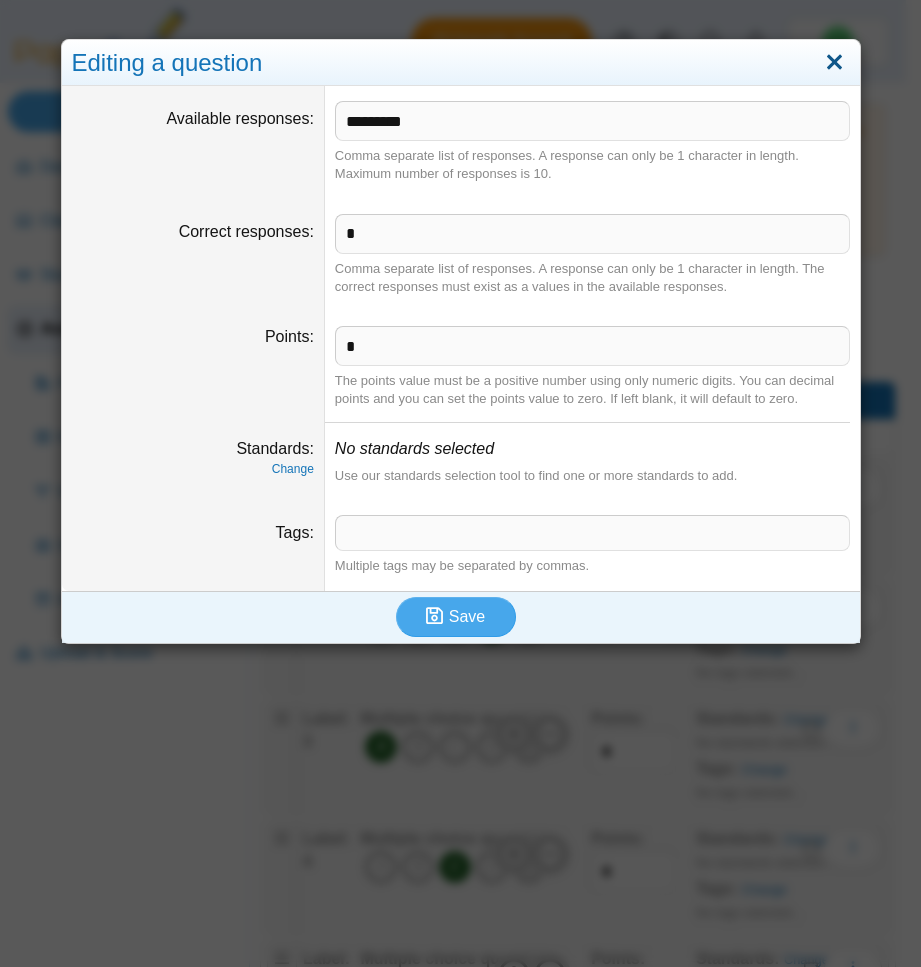 click at bounding box center (834, 63) 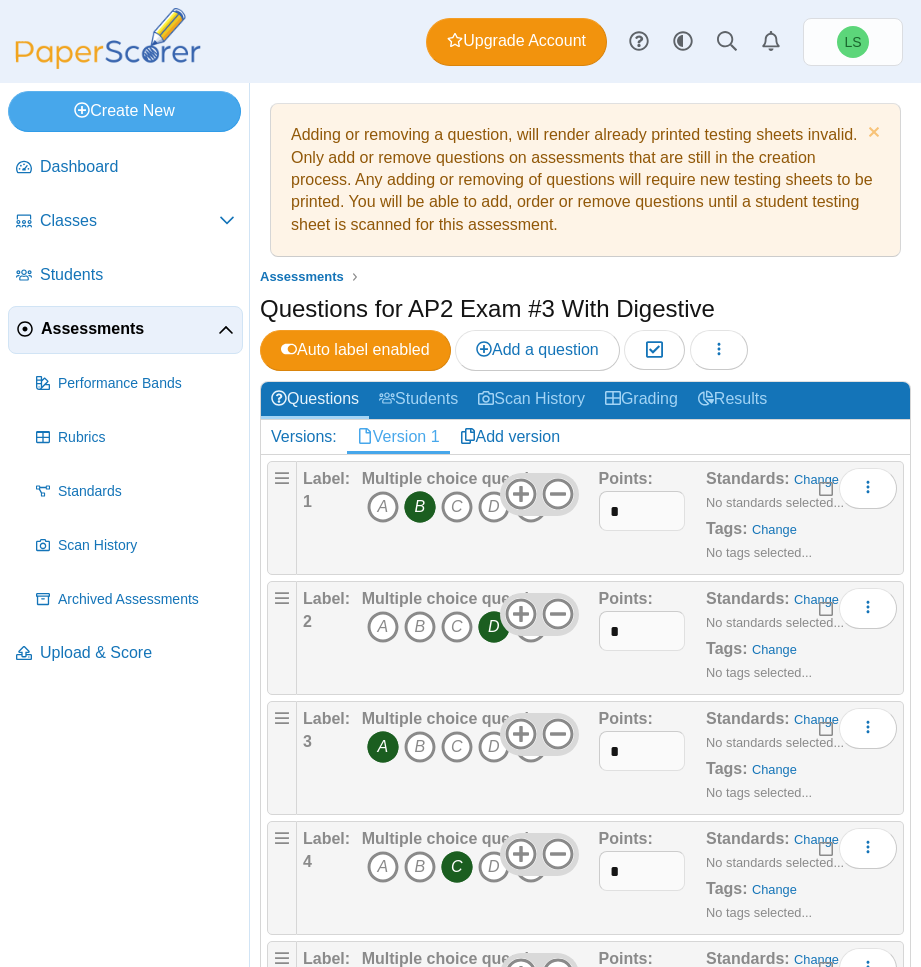 click at bounding box center (827, 486) 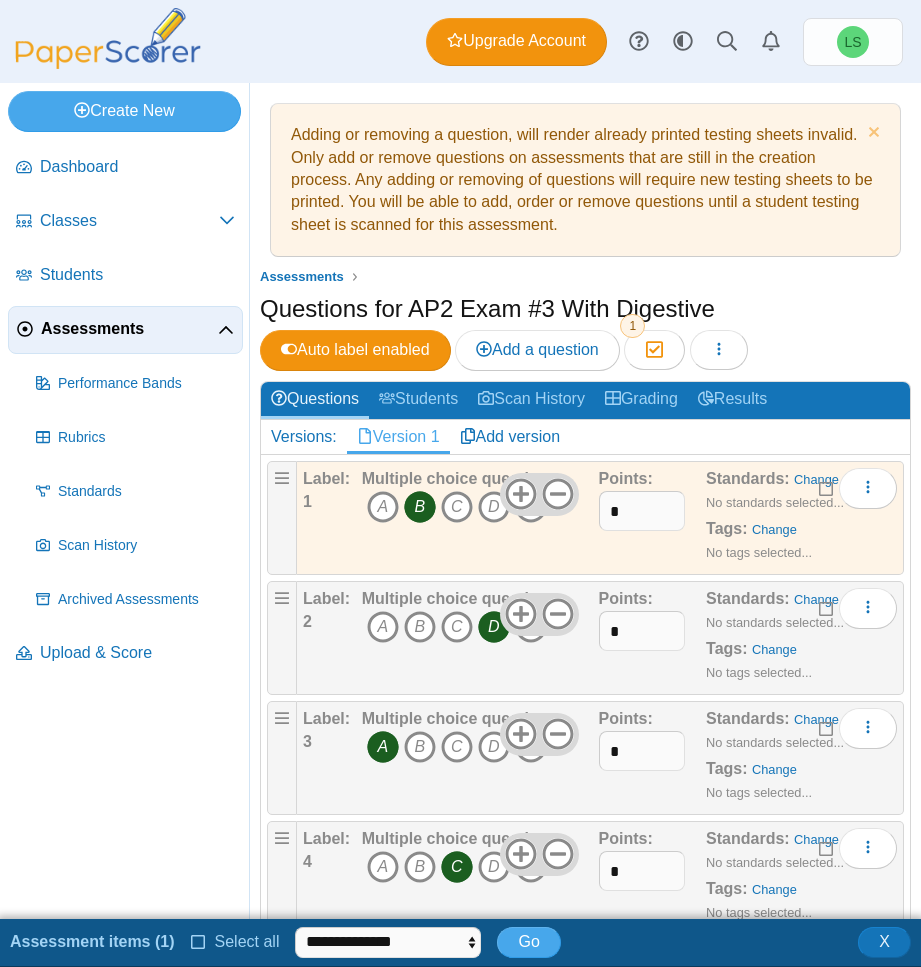 click at bounding box center (827, 486) 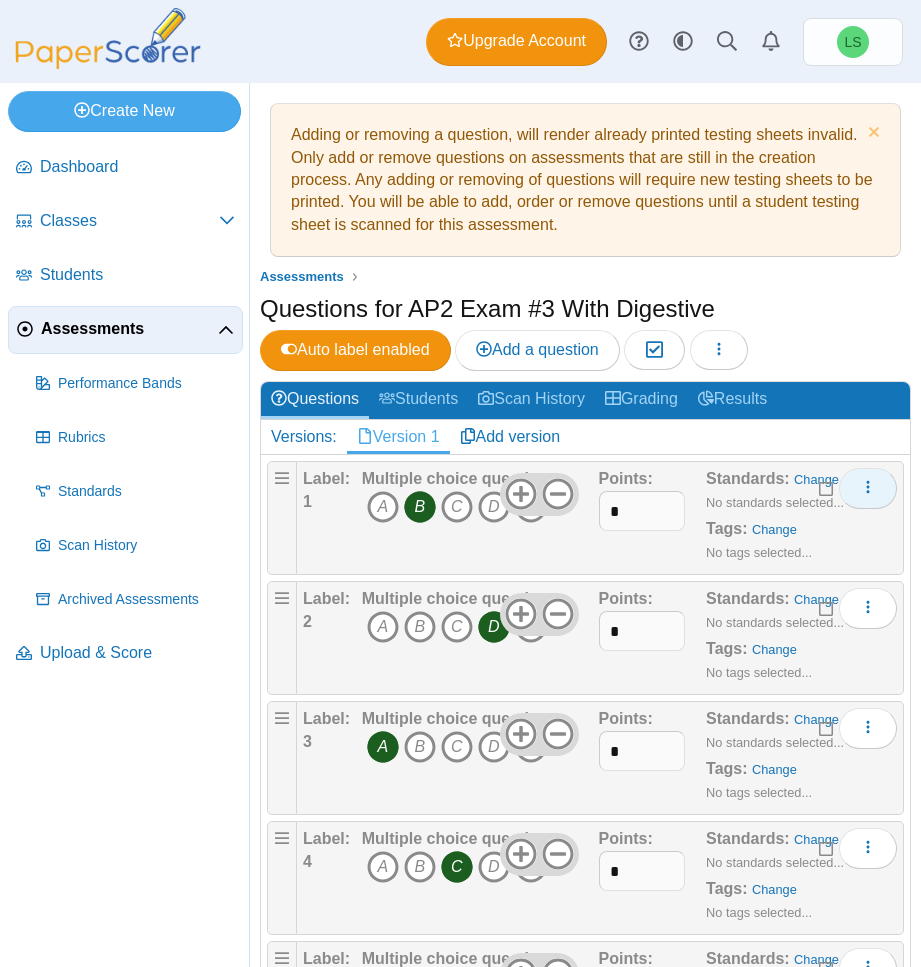 click at bounding box center [868, 488] 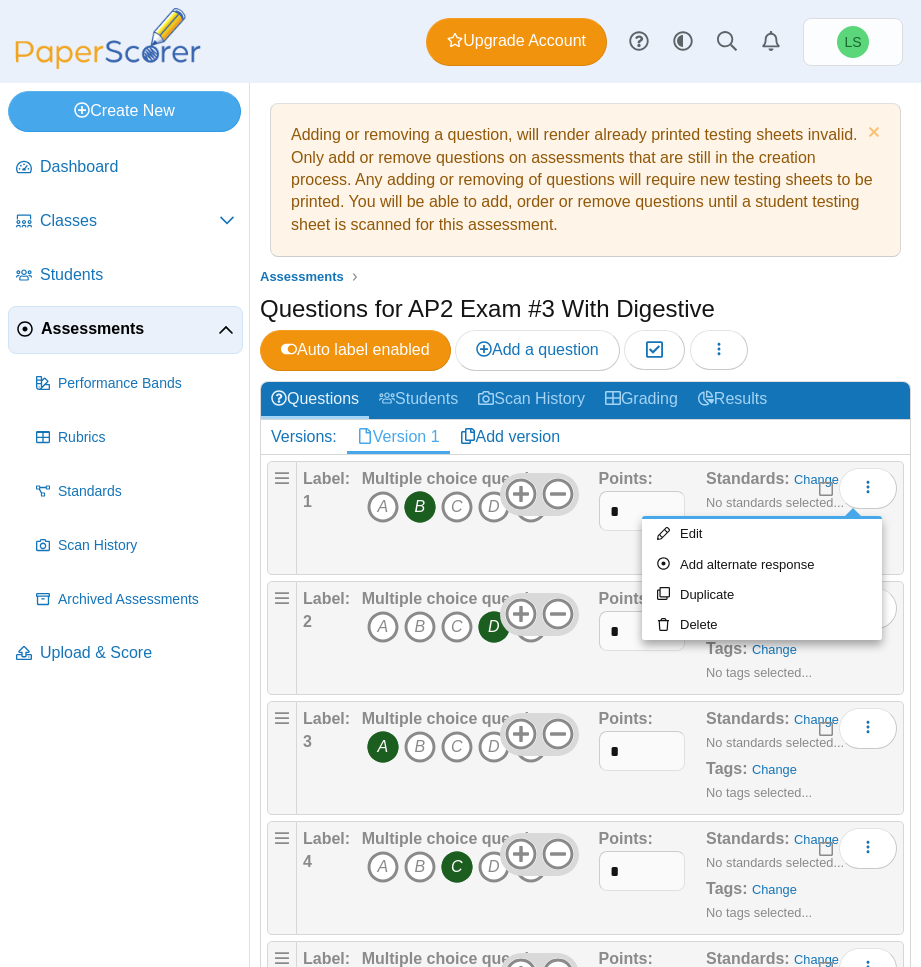 click on "Points:
*" at bounding box center (652, 518) 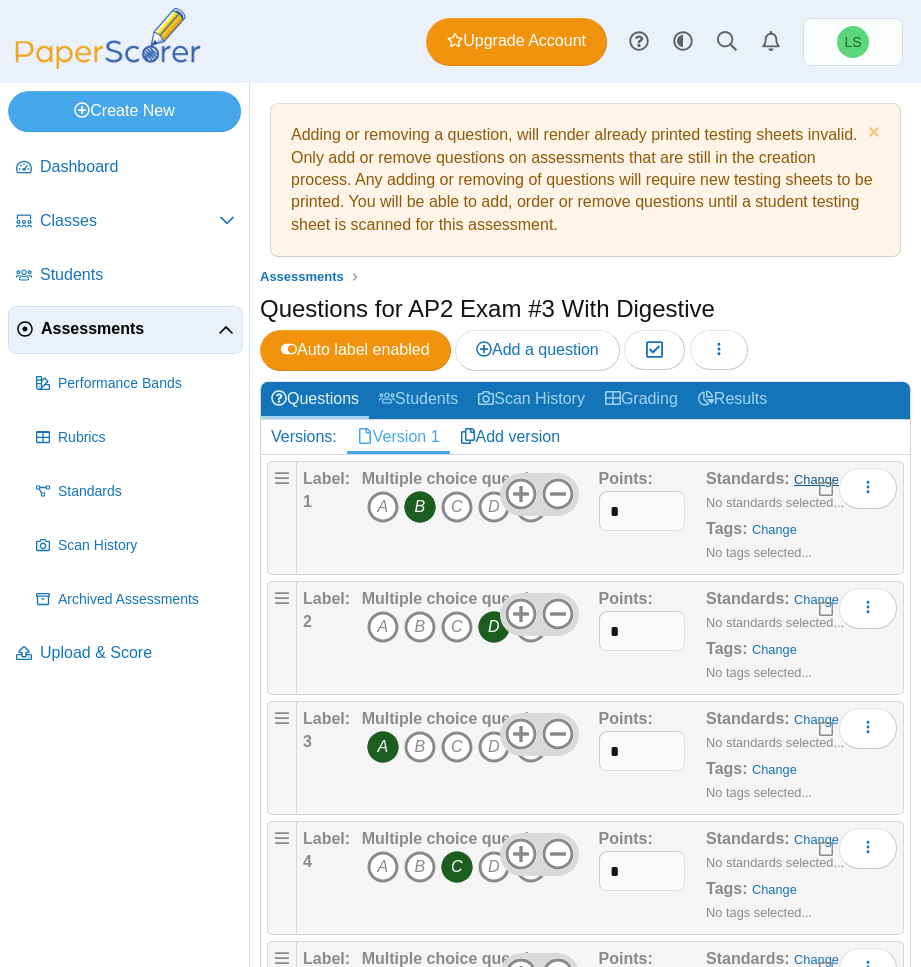 click on "Change" at bounding box center (816, 479) 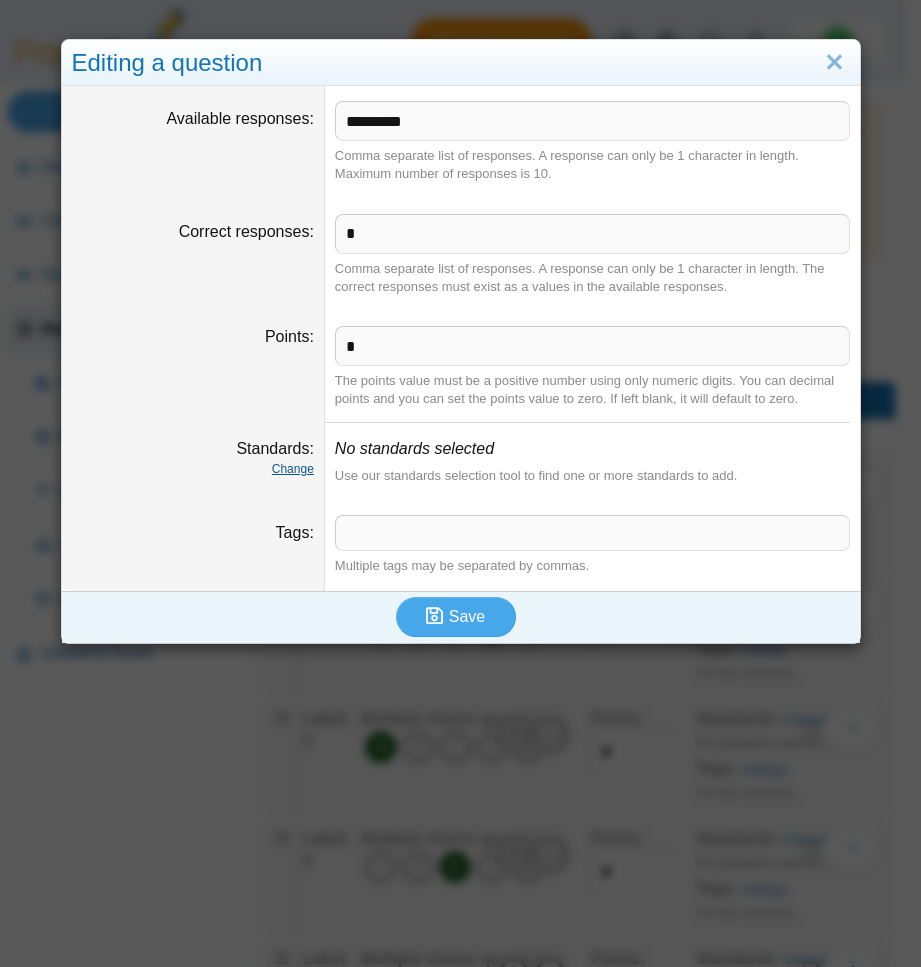 click on "Change" at bounding box center [293, 469] 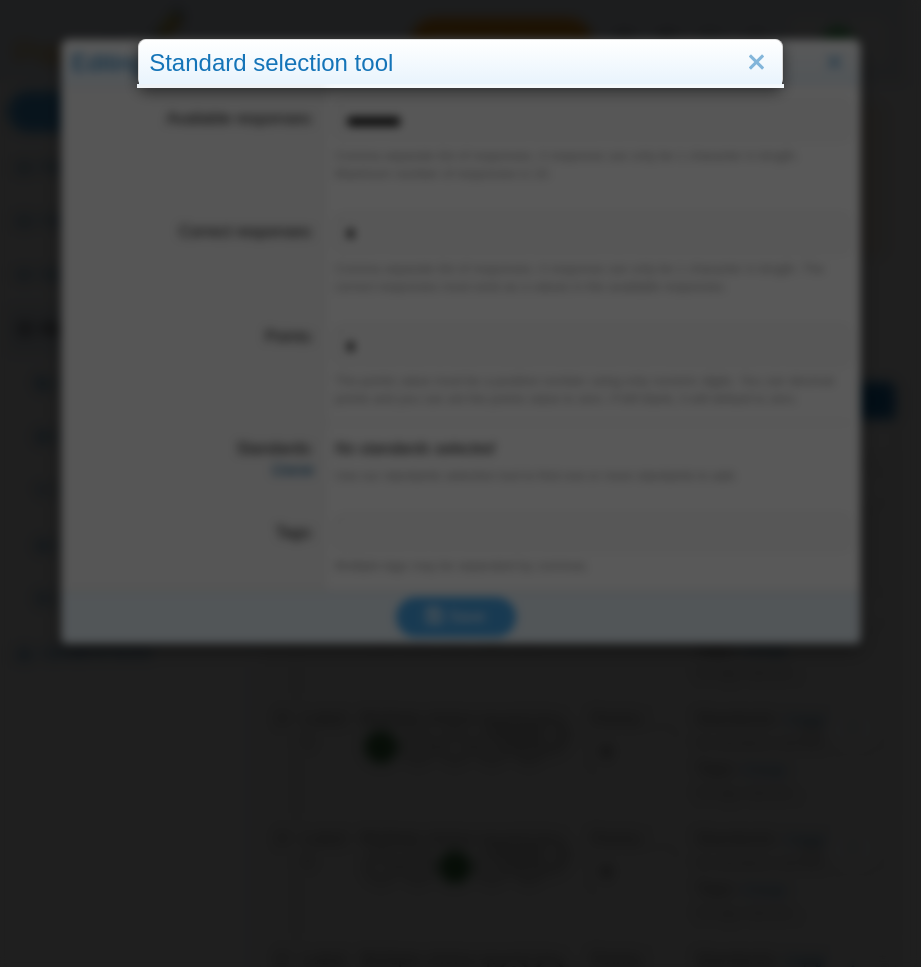 scroll, scrollTop: 0, scrollLeft: 0, axis: both 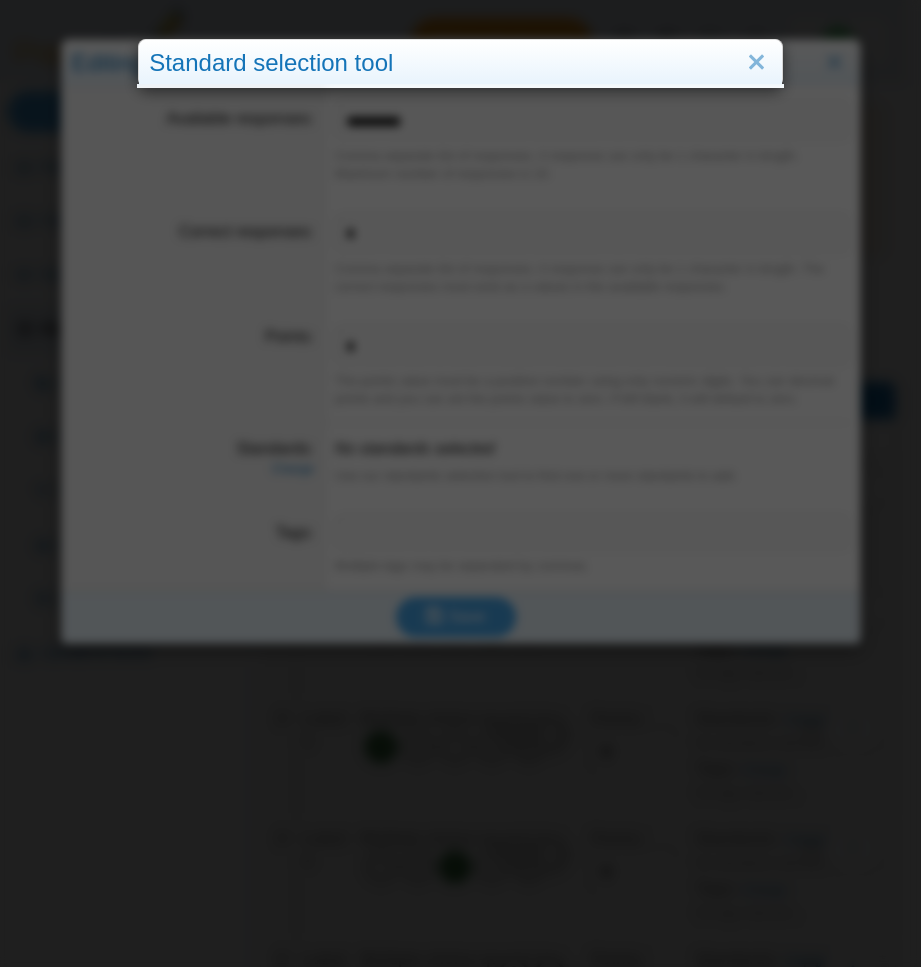 click on "Standard selection tool" at bounding box center [460, 63] 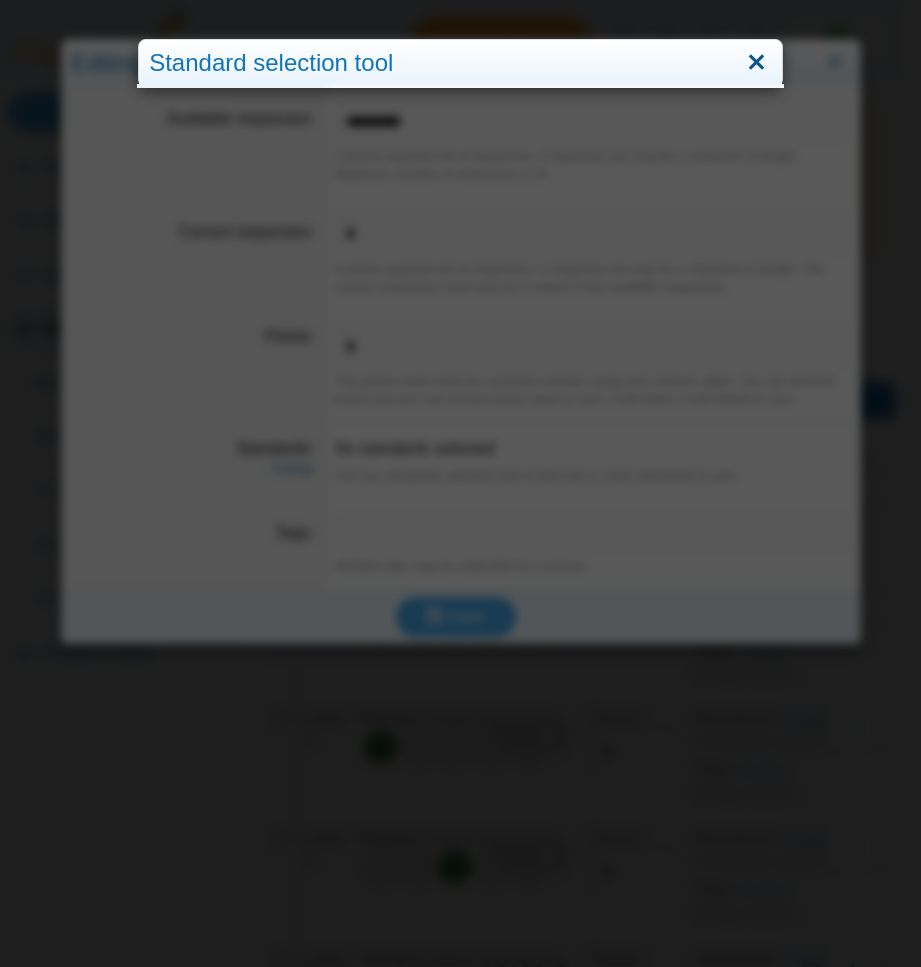 click at bounding box center (756, 63) 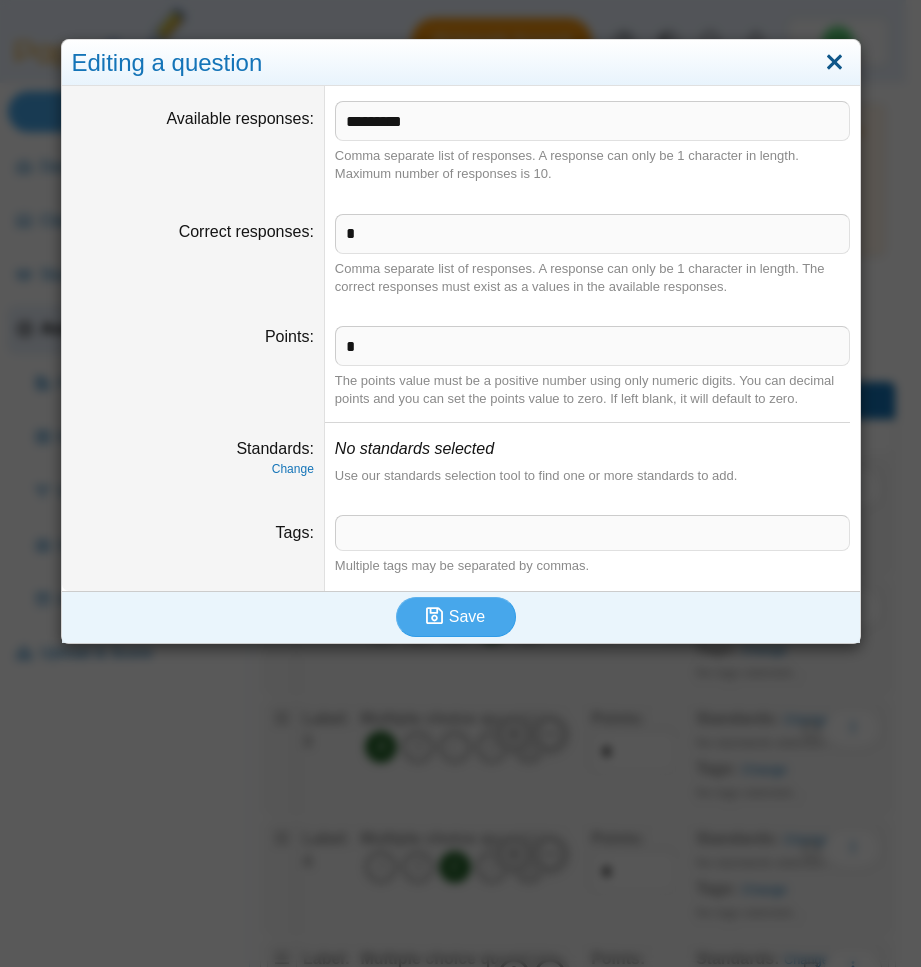 click at bounding box center [834, 63] 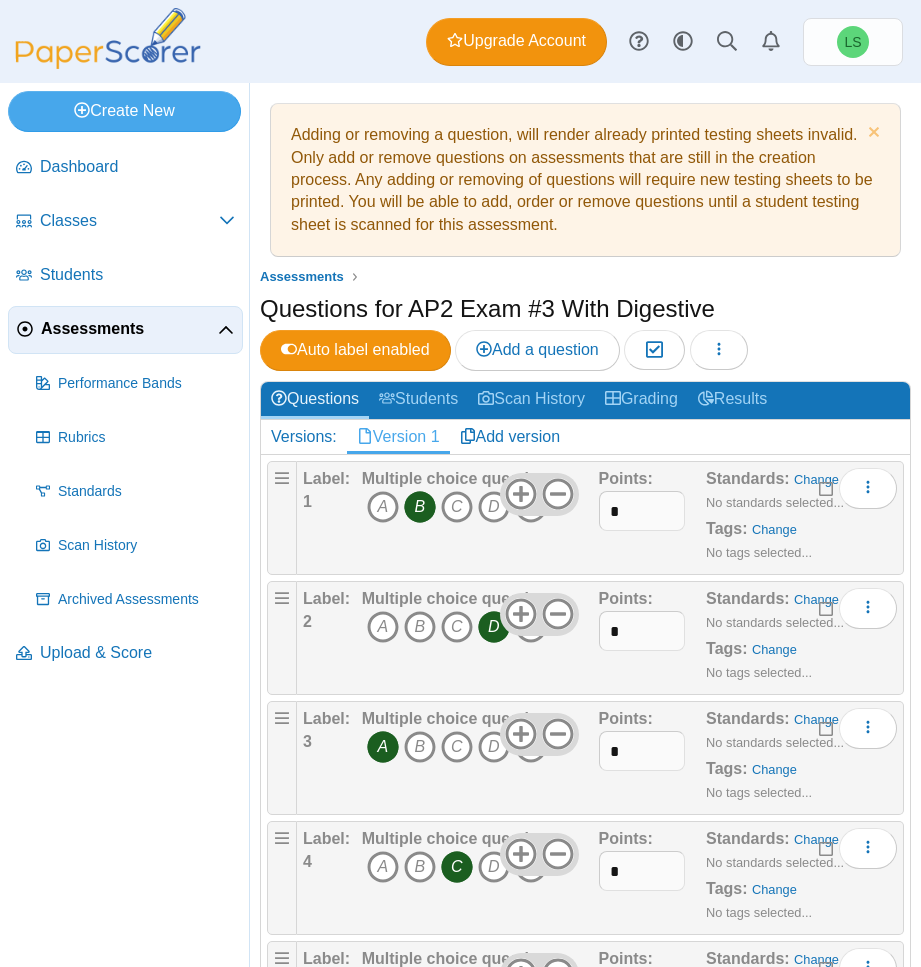 click on "Assessments" at bounding box center (585, 277) 